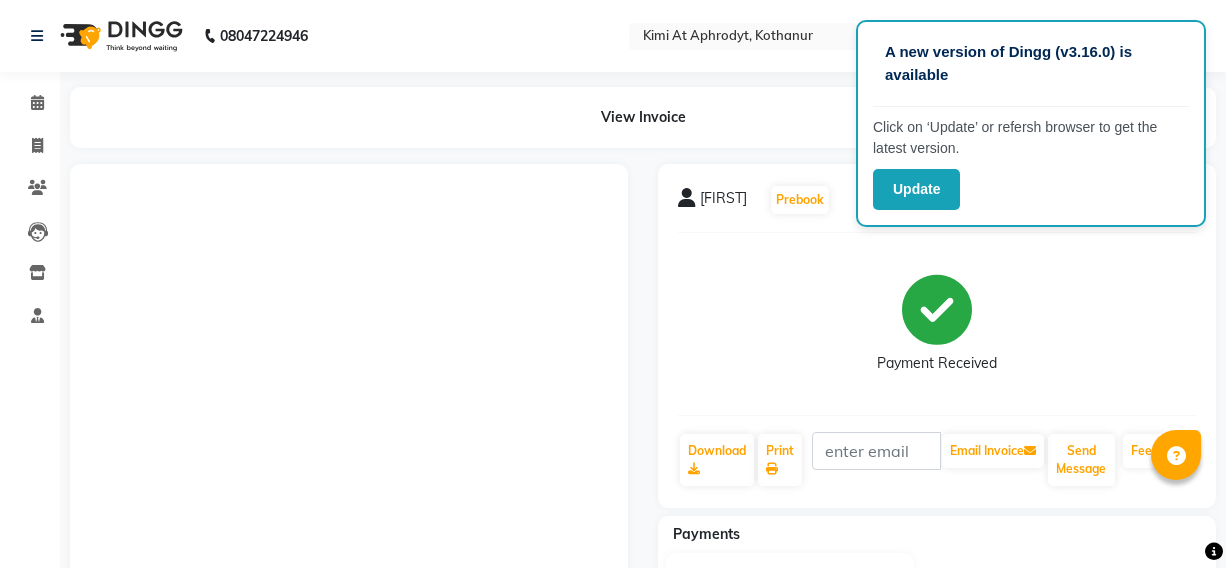 scroll, scrollTop: 0, scrollLeft: 0, axis: both 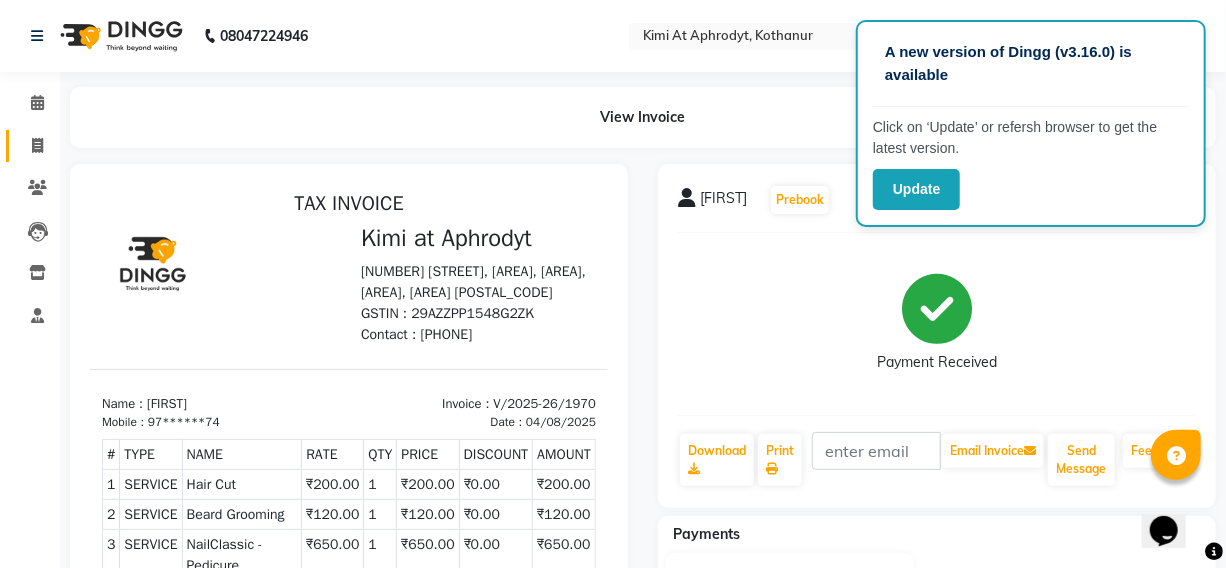 click 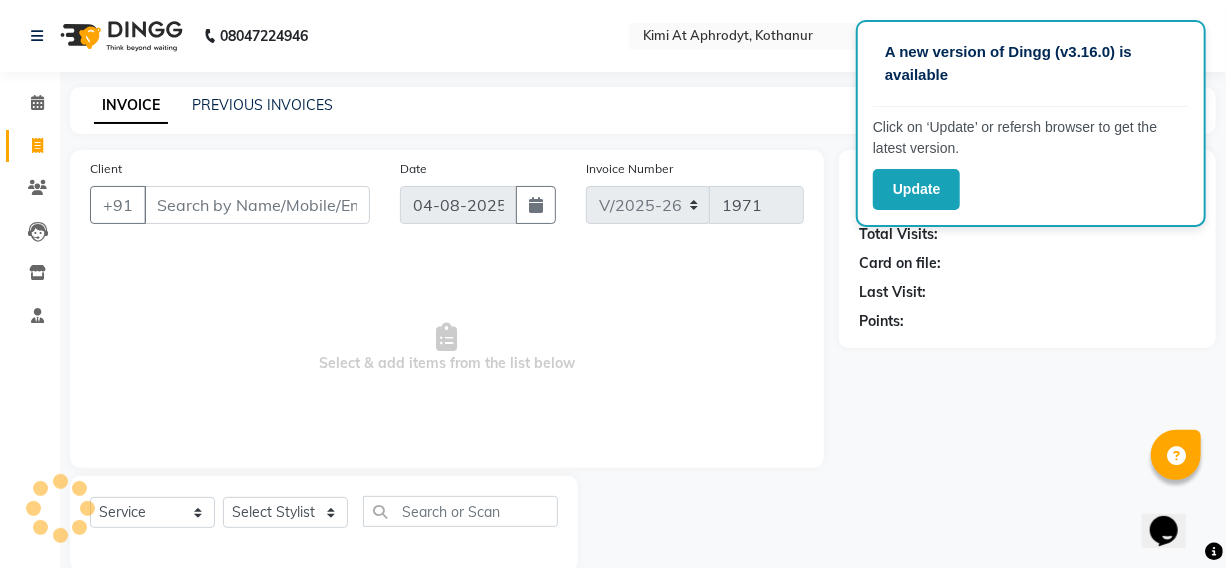 scroll, scrollTop: 33, scrollLeft: 0, axis: vertical 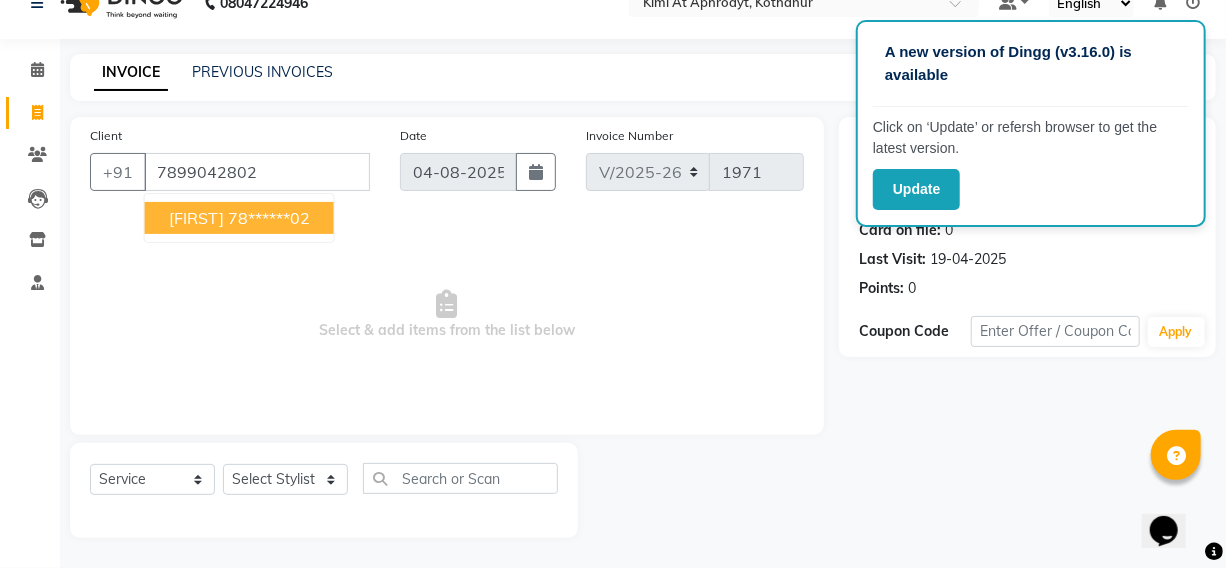 click on "78******02" at bounding box center [269, 218] 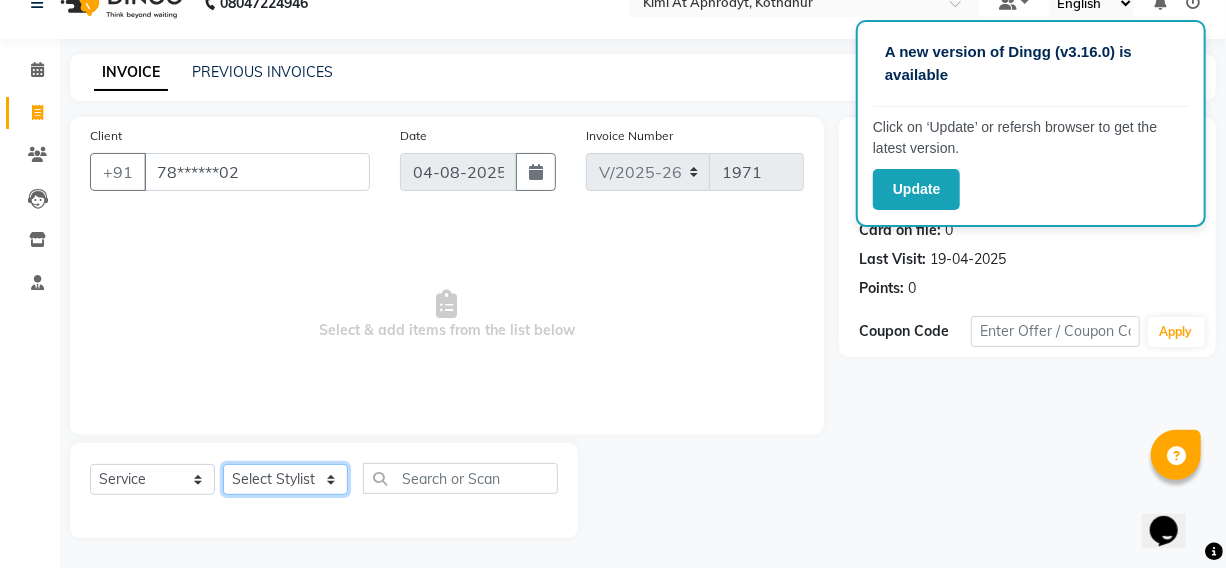 click on "Select Stylist Fardeen Hriatpuii Jeho Khup Kimi manager id Lydia Mani Mercy Murthy NCY Reeta Rehya Reshma Sathiya Zomuani Zovi" 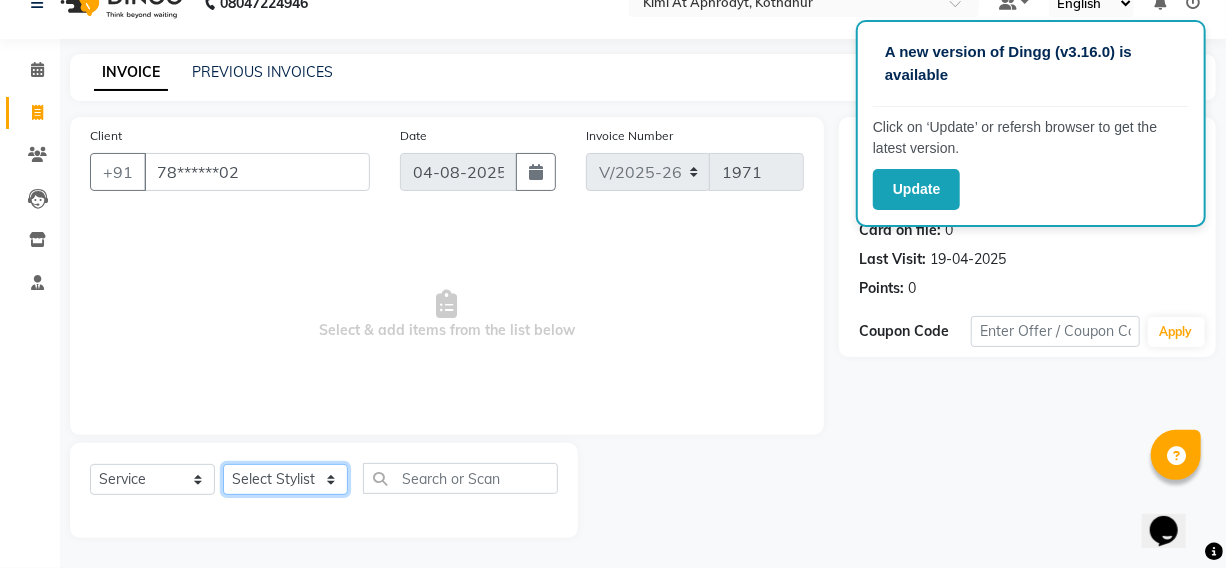 select on "69730" 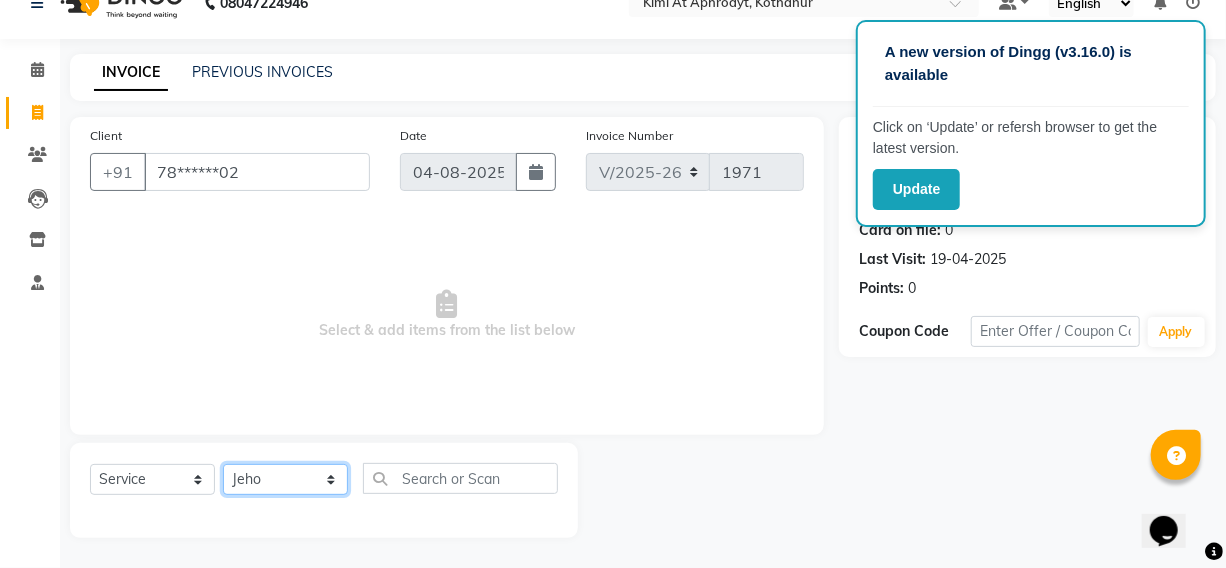 click on "Select Stylist Fardeen Hriatpuii Jeho Khup Kimi manager id Lydia Mani Mercy Murthy NCY Reeta Rehya Reshma Sathiya Zomuani Zovi" 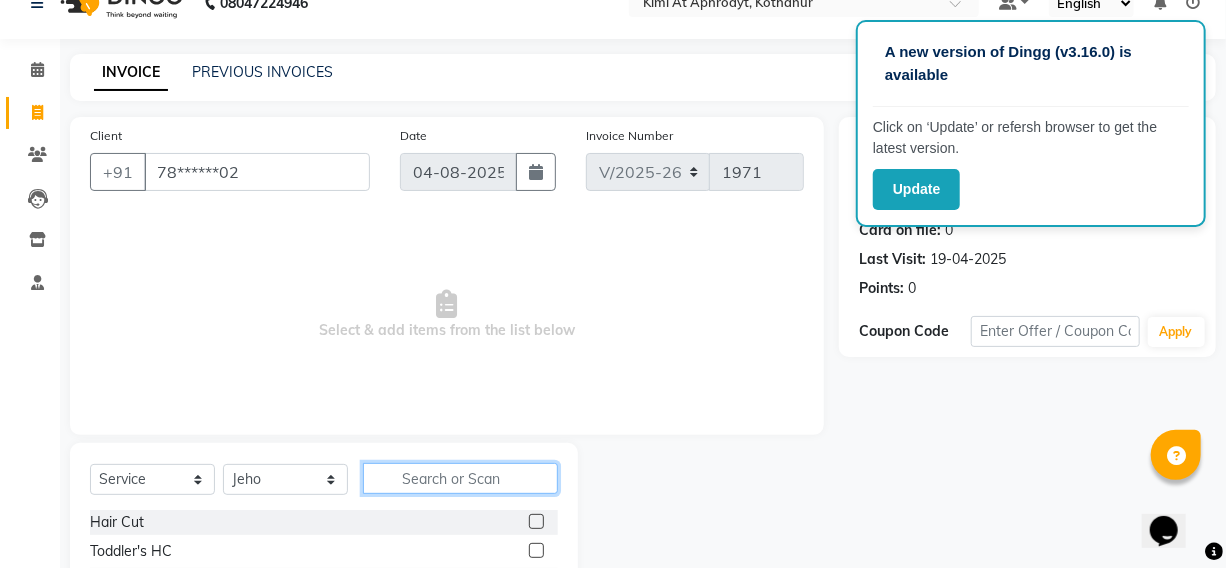 click 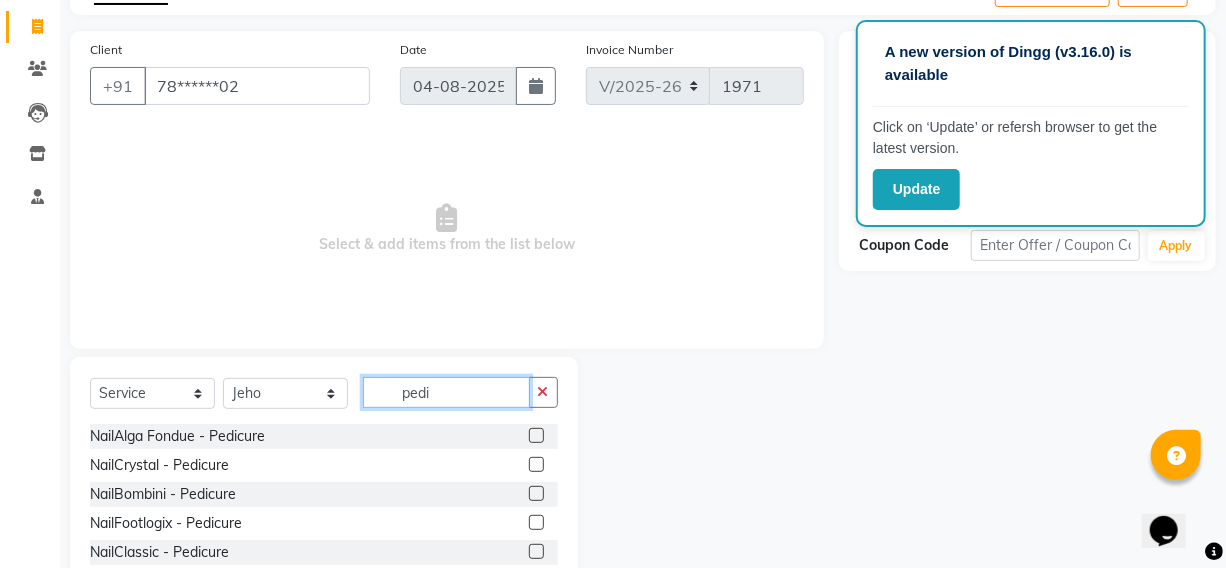 scroll, scrollTop: 207, scrollLeft: 0, axis: vertical 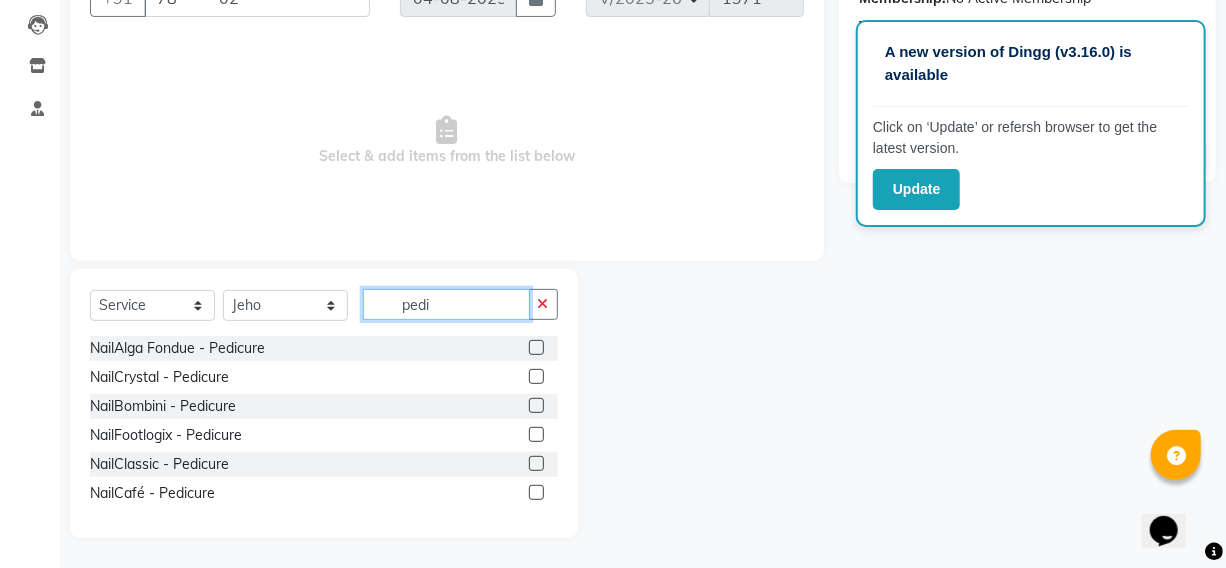 type on "pedi" 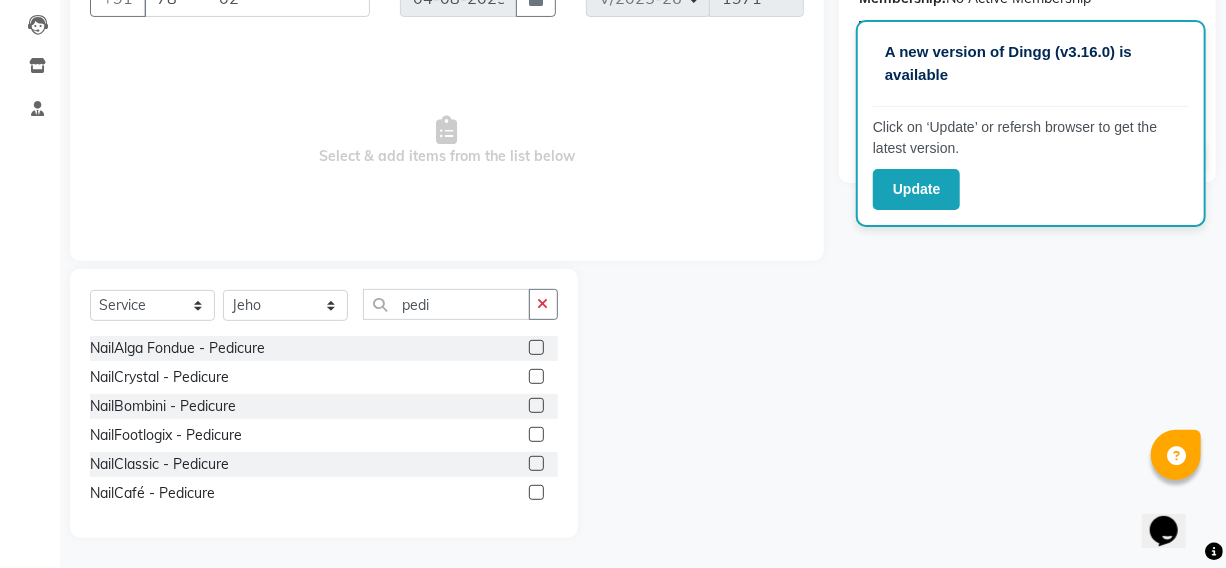 drag, startPoint x: 535, startPoint y: 462, endPoint x: 513, endPoint y: 428, distance: 40.496914 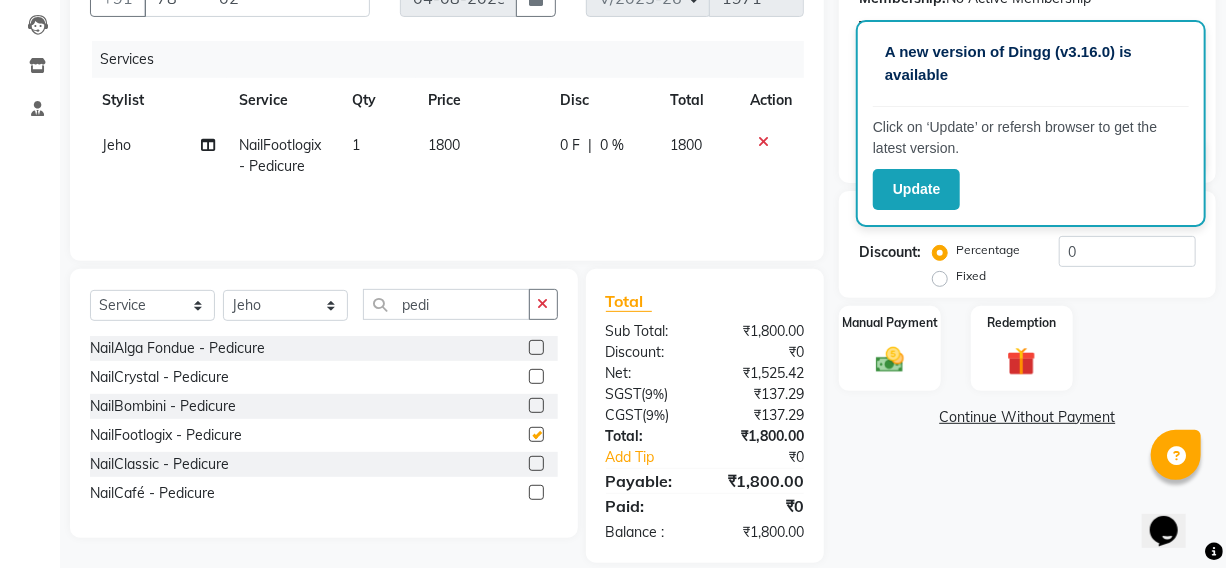 checkbox on "false" 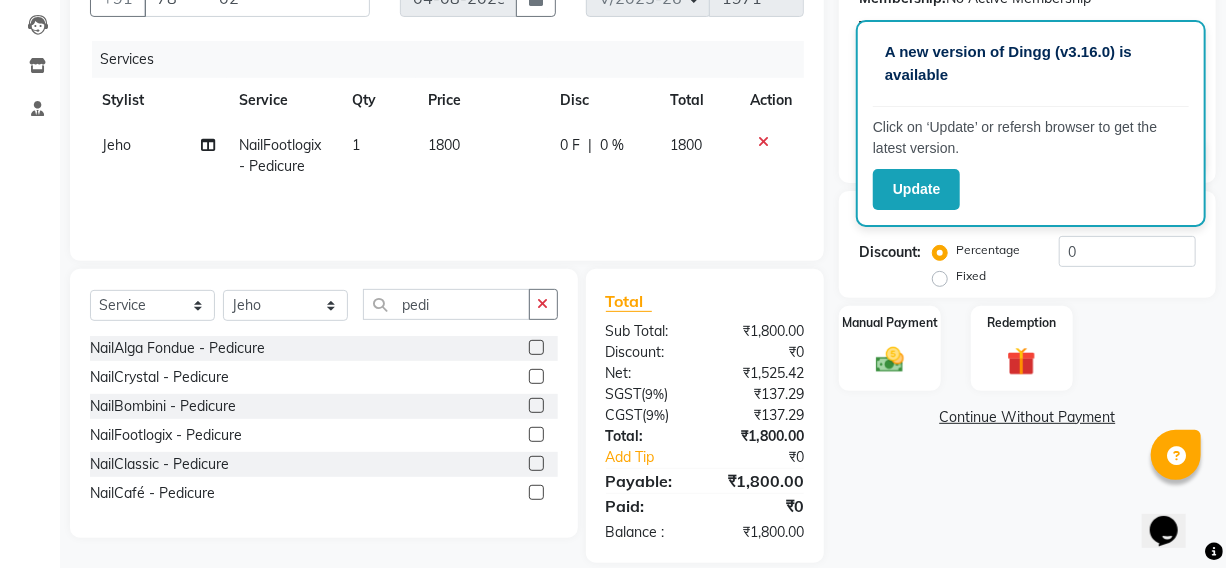 click 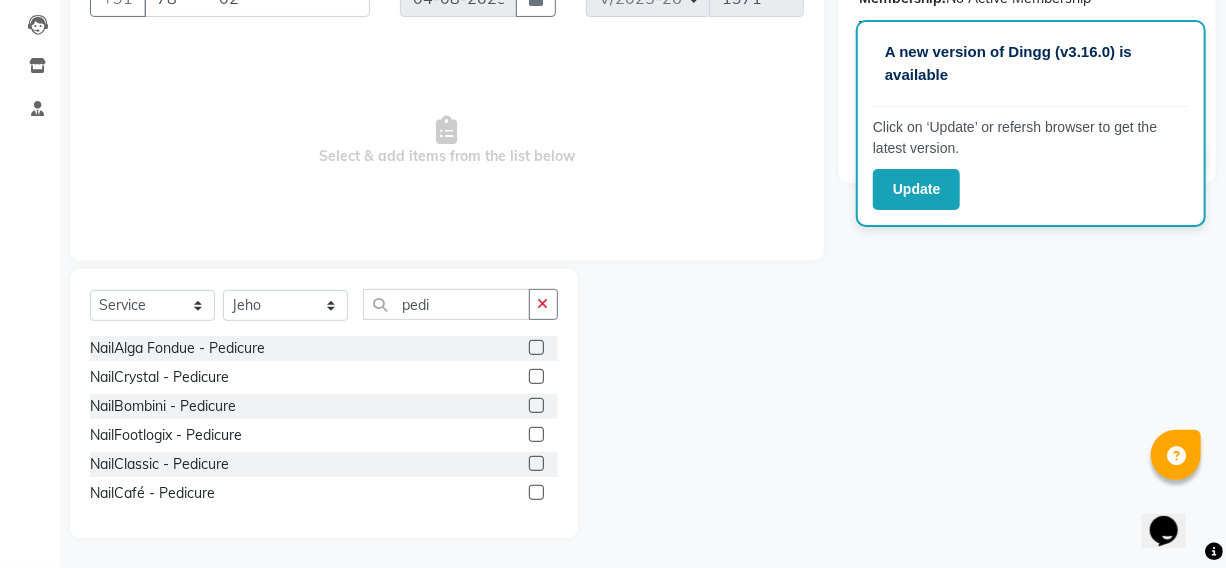 click 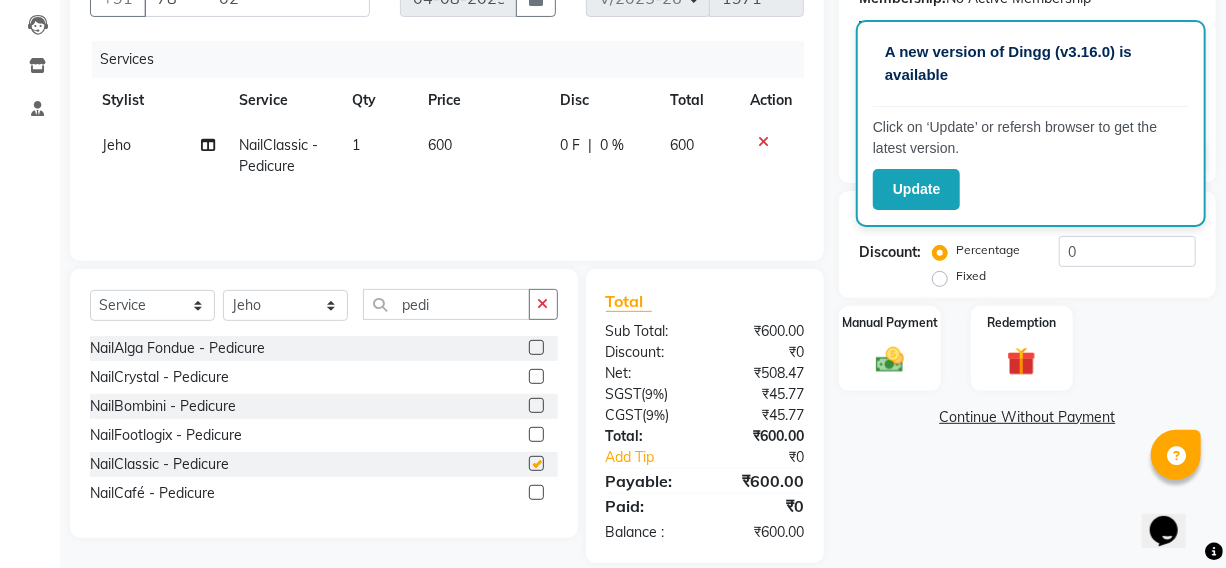 checkbox on "false" 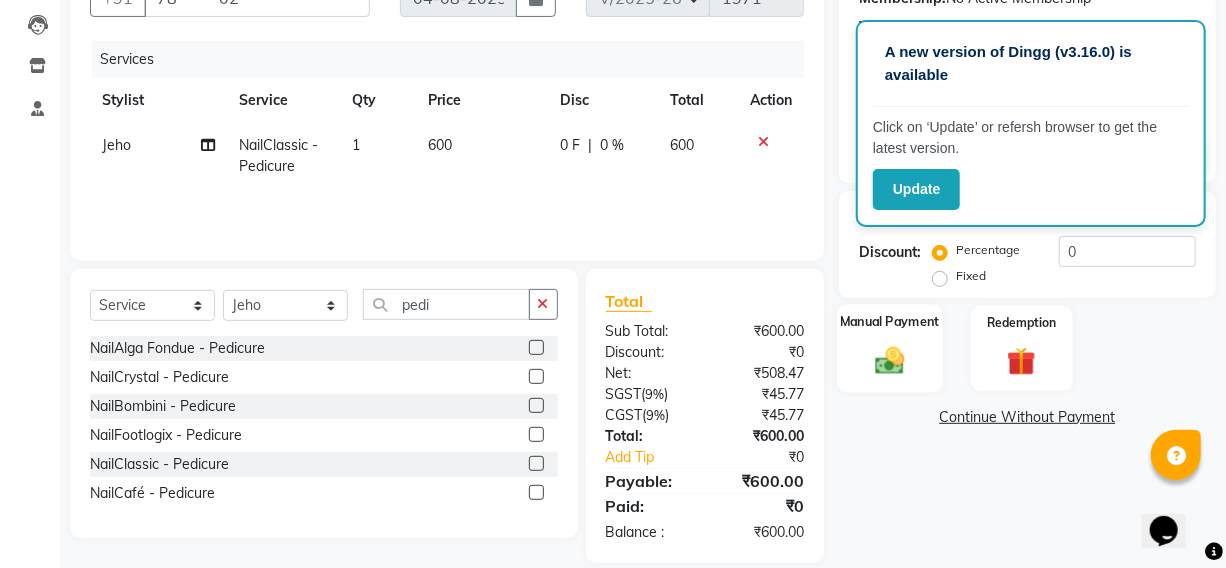click 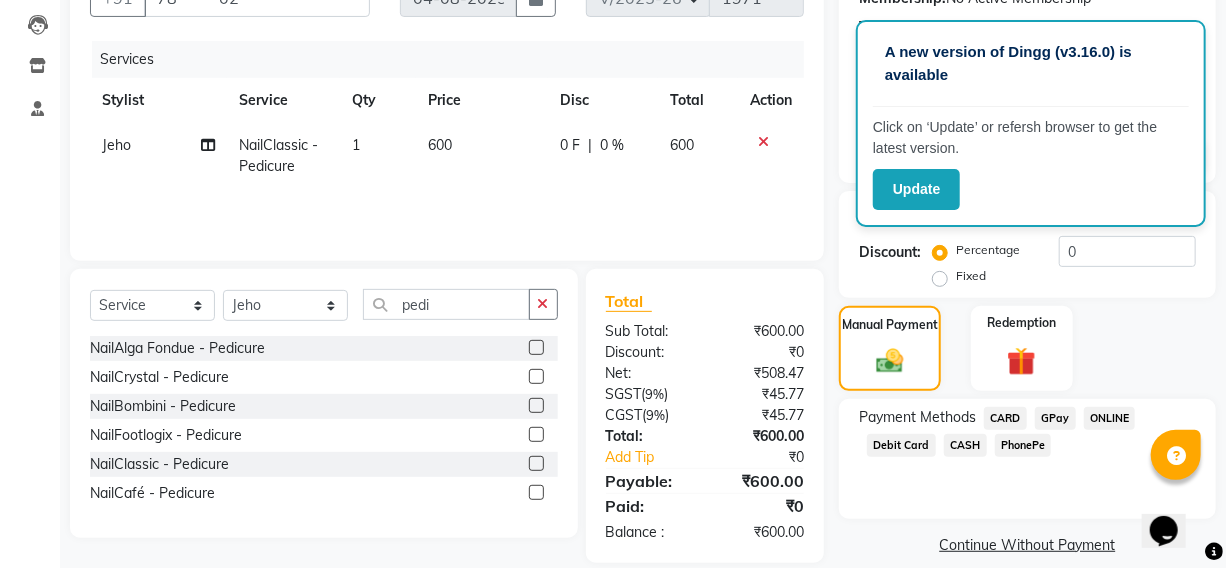 click on "GPay" 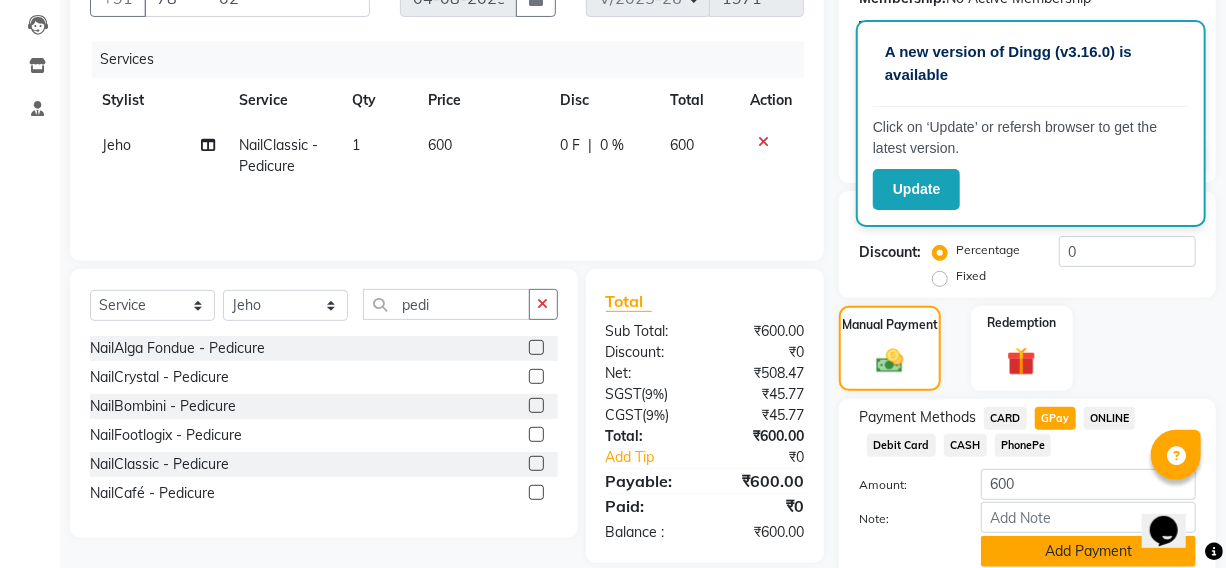 click on "Add Payment" 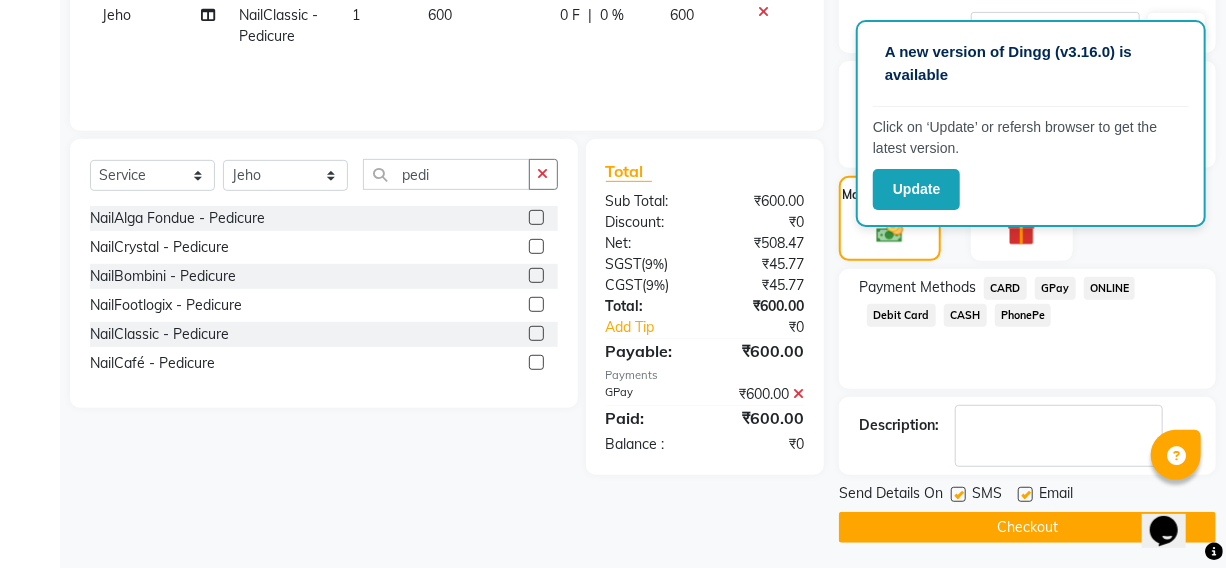 scroll, scrollTop: 340, scrollLeft: 0, axis: vertical 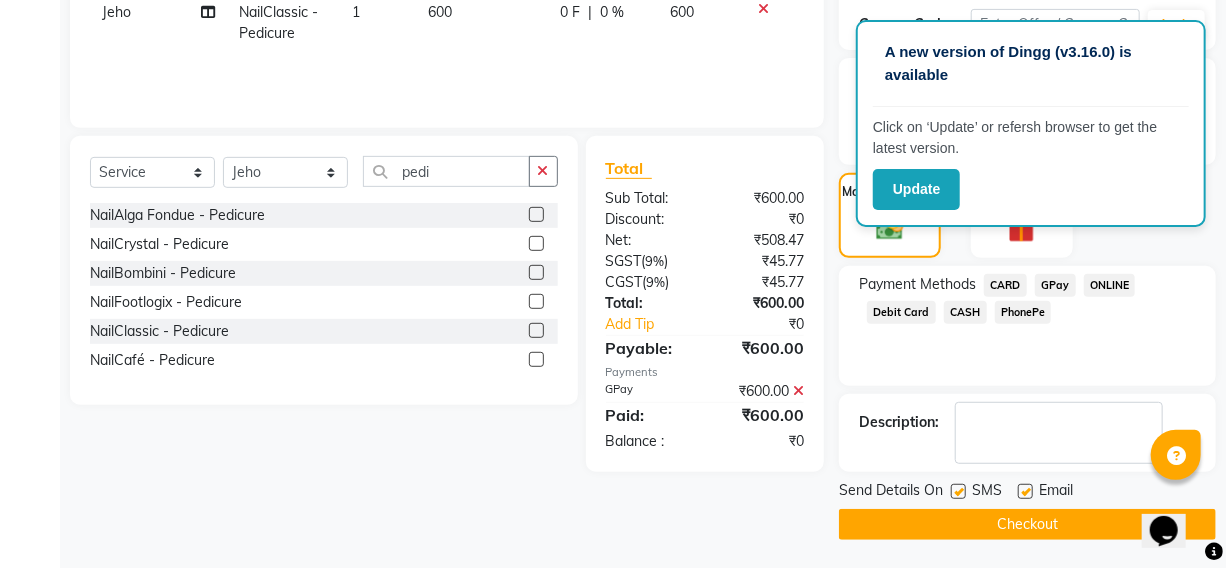 click on "Checkout" 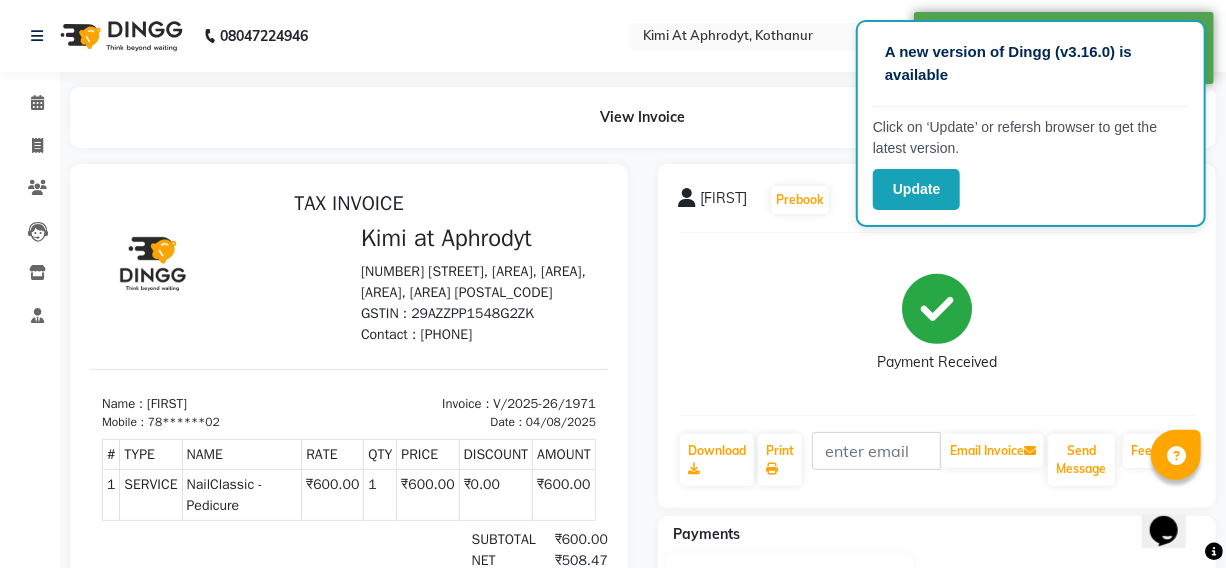 scroll, scrollTop: 0, scrollLeft: 0, axis: both 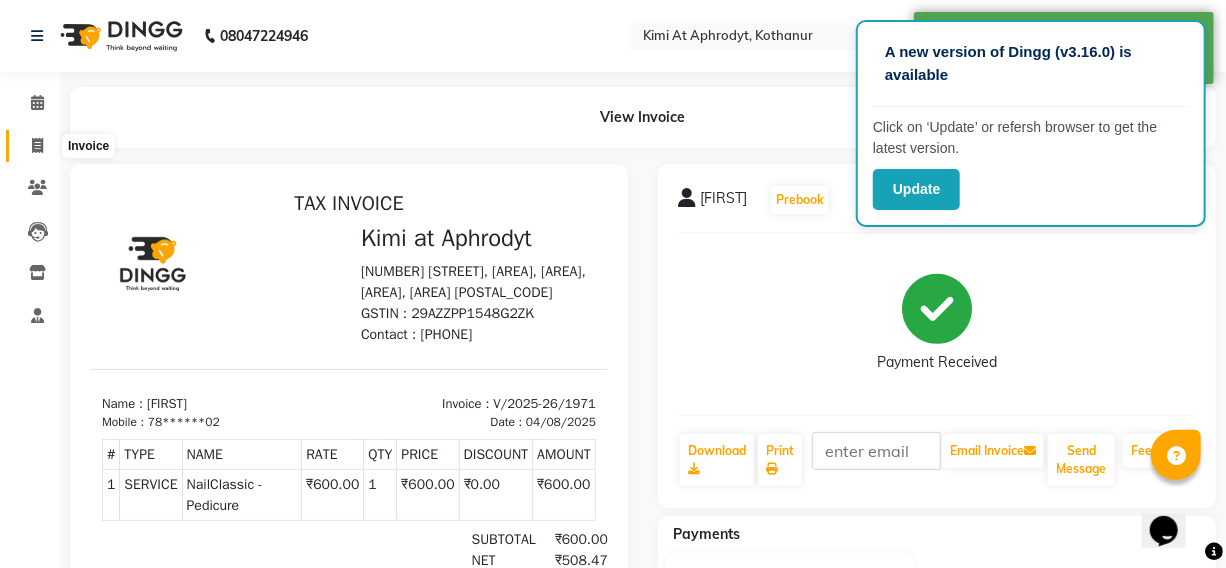 click 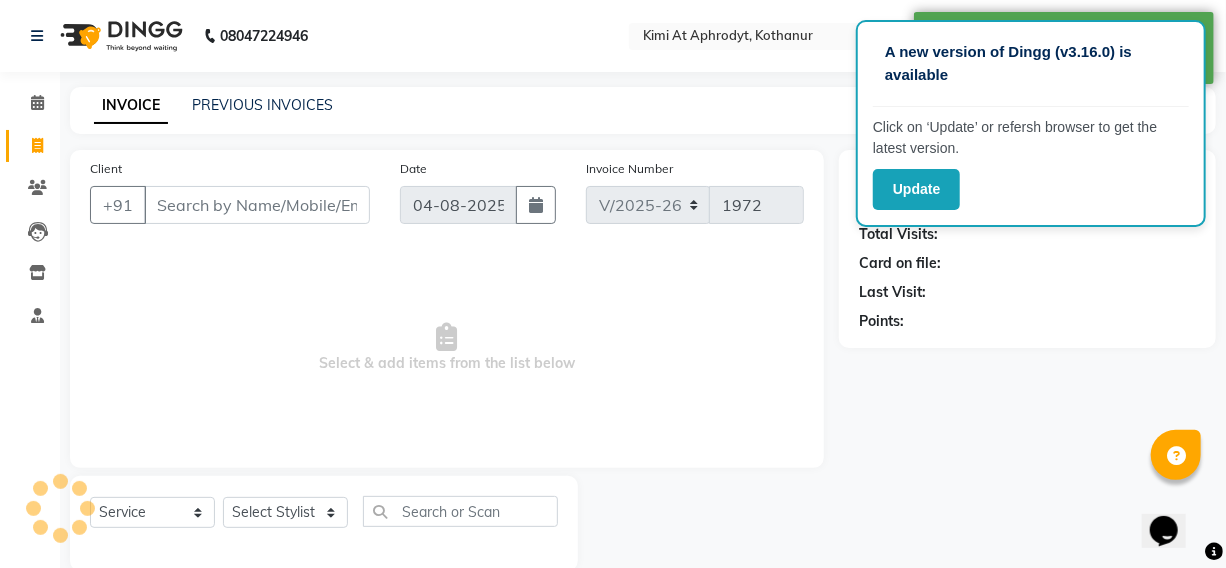 scroll, scrollTop: 33, scrollLeft: 0, axis: vertical 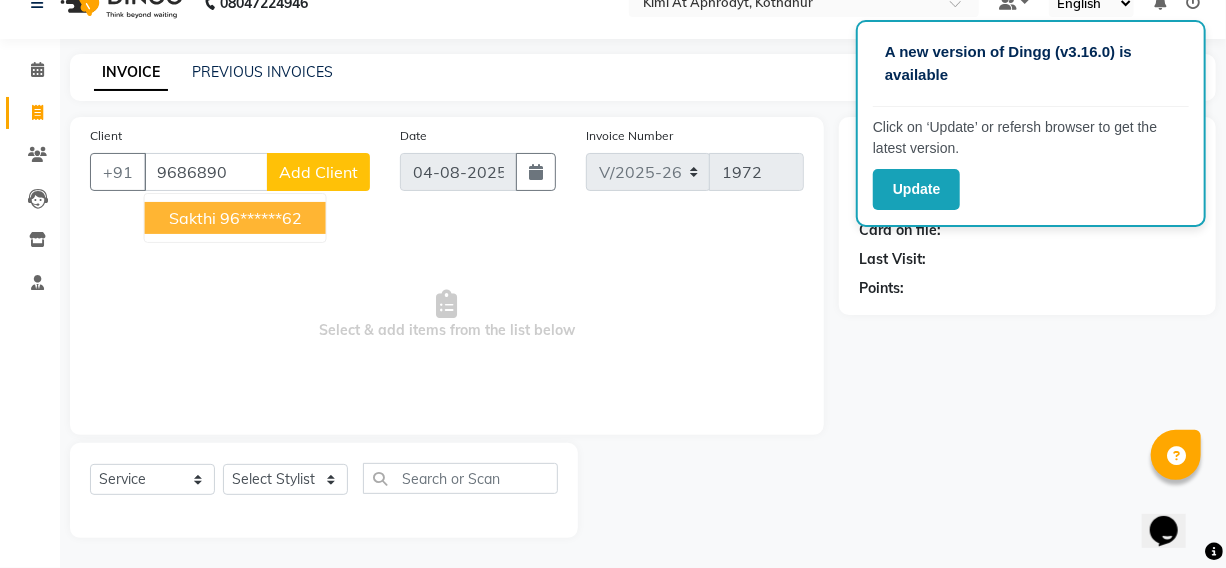 click on "Sakthi" at bounding box center [192, 218] 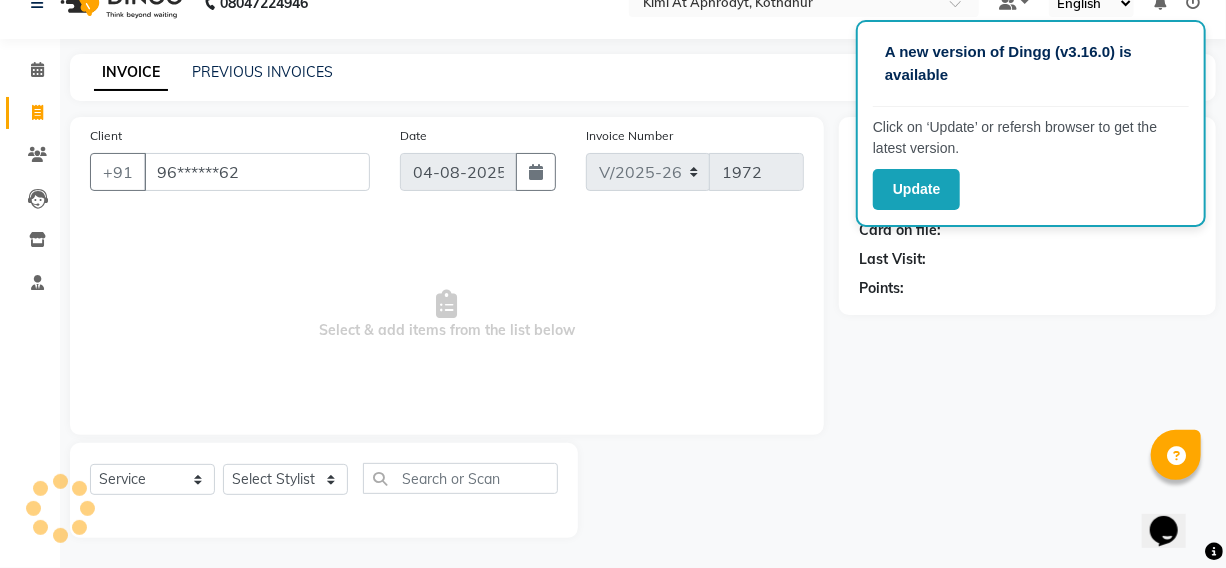 type on "96******62" 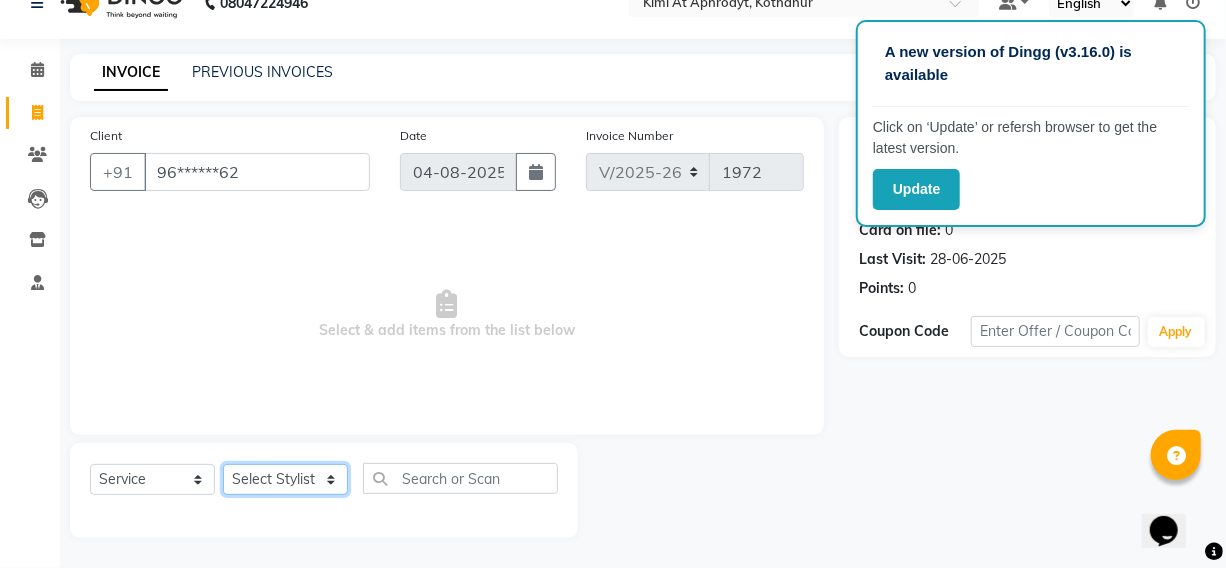 click on "Select Stylist Fardeen Hriatpuii Jeho Khup Kimi manager id Lydia Mani Mercy Murthy NCY Reeta Rehya Reshma Sathiya Zomuani Zovi" 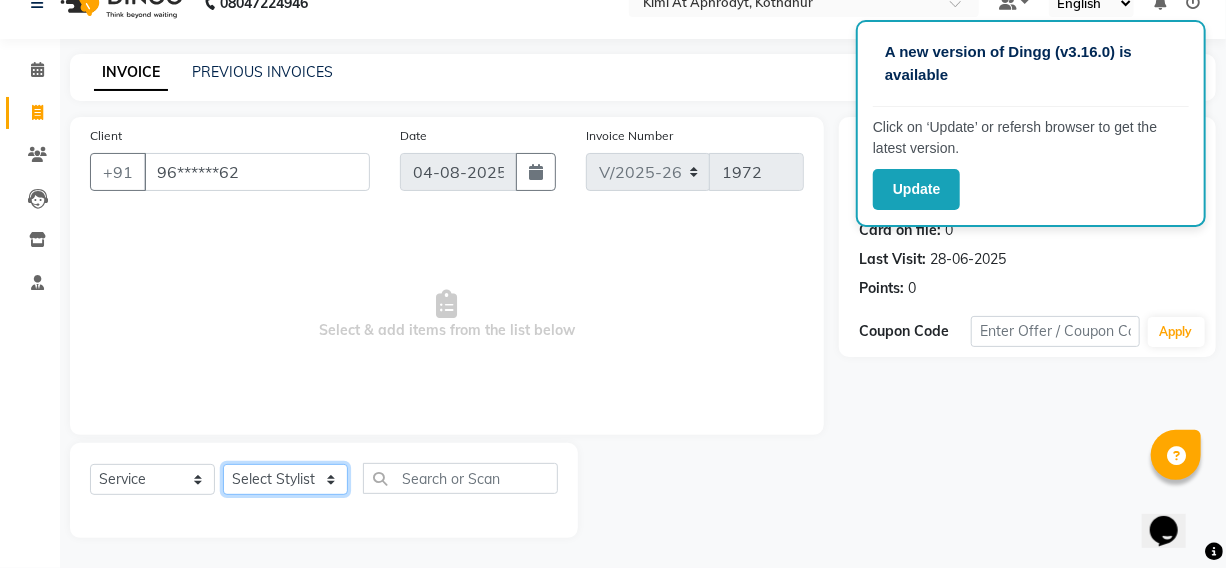 select on "88069" 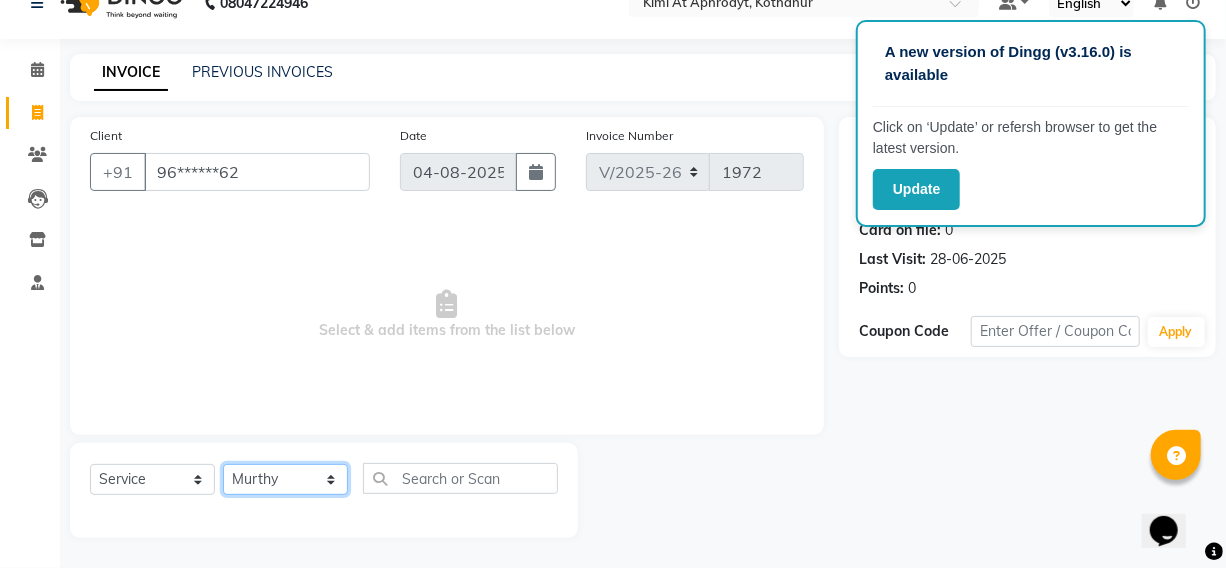 click on "Select Stylist Fardeen Hriatpuii Jeho Khup Kimi manager id Lydia Mani Mercy Murthy NCY Reeta Rehya Reshma Sathiya Zomuani Zovi" 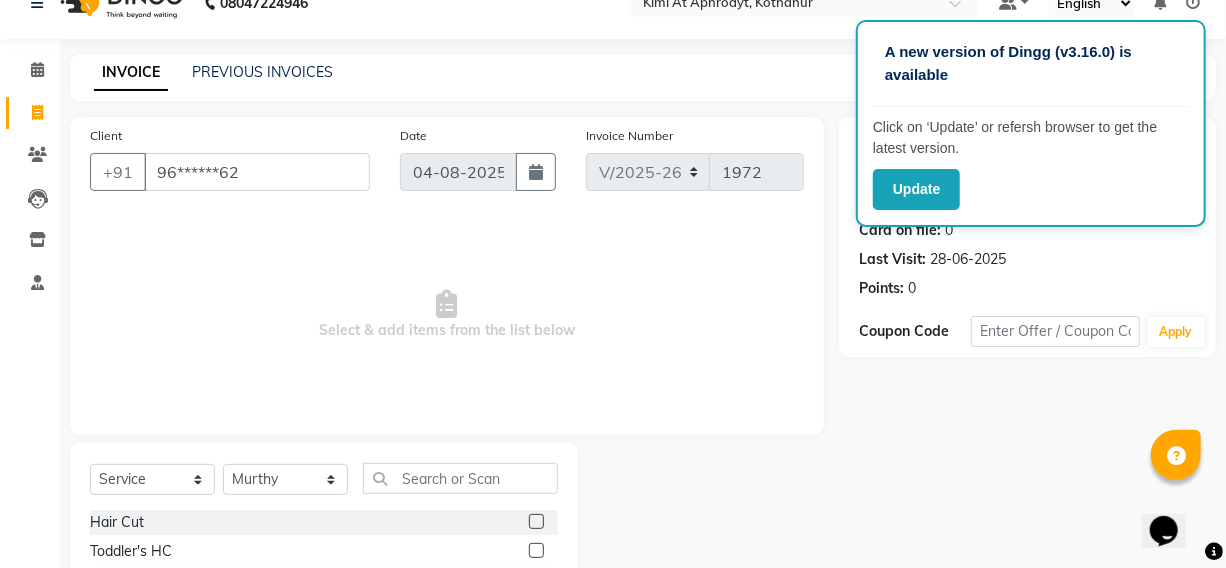 click 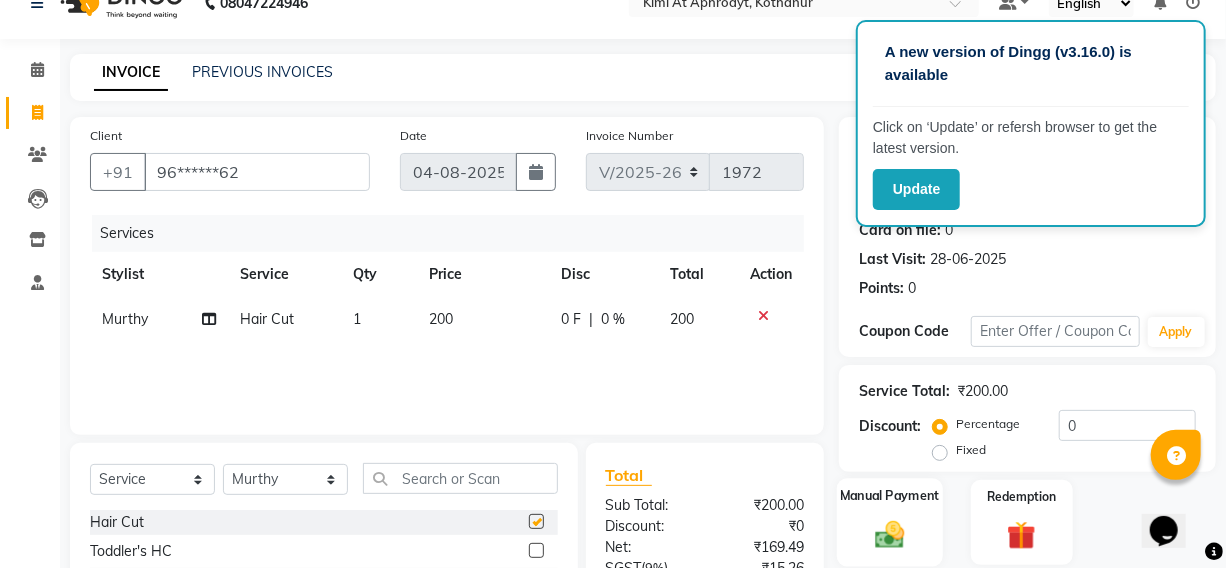checkbox on "false" 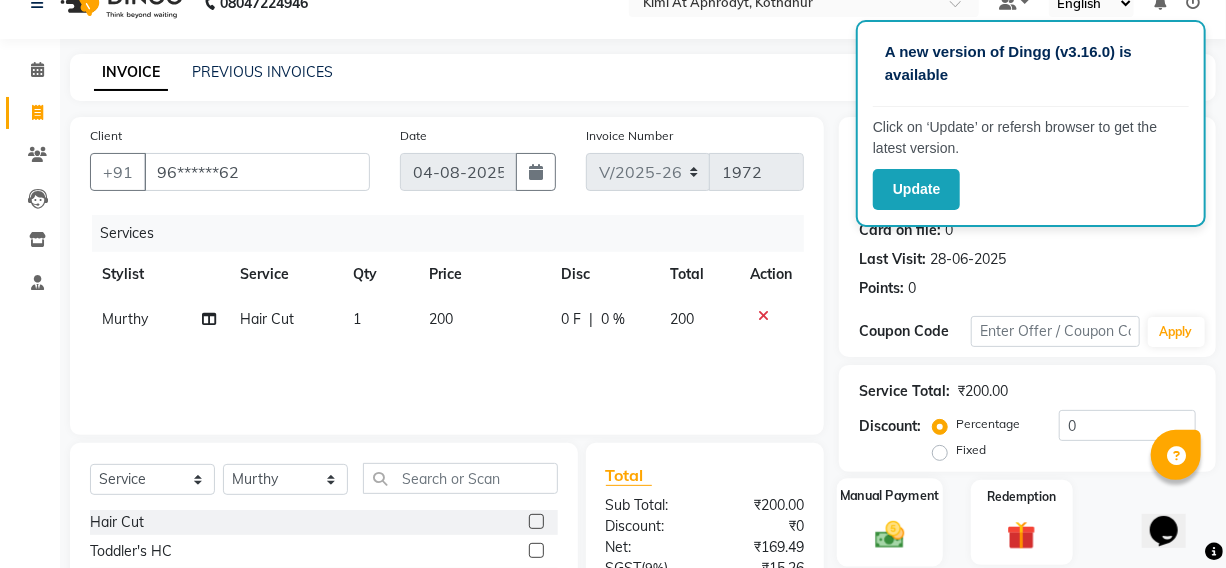 click on "Manual Payment" 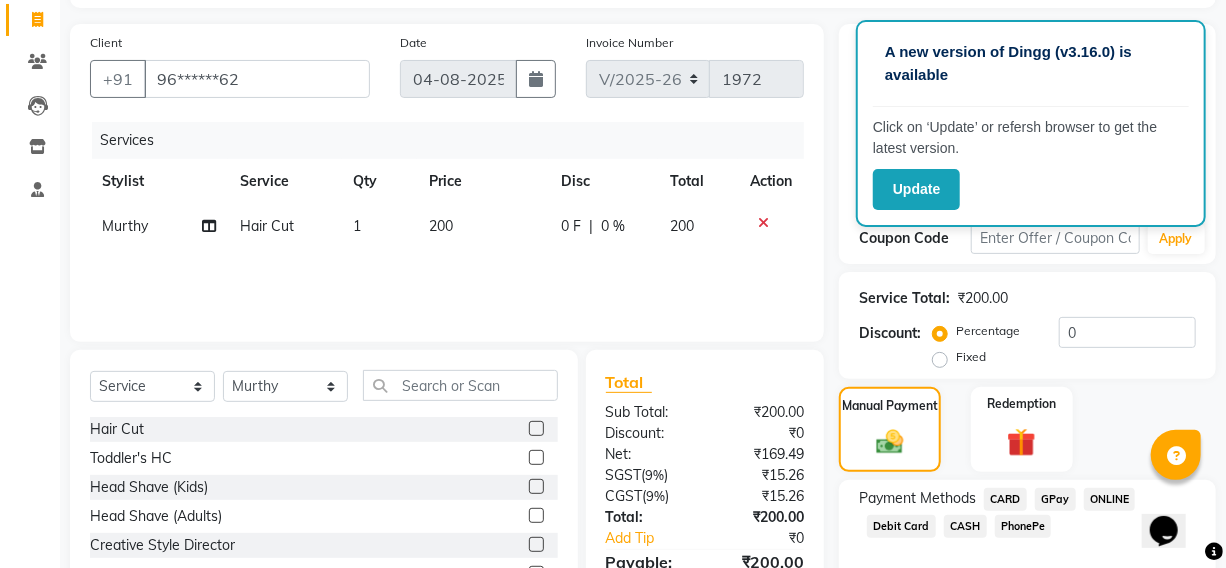 scroll, scrollTop: 215, scrollLeft: 0, axis: vertical 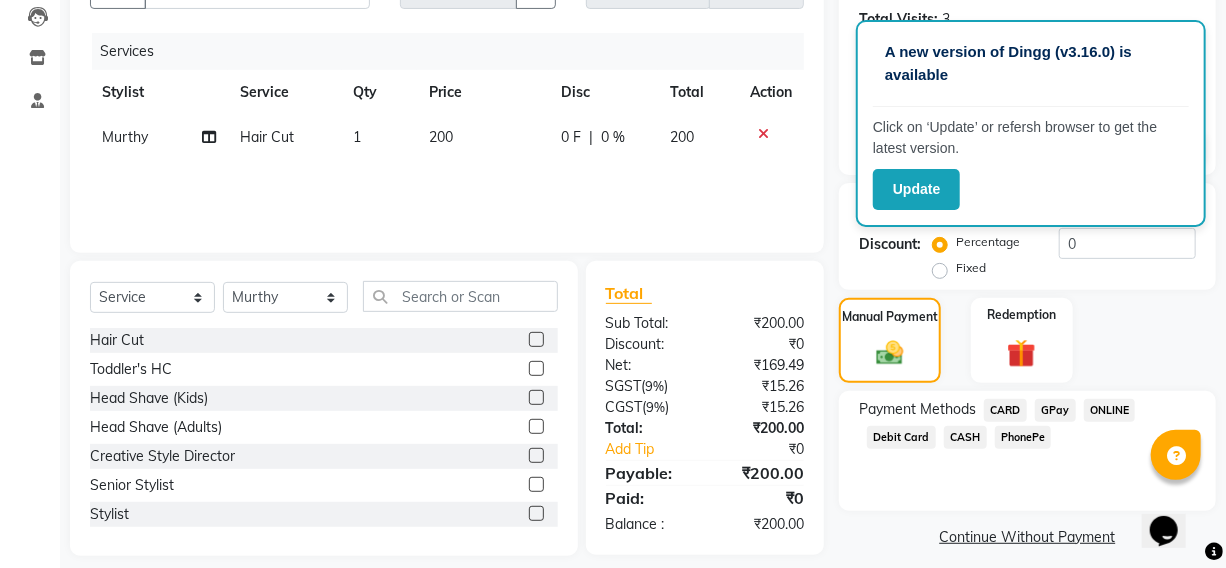 click on "PhonePe" 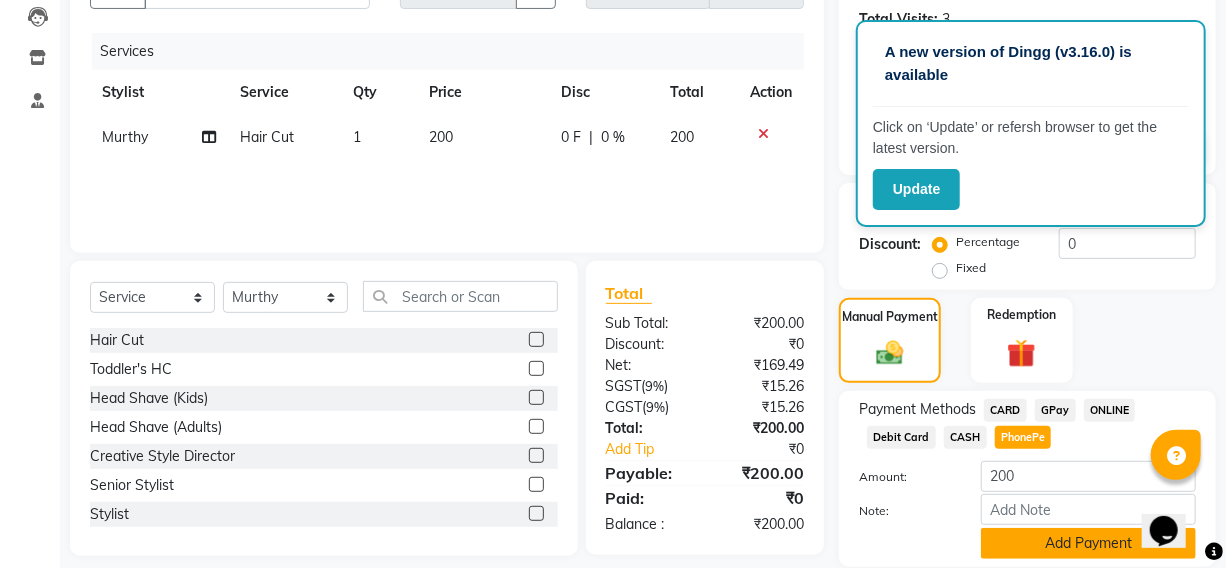 click on "Add Payment" 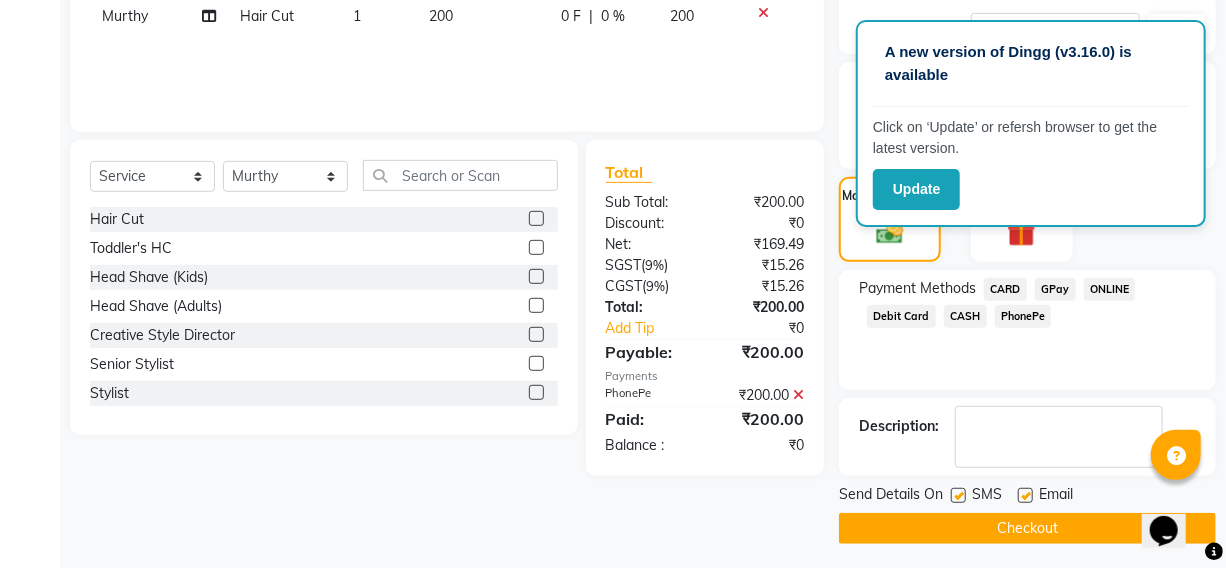 scroll, scrollTop: 340, scrollLeft: 0, axis: vertical 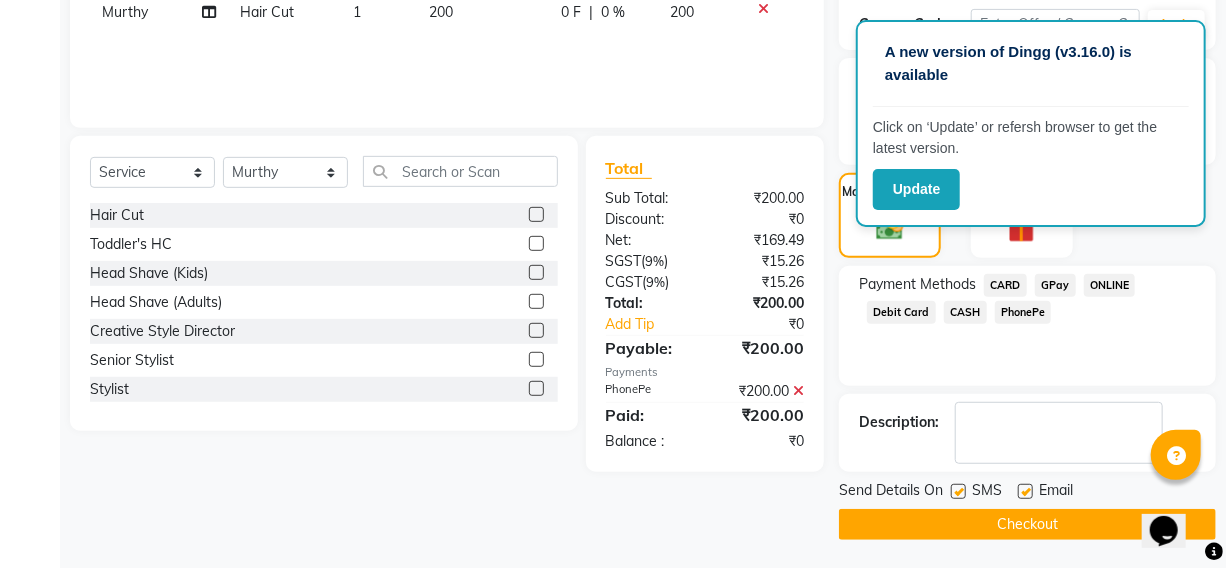 click on "Checkout" 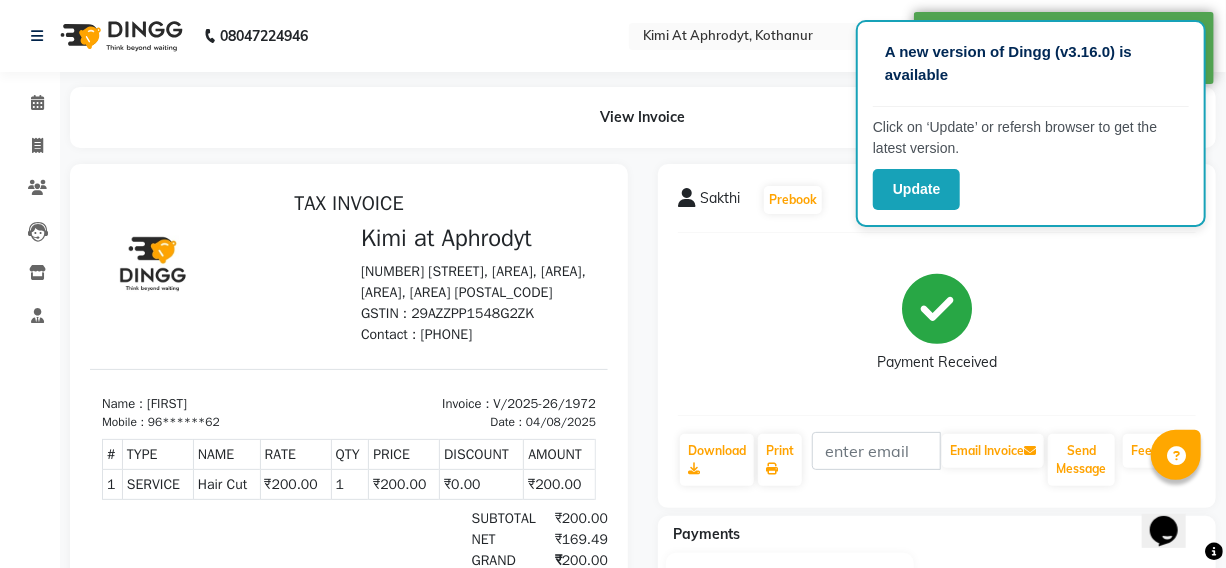 scroll, scrollTop: 0, scrollLeft: 0, axis: both 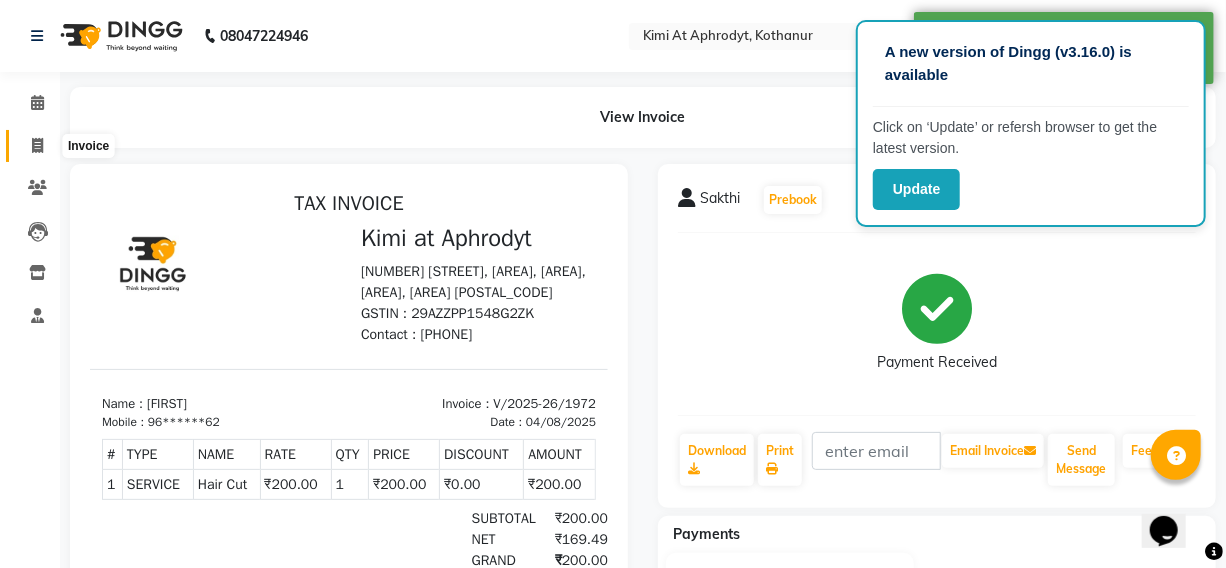 click 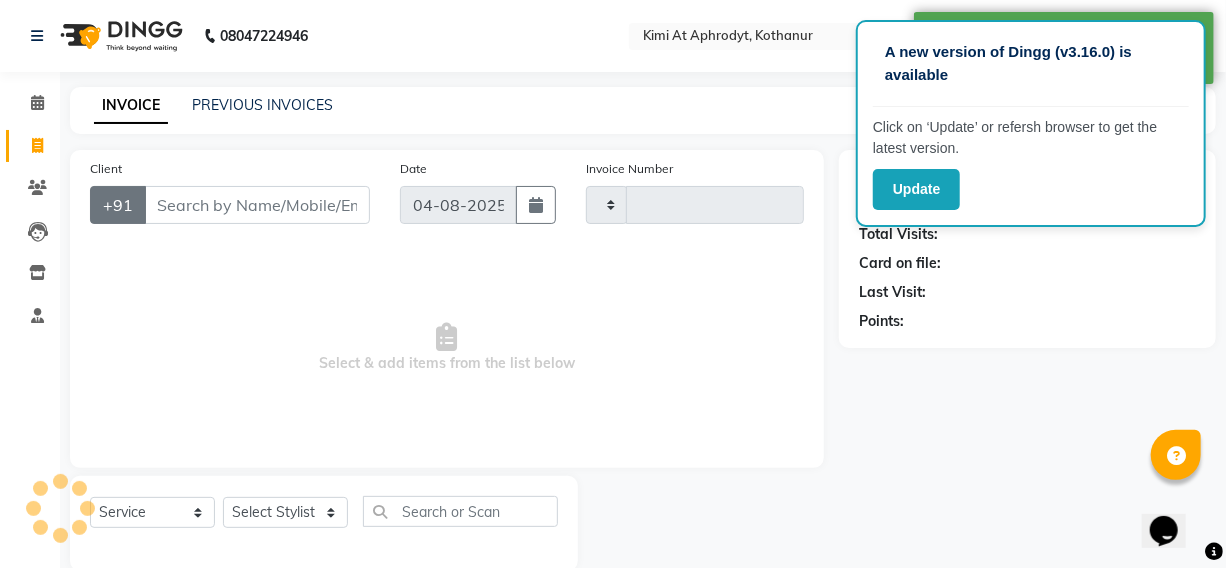 scroll, scrollTop: 33, scrollLeft: 0, axis: vertical 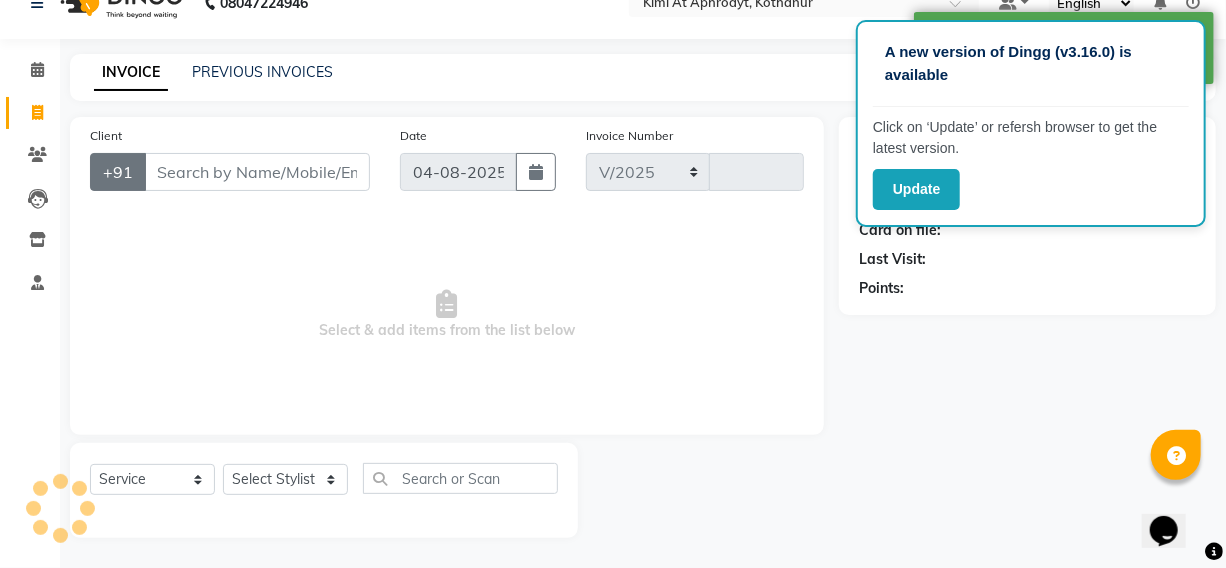 select on "7401" 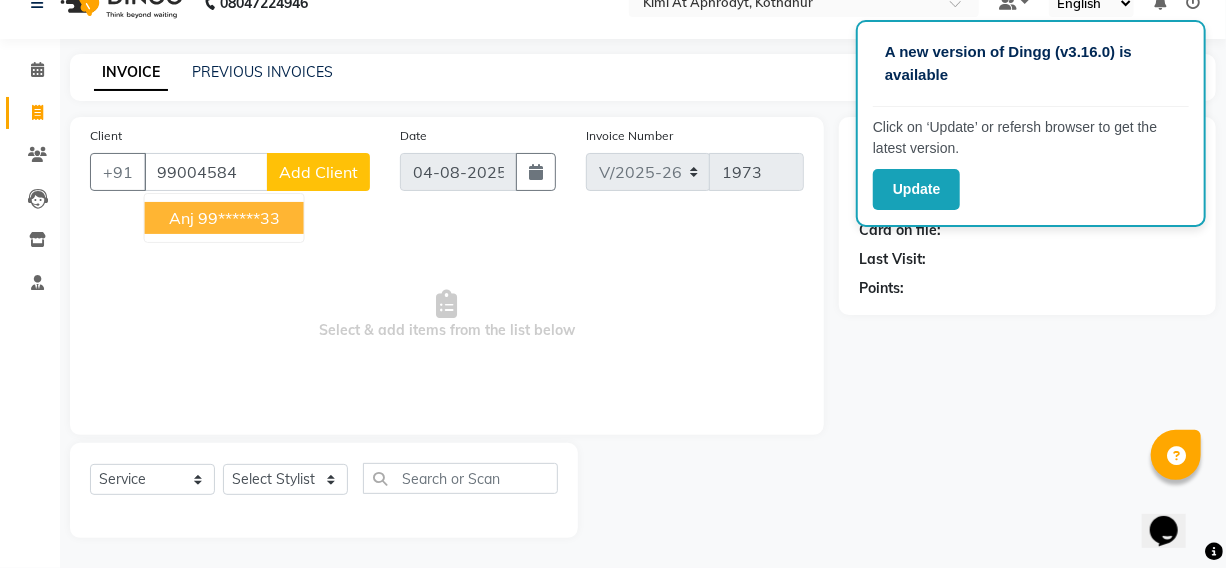 click on "99******33" at bounding box center (239, 218) 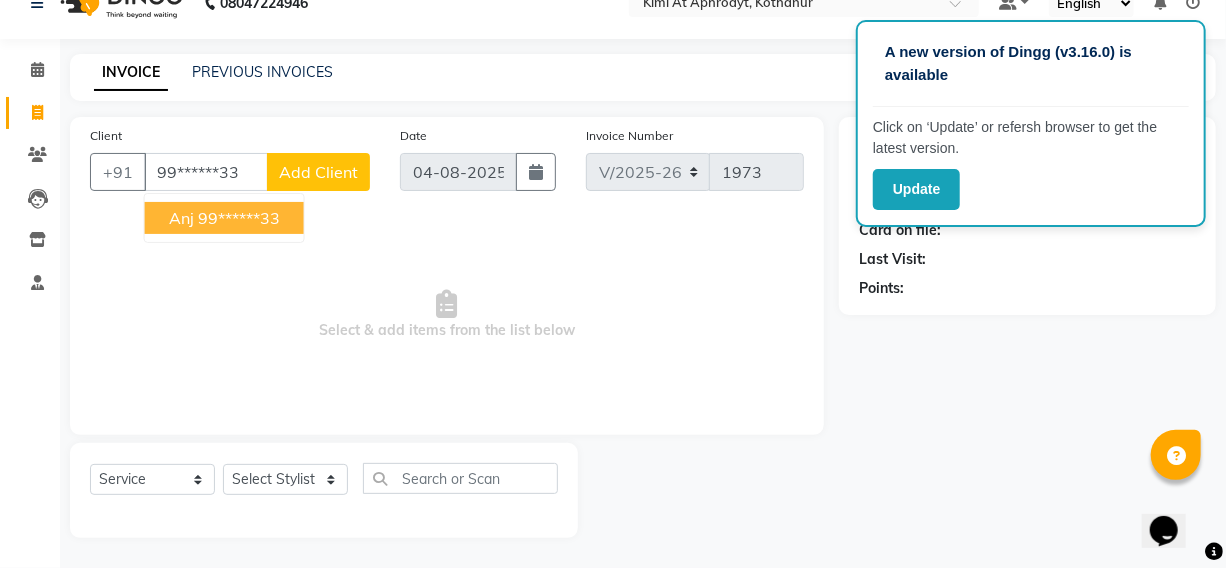type on "99******33" 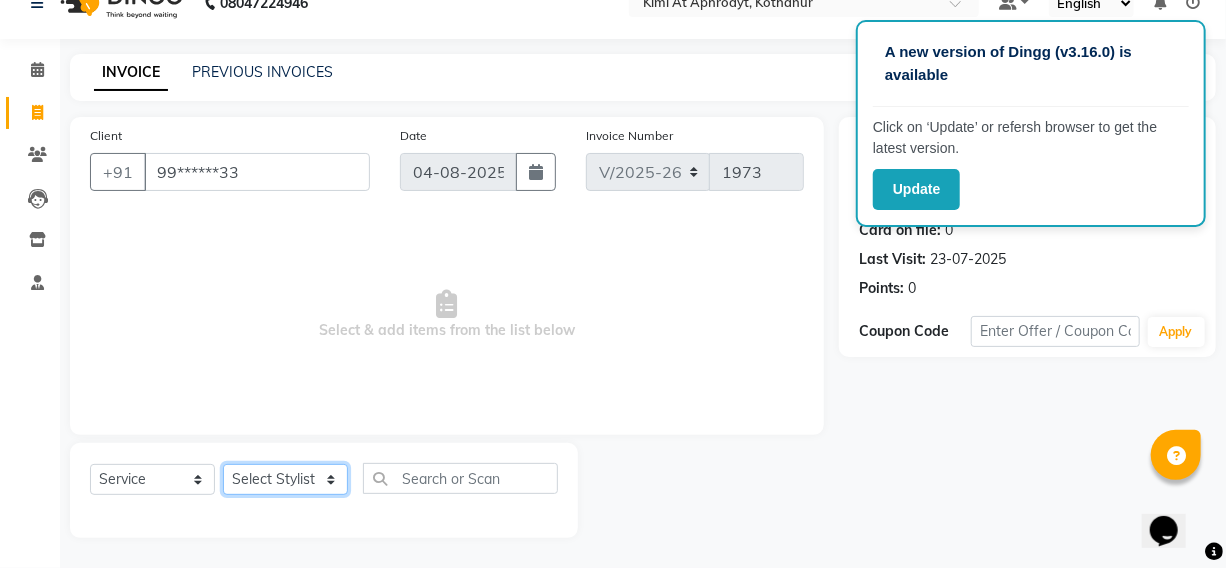 click on "Select Stylist Fardeen Hriatpuii Jeho Khup Kimi manager id Lydia Mani Mercy Murthy NCY Reeta Rehya Reshma Sathiya Zomuani Zovi" 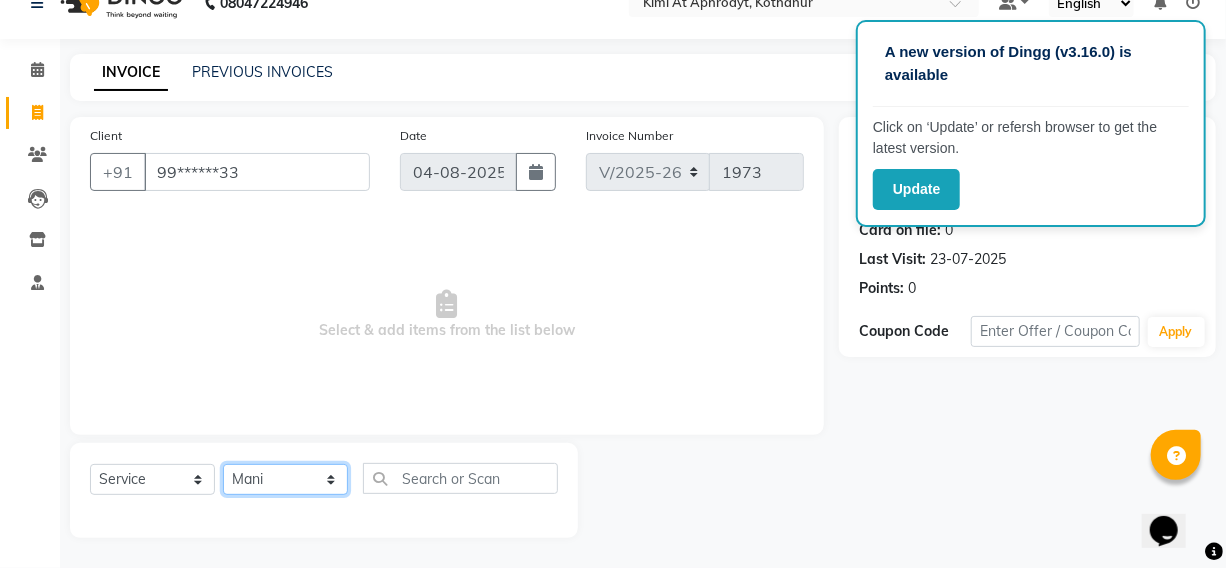 click on "Select Stylist Fardeen Hriatpuii Jeho Khup Kimi manager id Lydia Mani Mercy Murthy NCY Reeta Rehya Reshma Sathiya Zomuani Zovi" 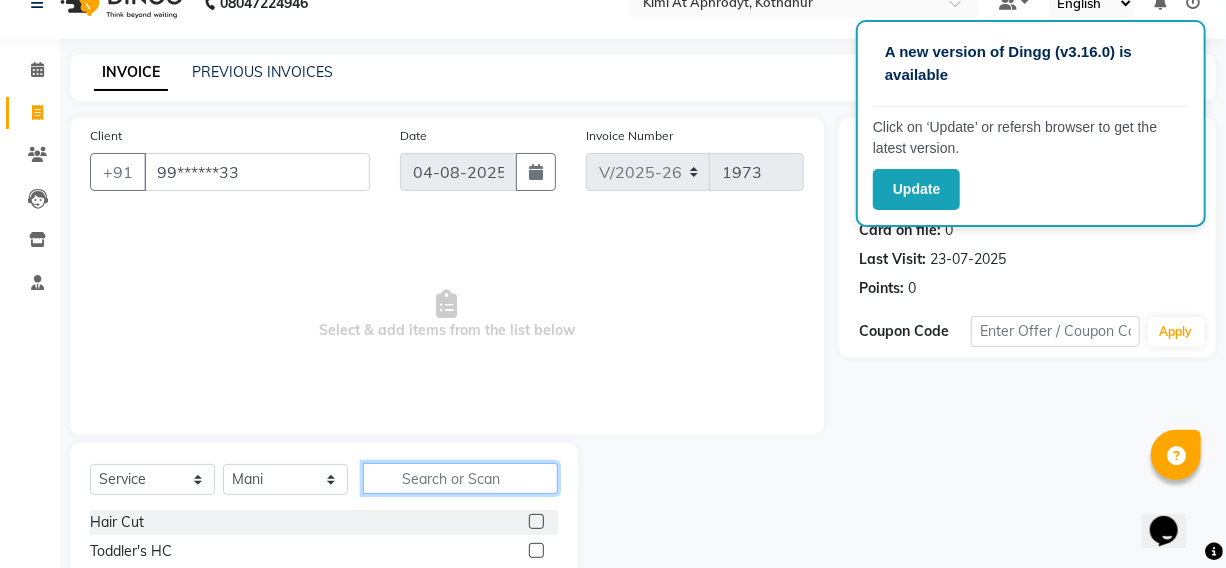 click 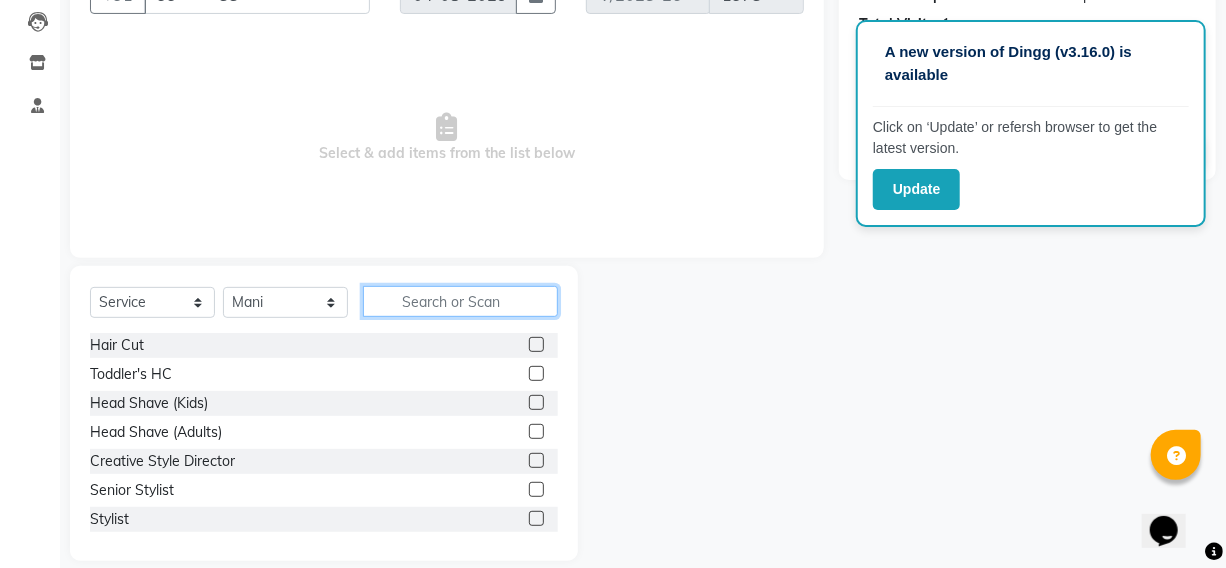 scroll, scrollTop: 215, scrollLeft: 0, axis: vertical 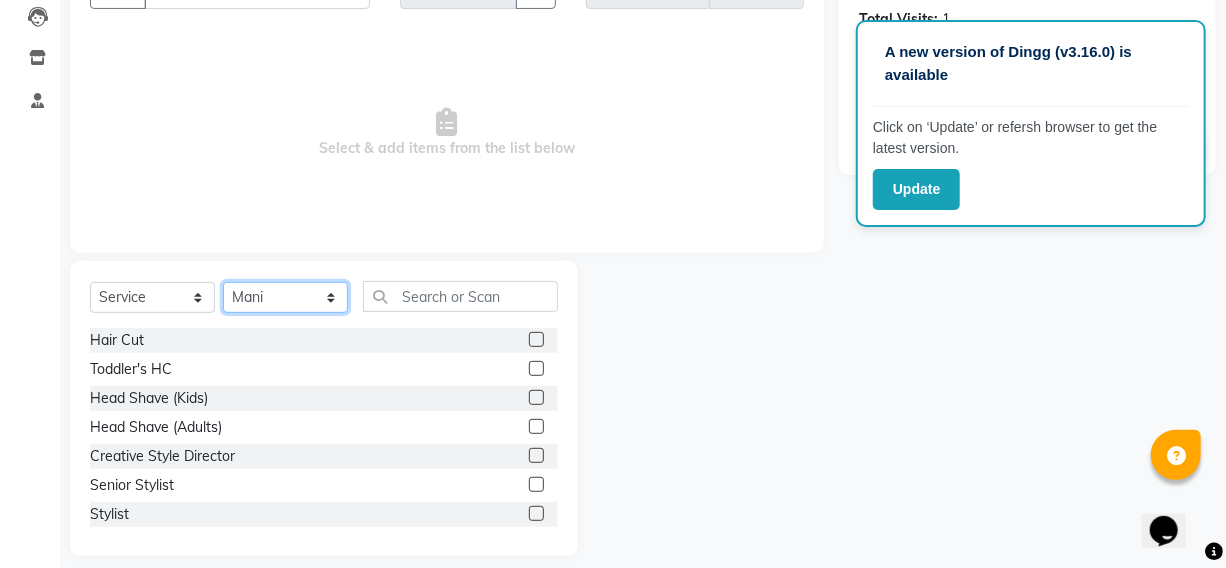 click on "Select Stylist Fardeen Hriatpuii Jeho Khup Kimi manager id Lydia Mani Mercy Murthy NCY Reeta Rehya Reshma Sathiya Zomuani Zovi" 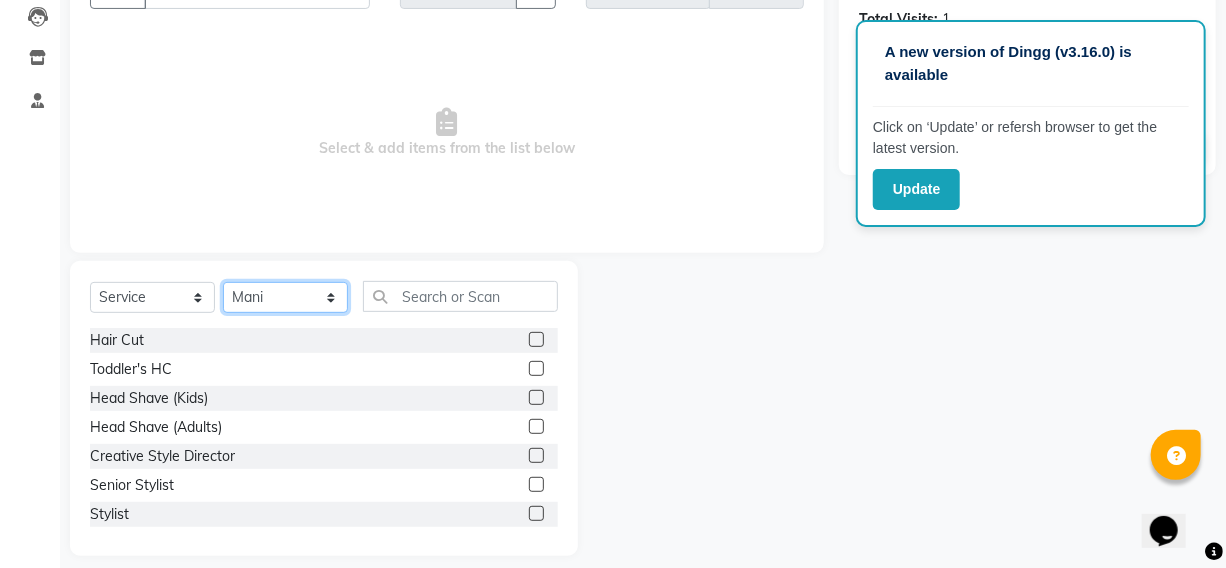 select on "69729" 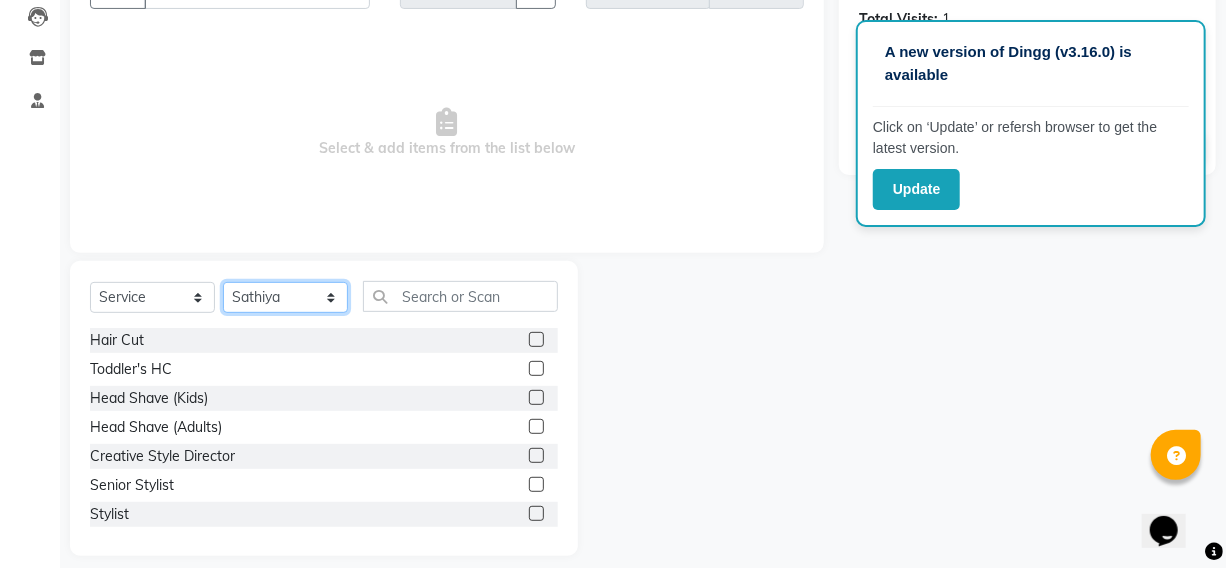 click on "Select Stylist Fardeen Hriatpuii Jeho Khup Kimi manager id Lydia Mani Mercy Murthy NCY Reeta Rehya Reshma Sathiya Zomuani Zovi" 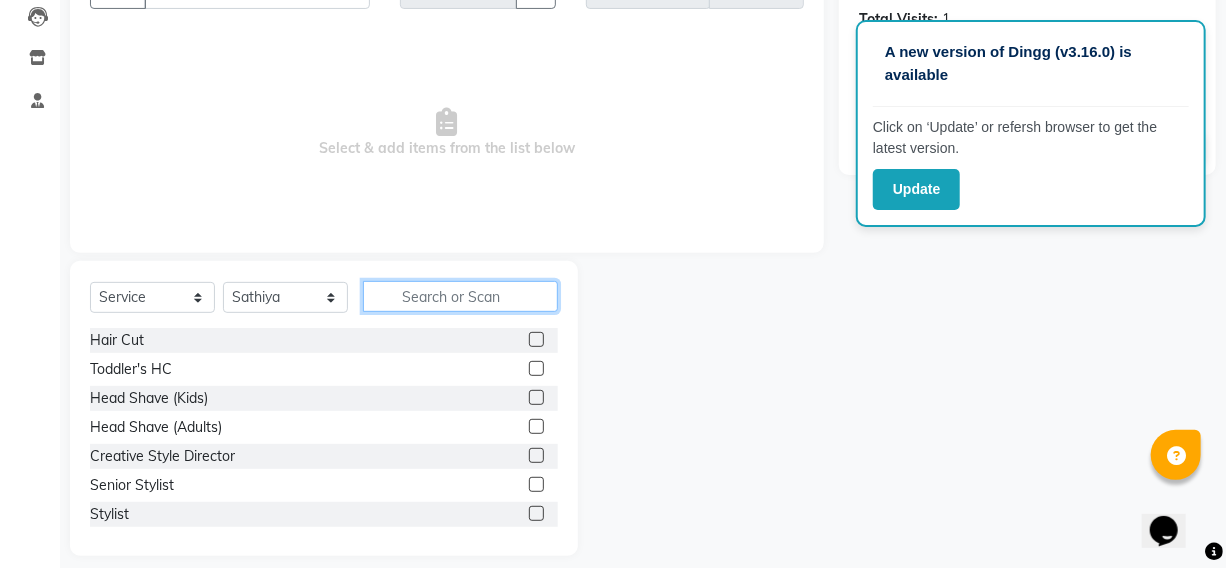 click 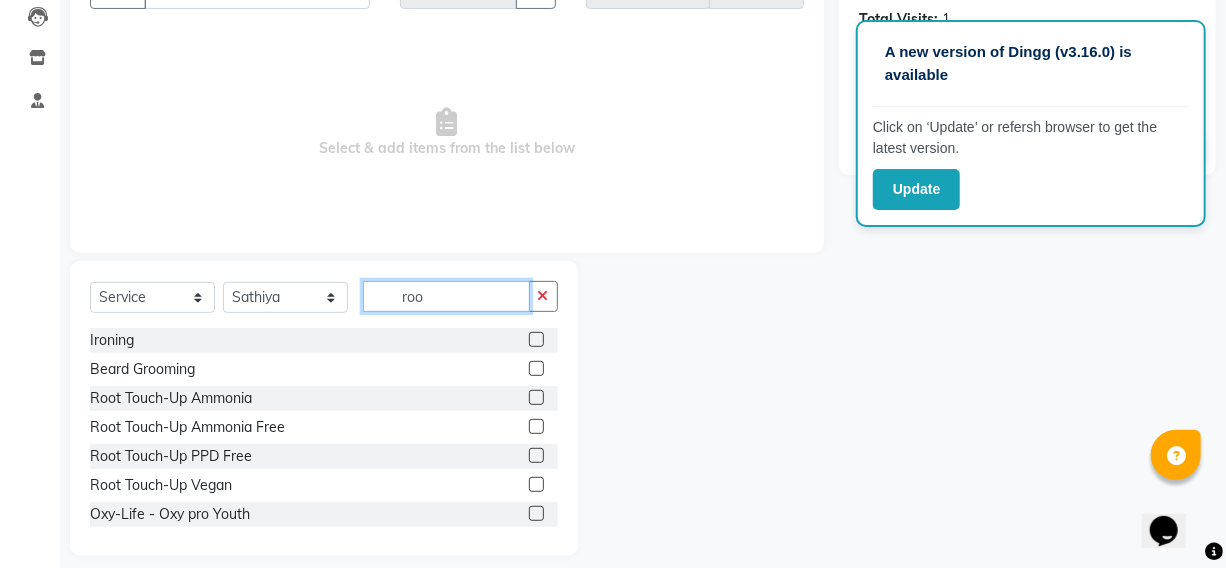 scroll, scrollTop: 178, scrollLeft: 0, axis: vertical 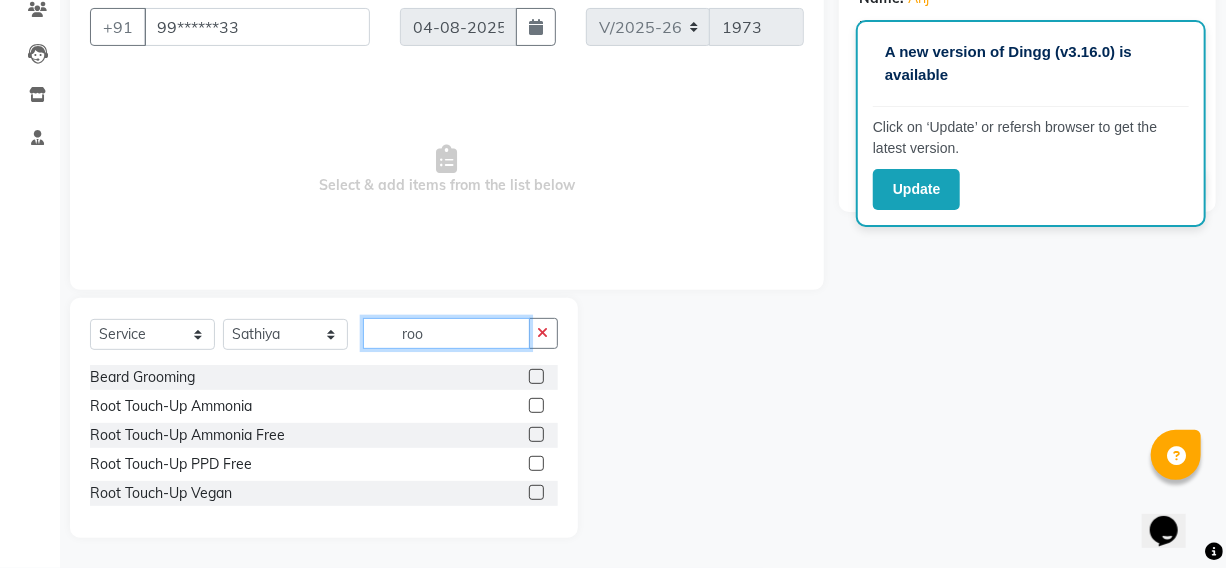 type on "roo" 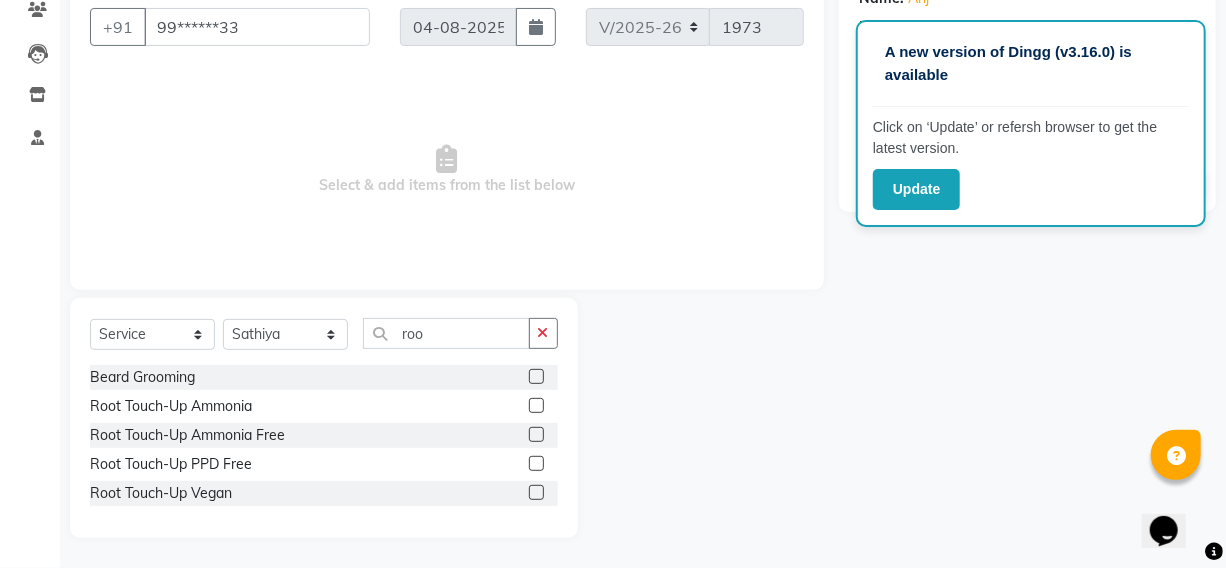 click 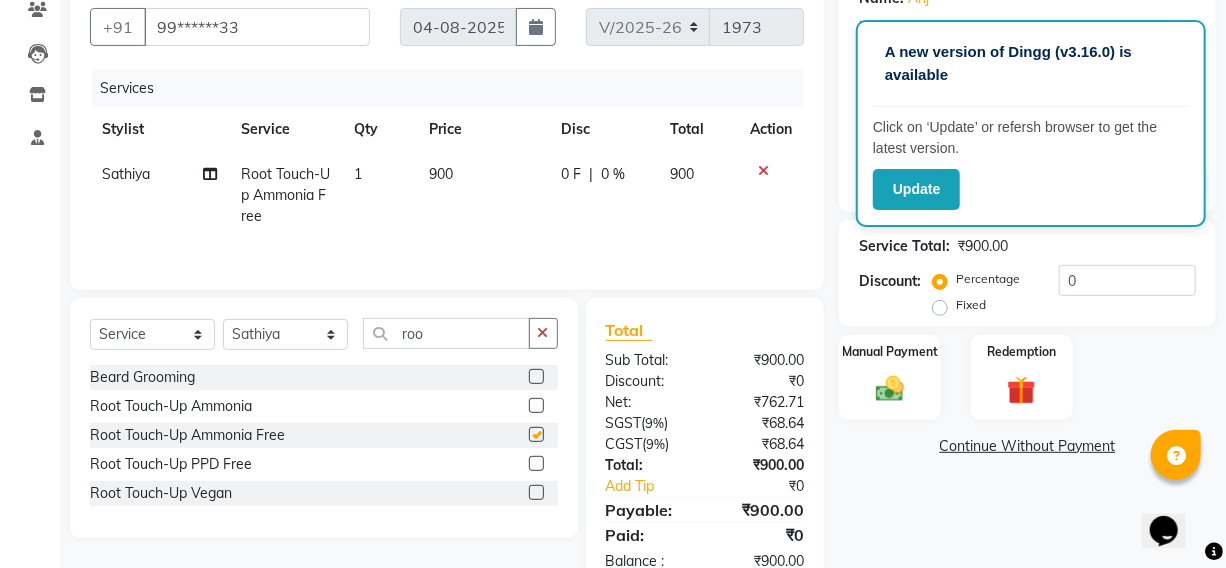 checkbox on "false" 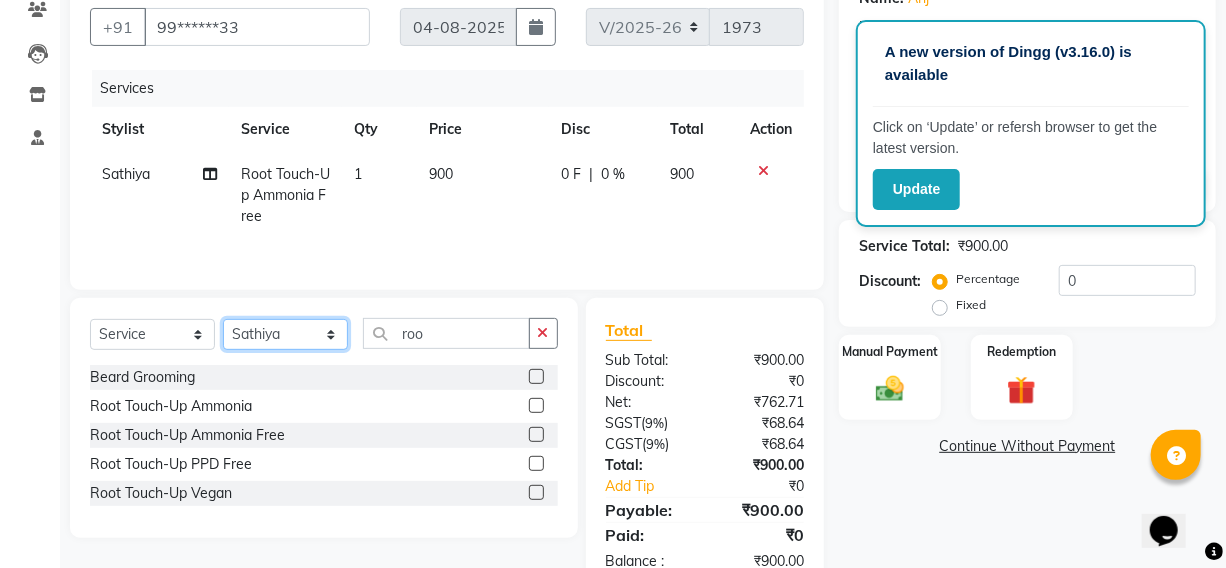 click on "Select Stylist Fardeen Hriatpuii Jeho Khup Kimi manager id Lydia Mani Mercy Murthy NCY Reeta Rehya Reshma Sathiya Zomuani Zovi" 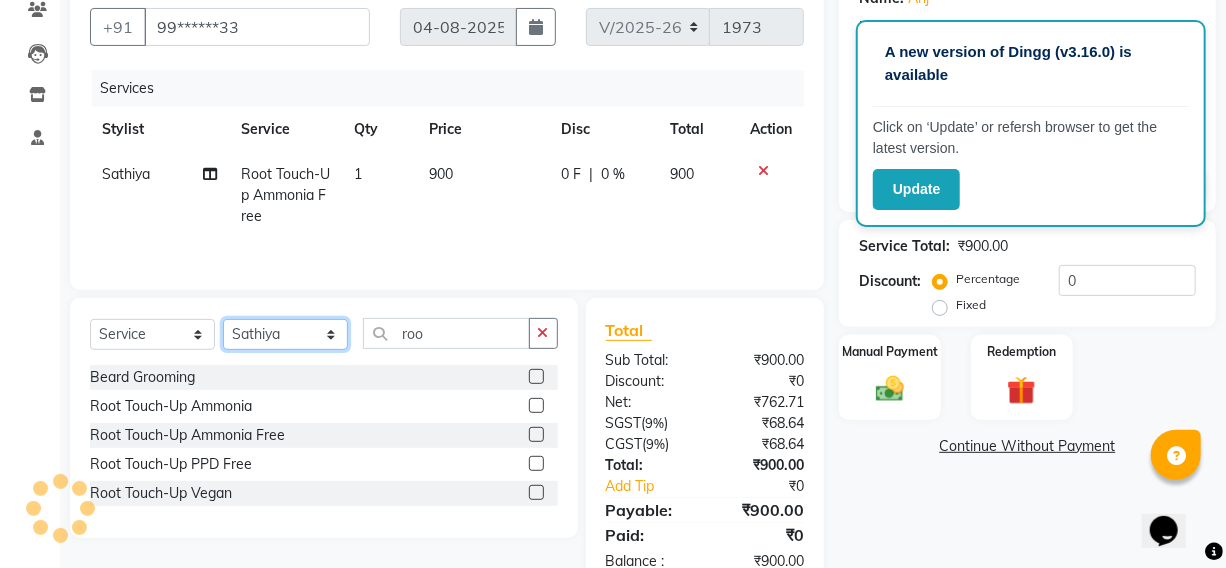 click on "Select Stylist Fardeen Hriatpuii Jeho Khup Kimi manager id Lydia Mani Mercy Murthy NCY Reeta Rehya Reshma Sathiya Zomuani Zovi" 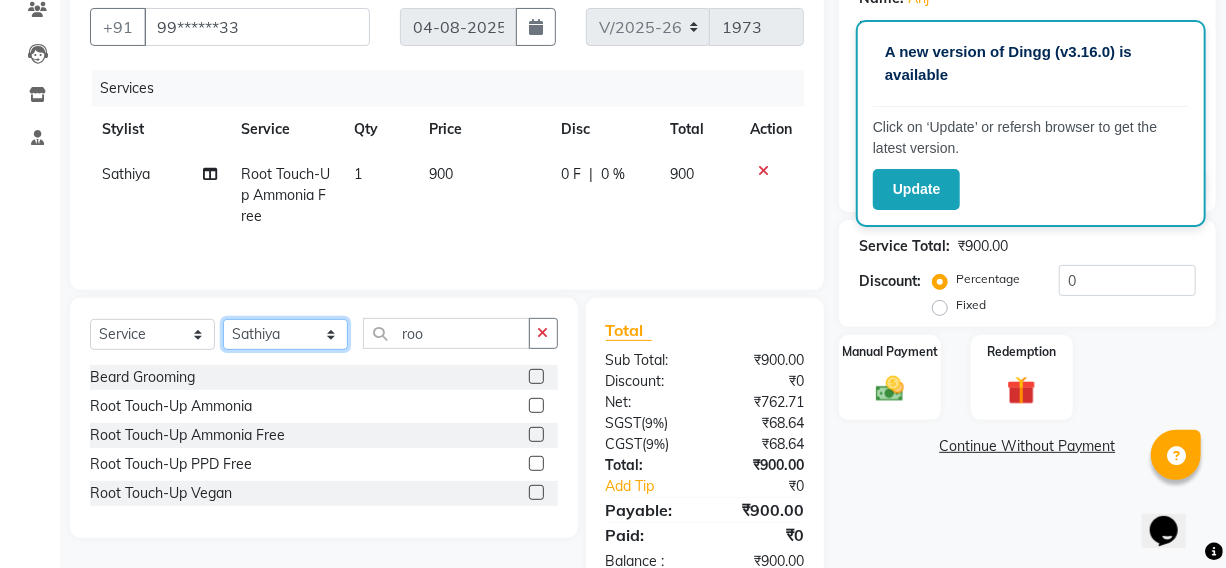 select on "69733" 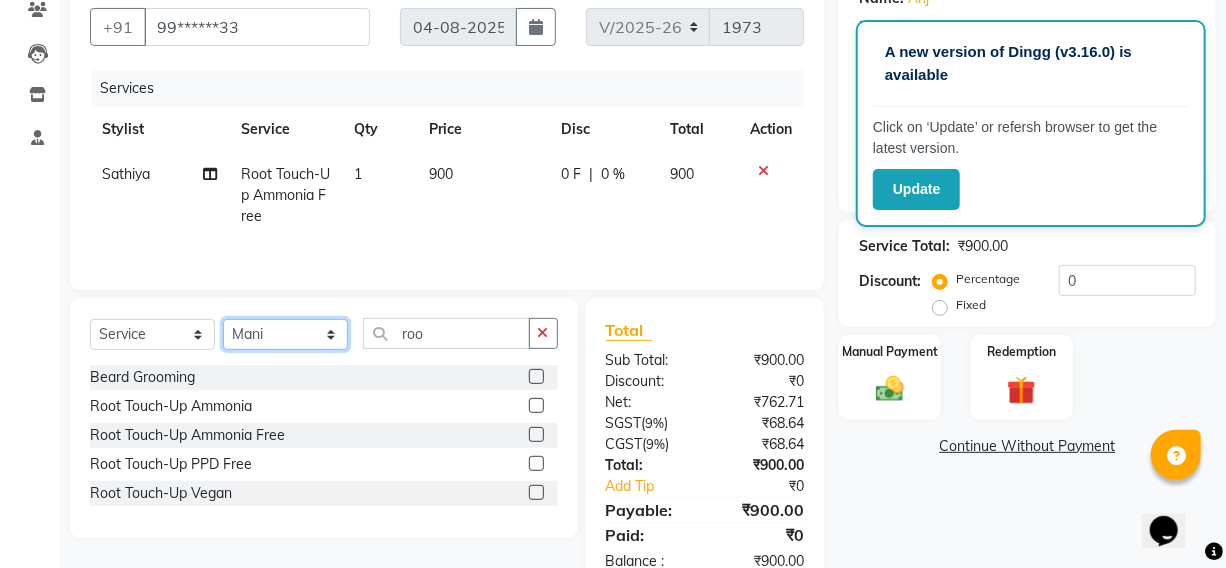 click on "Select Stylist Fardeen Hriatpuii Jeho Khup Kimi manager id Lydia Mani Mercy Murthy NCY Reeta Rehya Reshma Sathiya Zomuani Zovi" 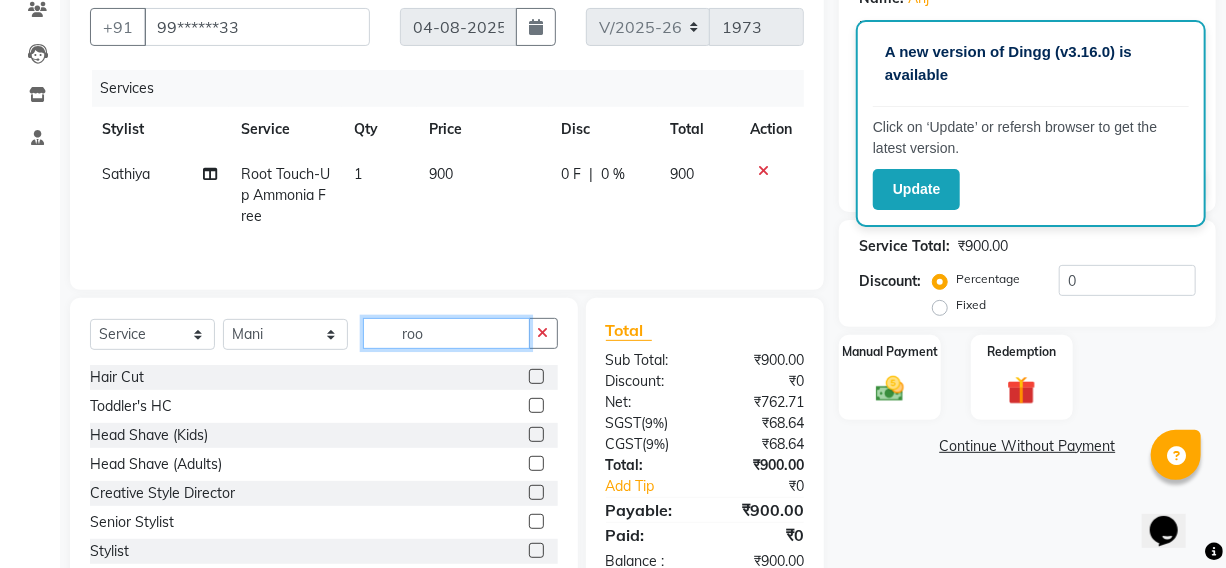 click on "roo" 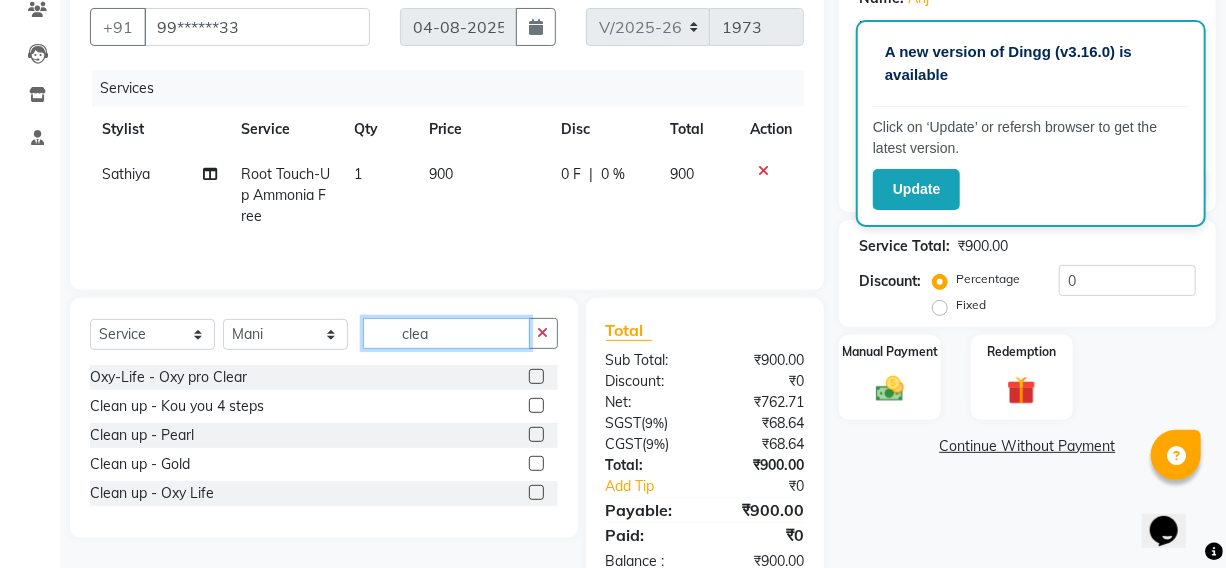type on "clea" 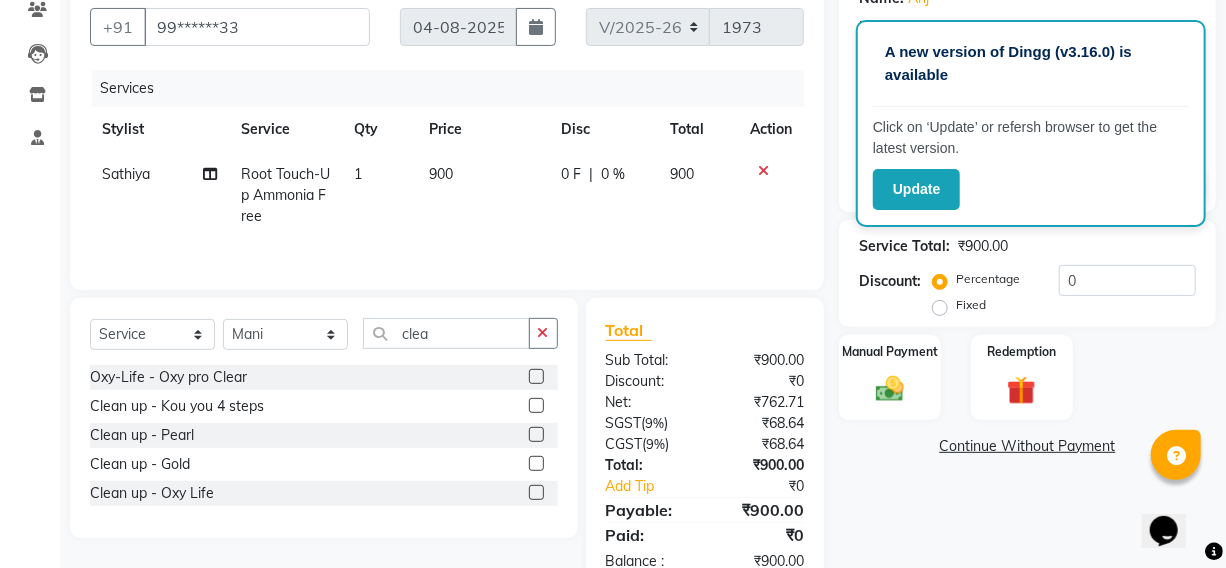 click 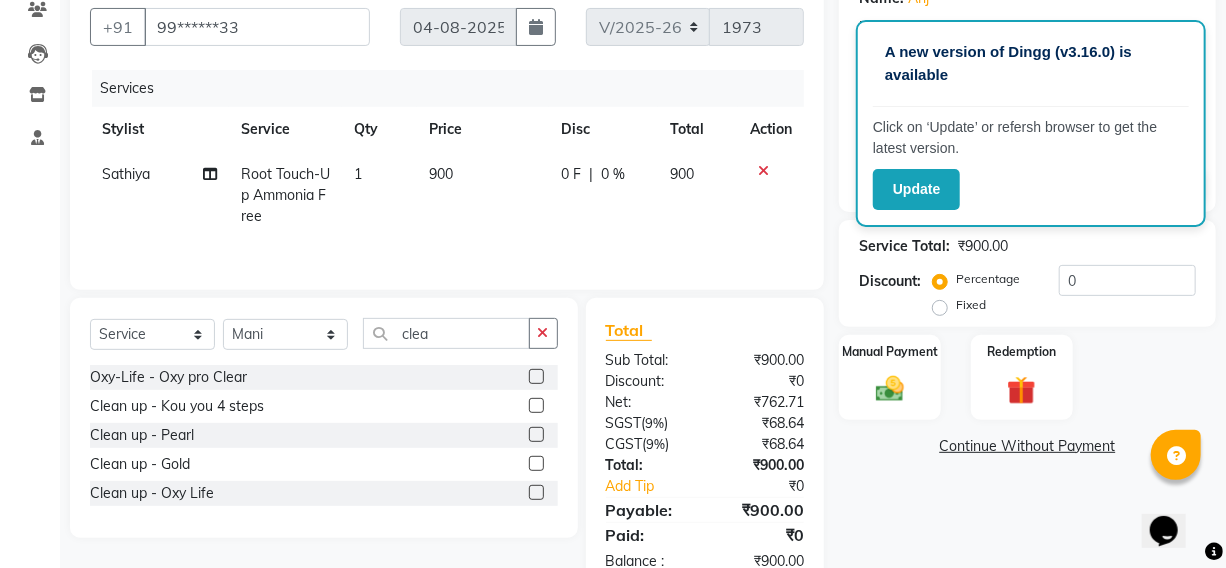 click at bounding box center (535, 435) 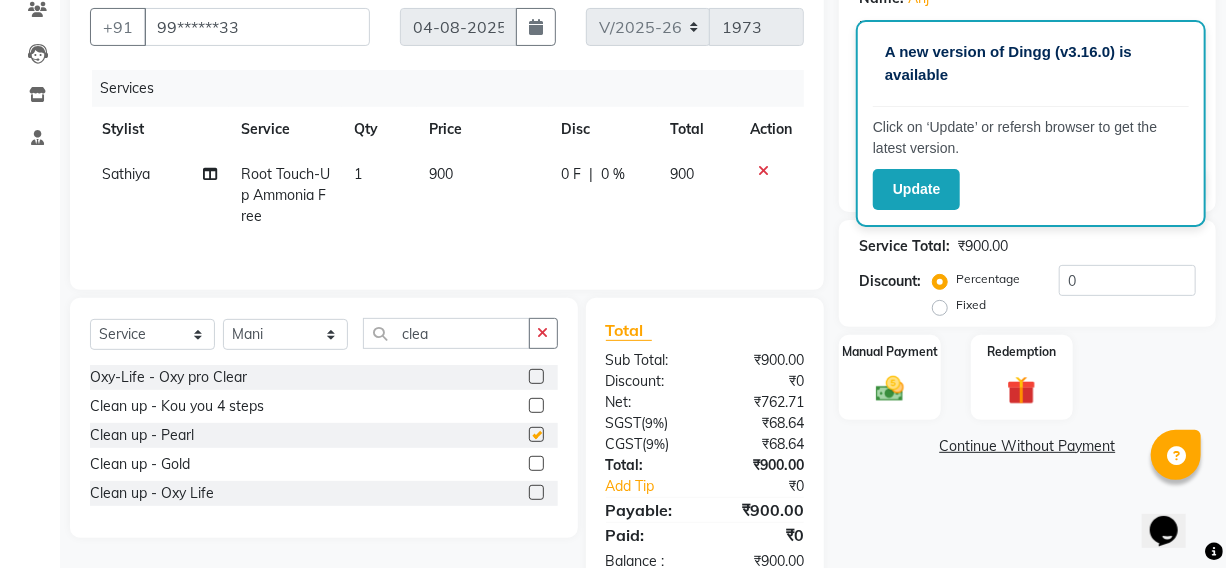 click 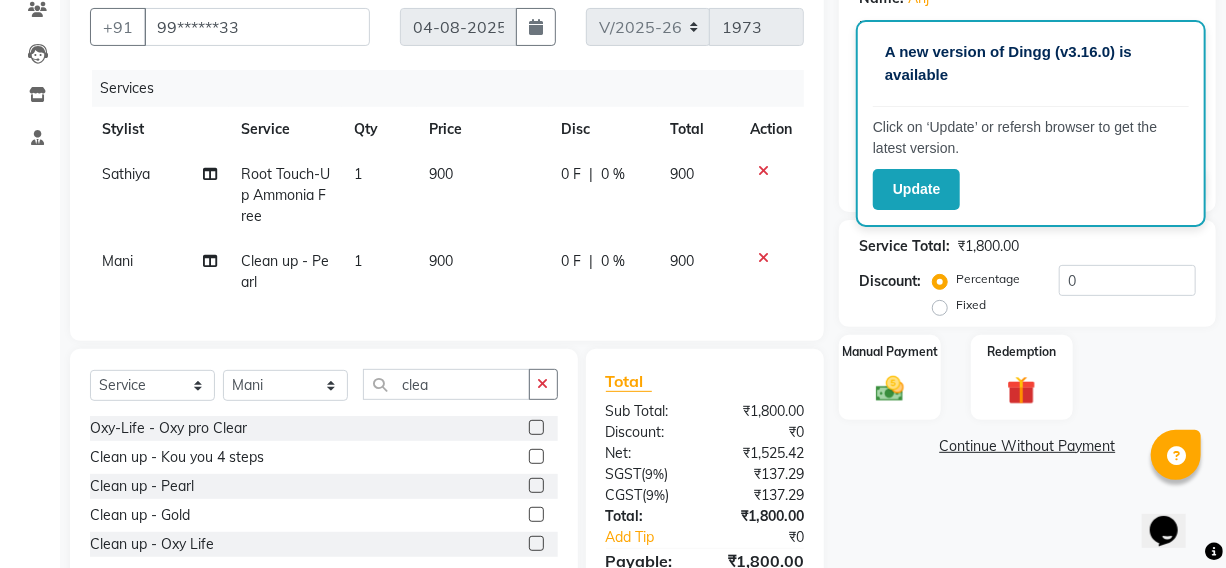 checkbox on "false" 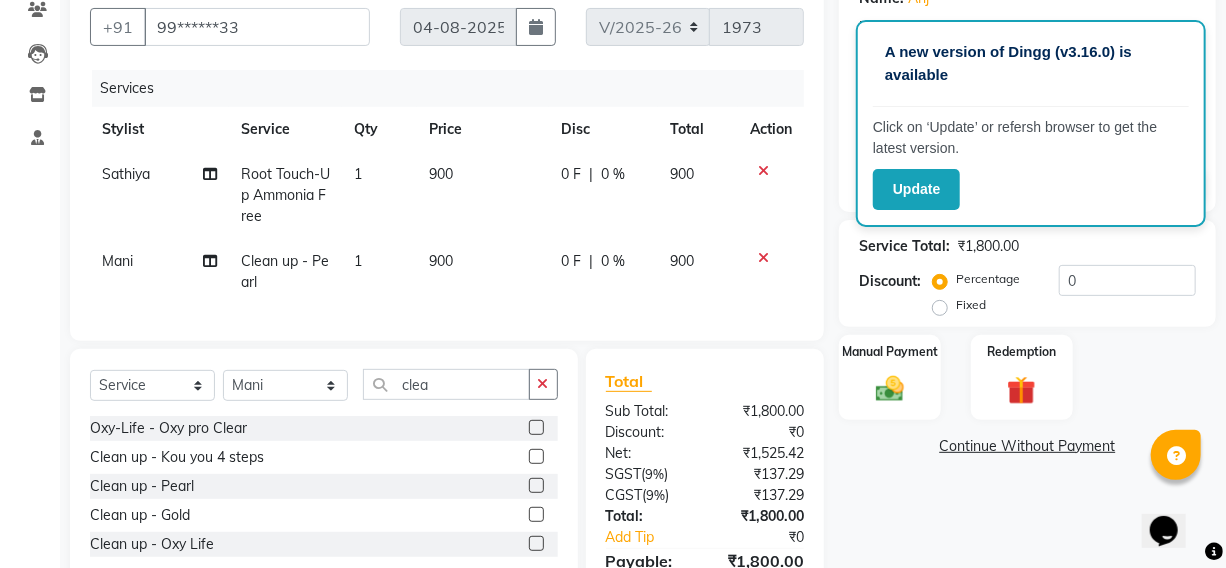 click 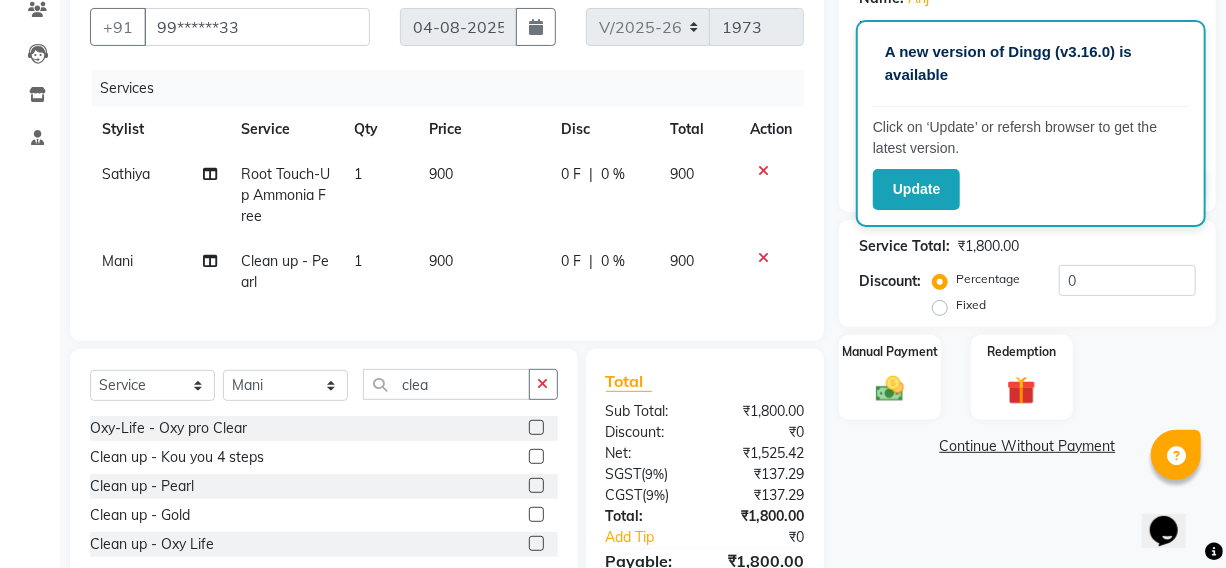 click at bounding box center [535, 544] 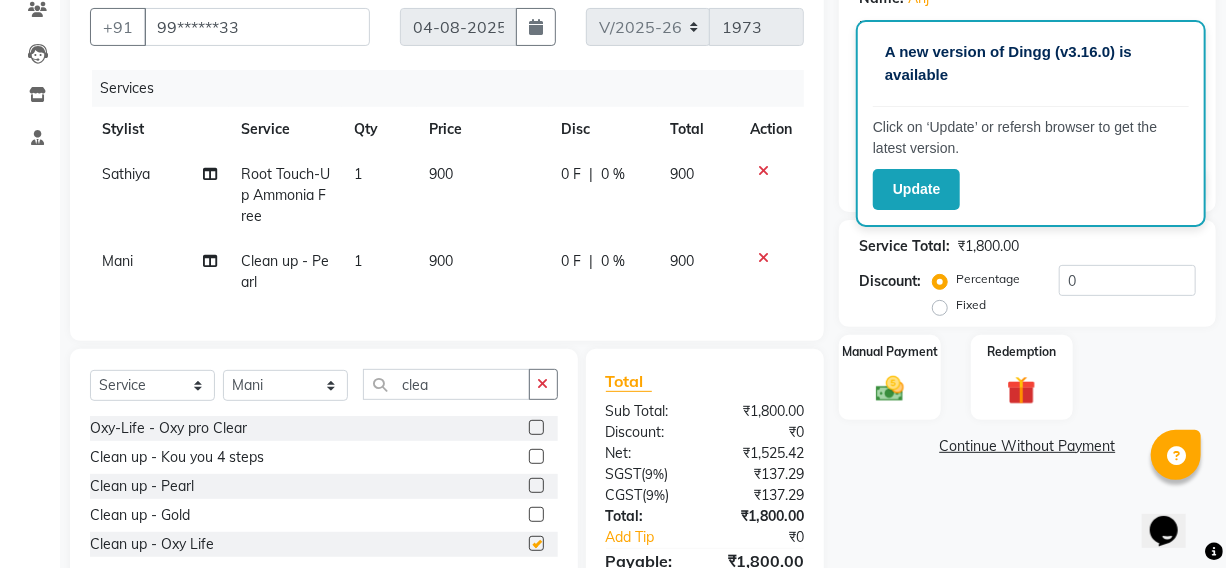 click 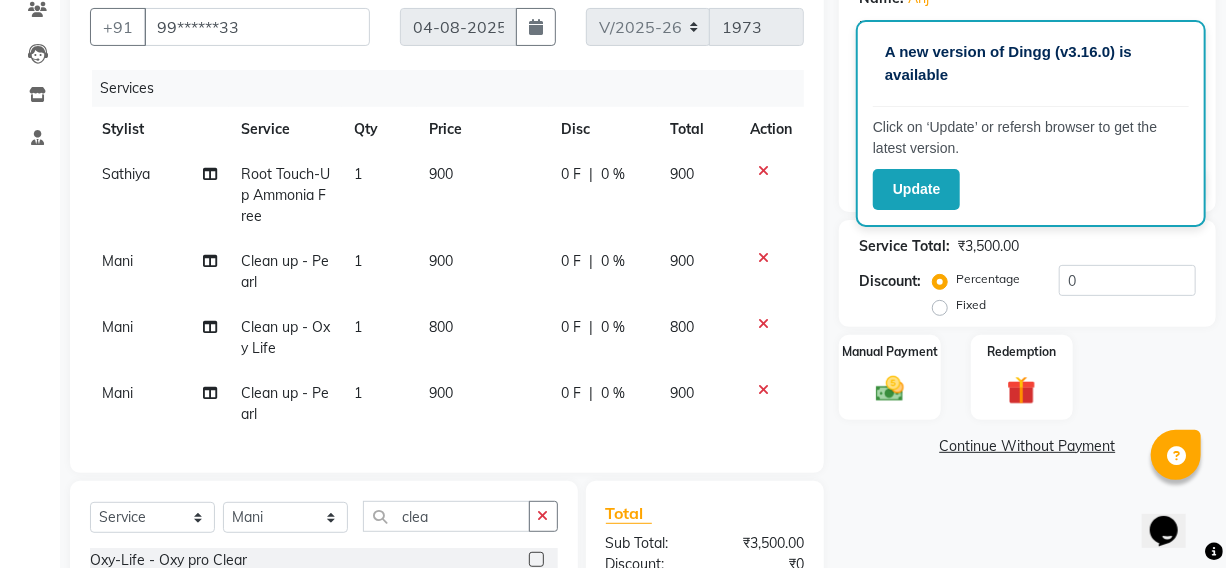 checkbox on "false" 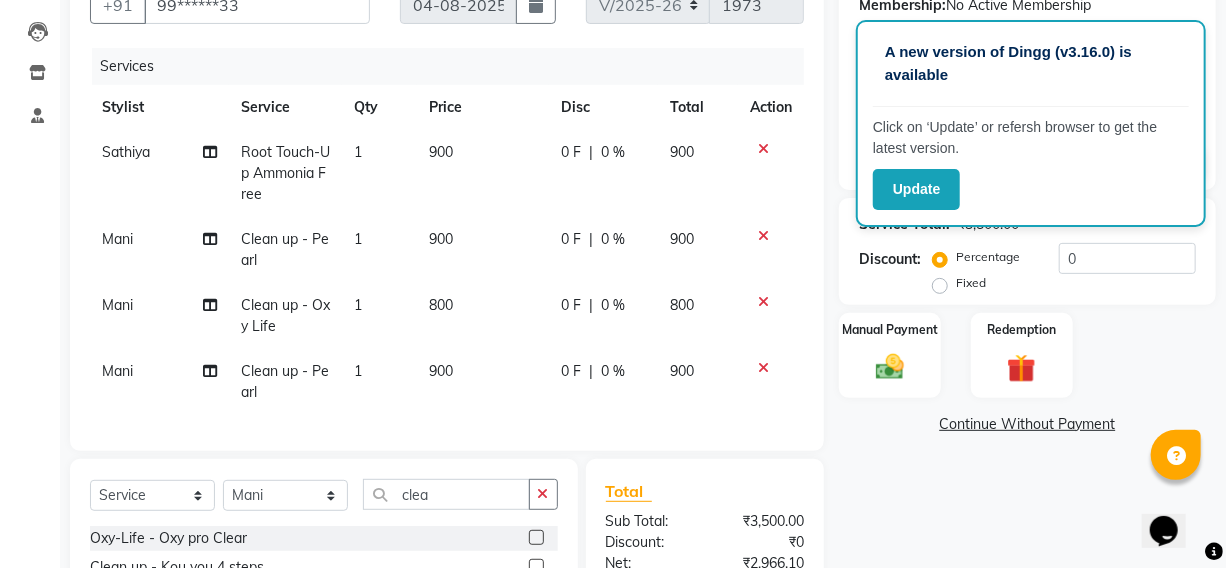 scroll, scrollTop: 360, scrollLeft: 0, axis: vertical 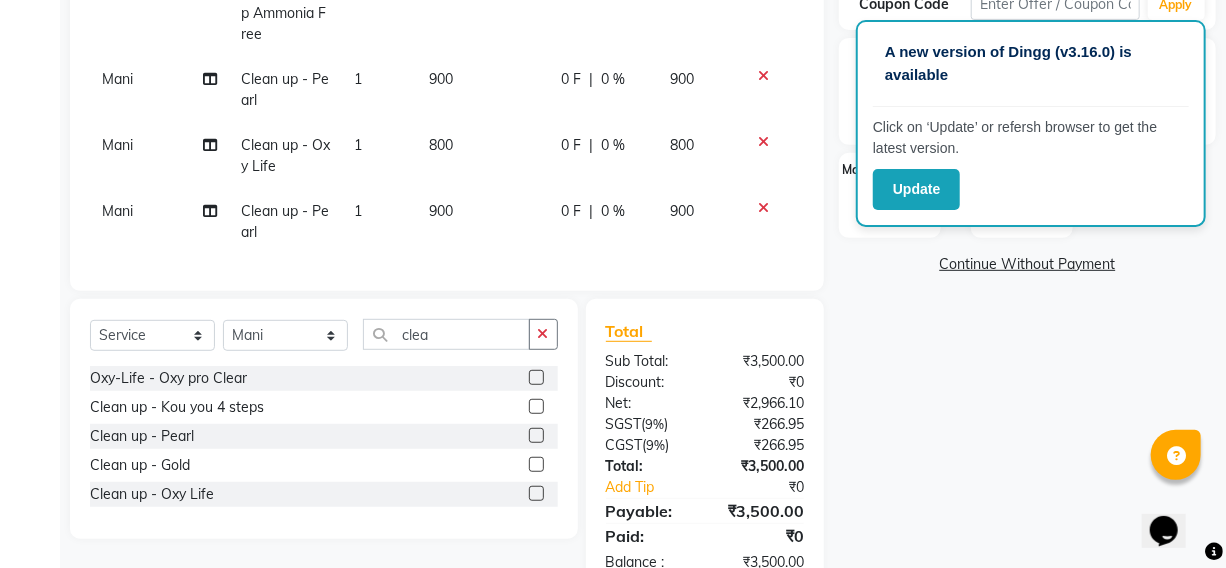 click 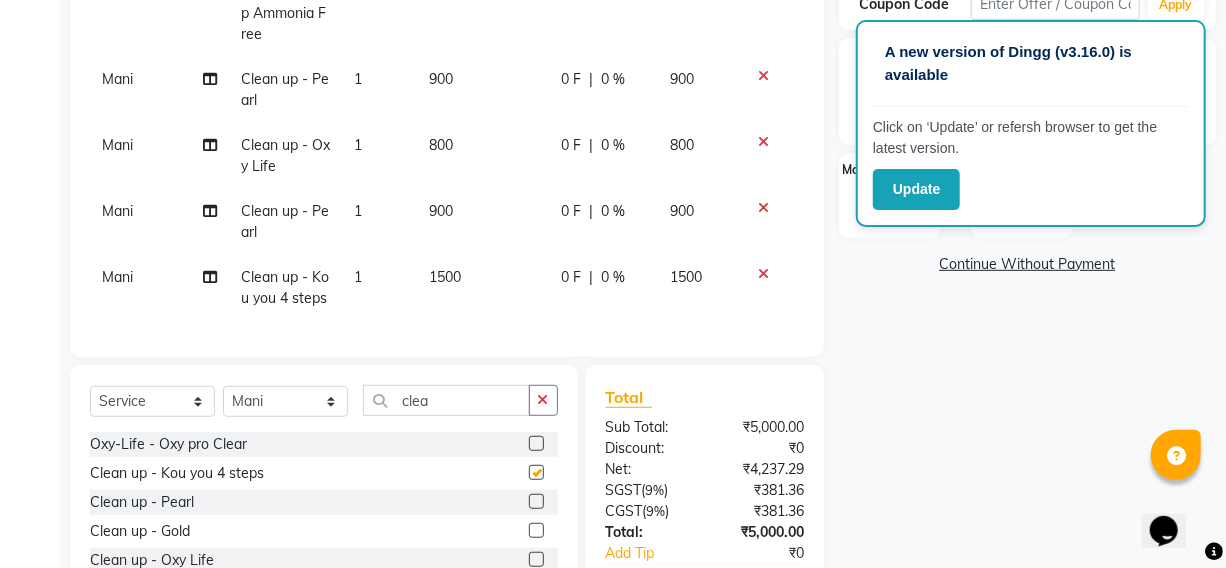 checkbox on "false" 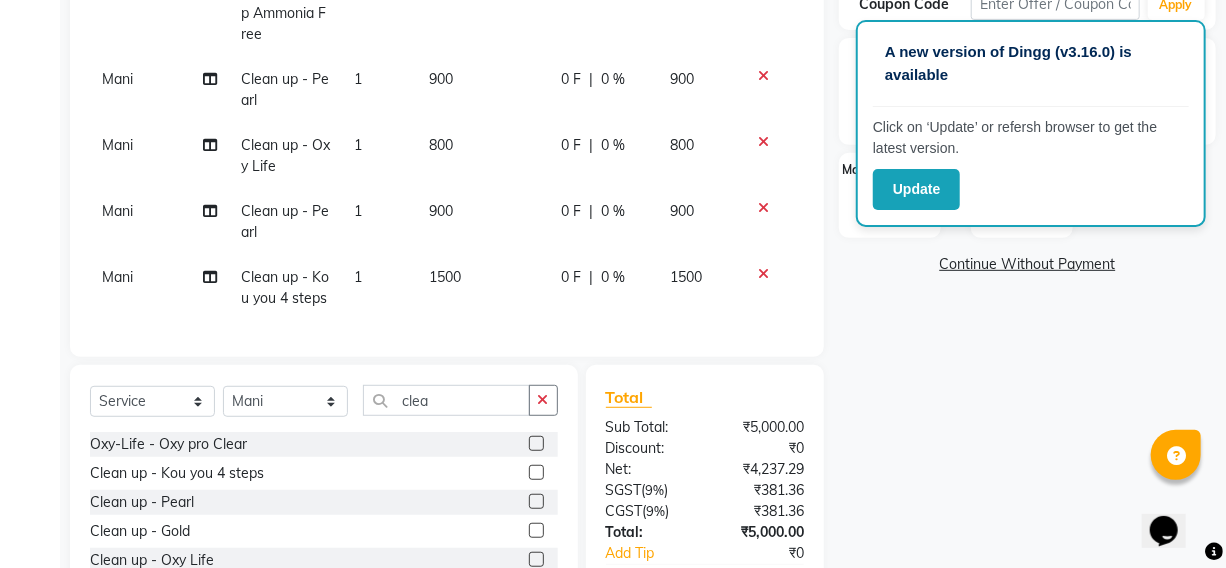 click 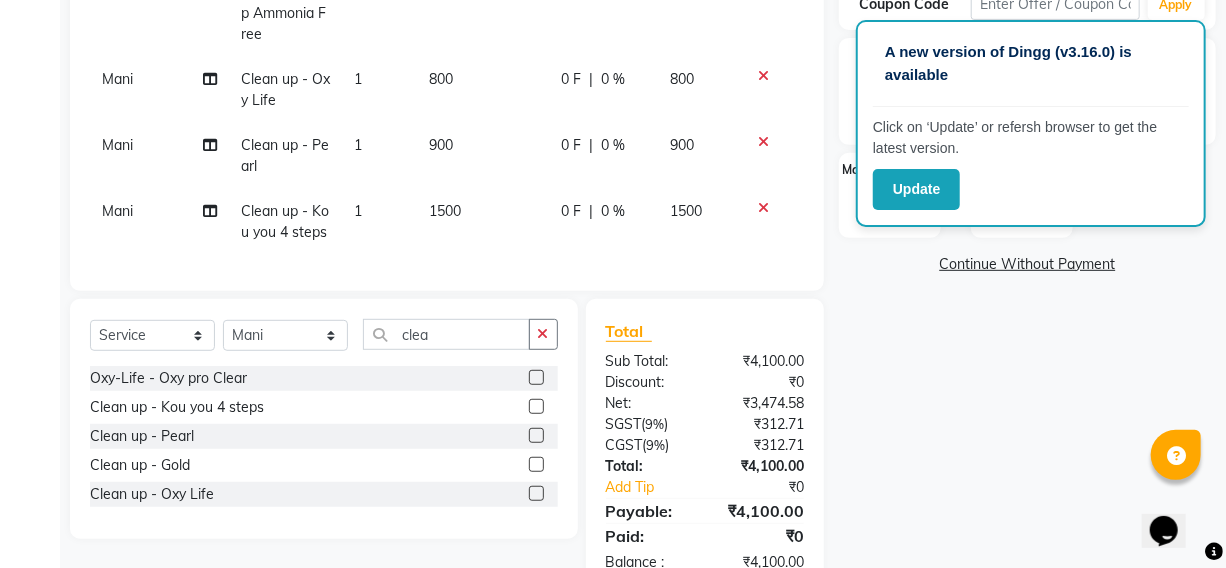 click 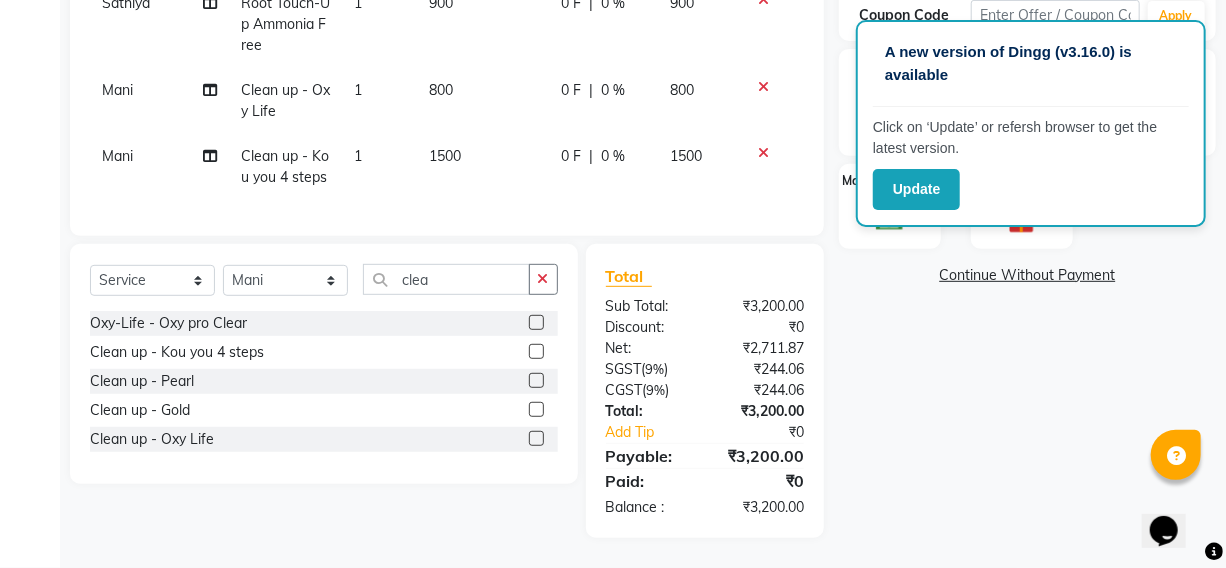 click 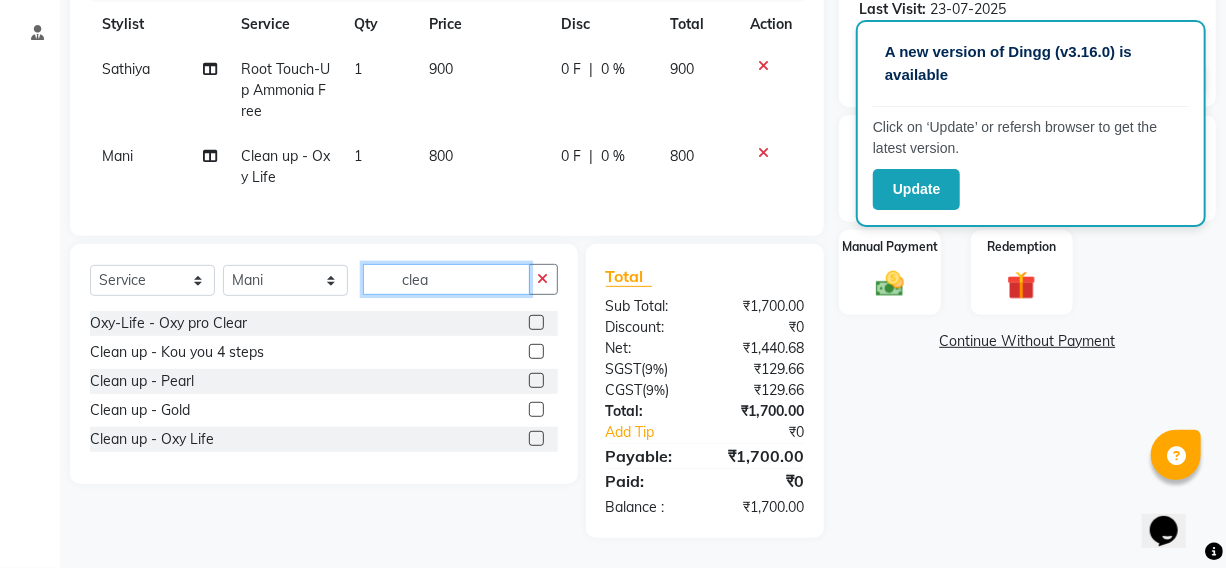 click on "clea" 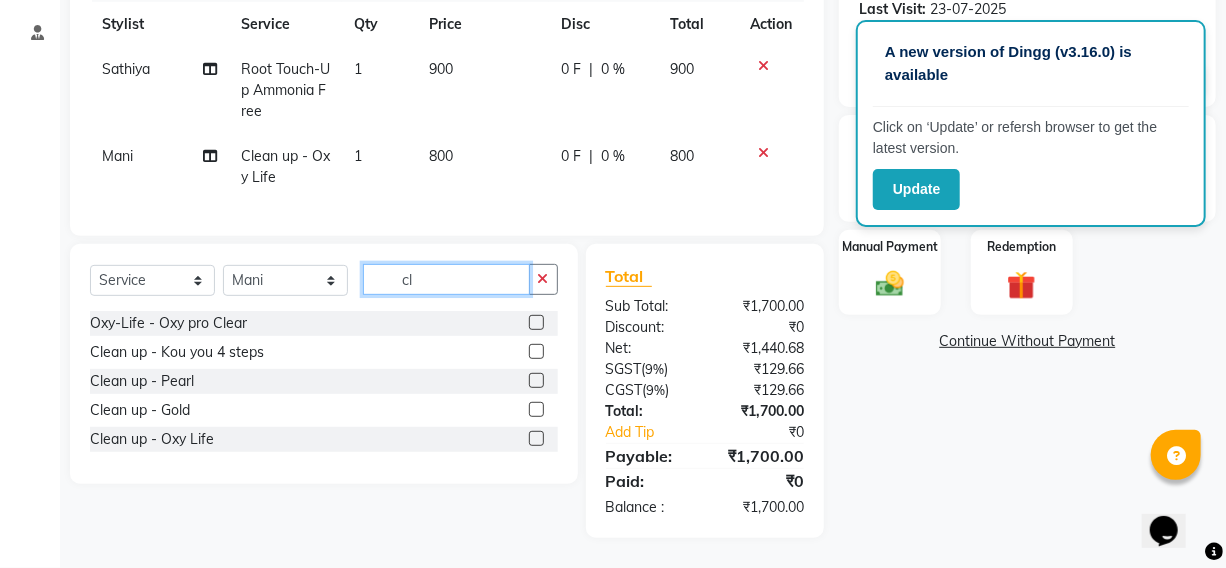 type on "c" 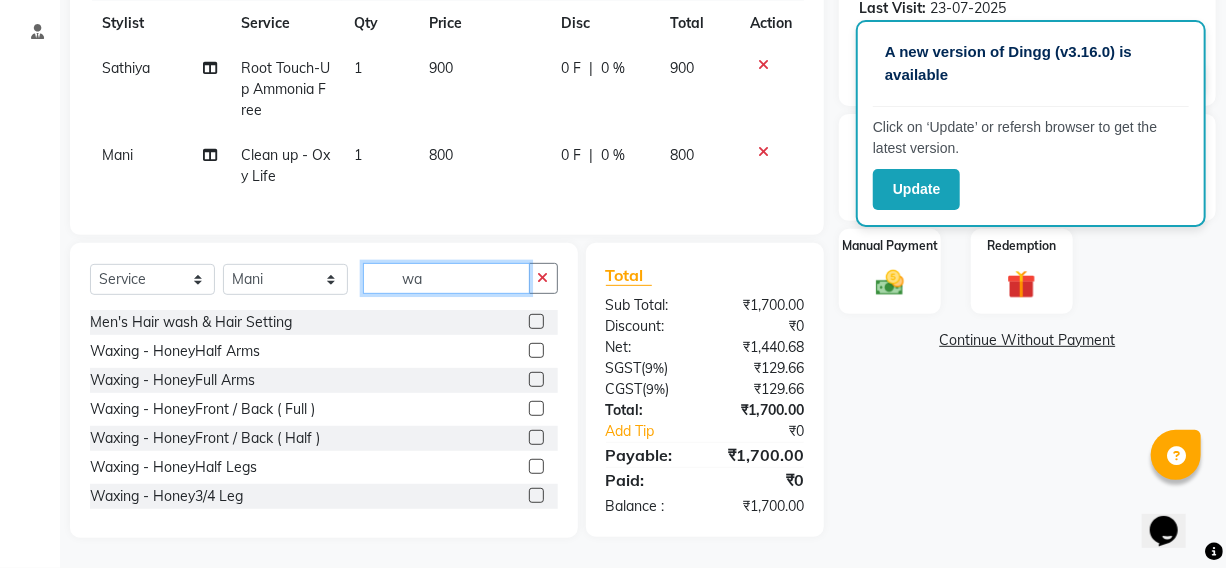 type on "w" 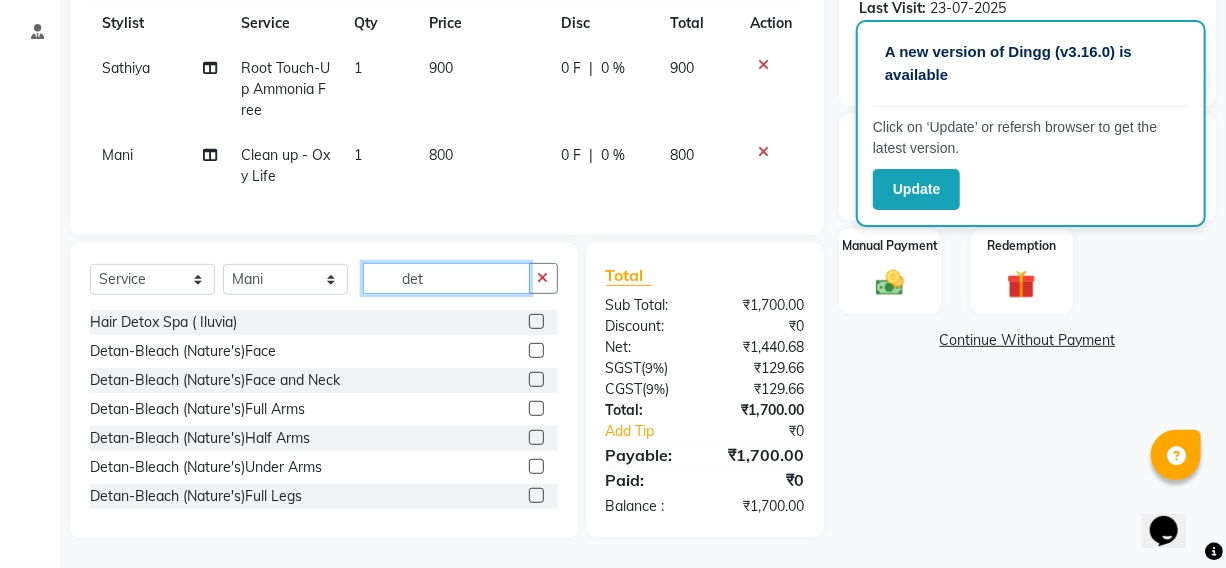 type on "det" 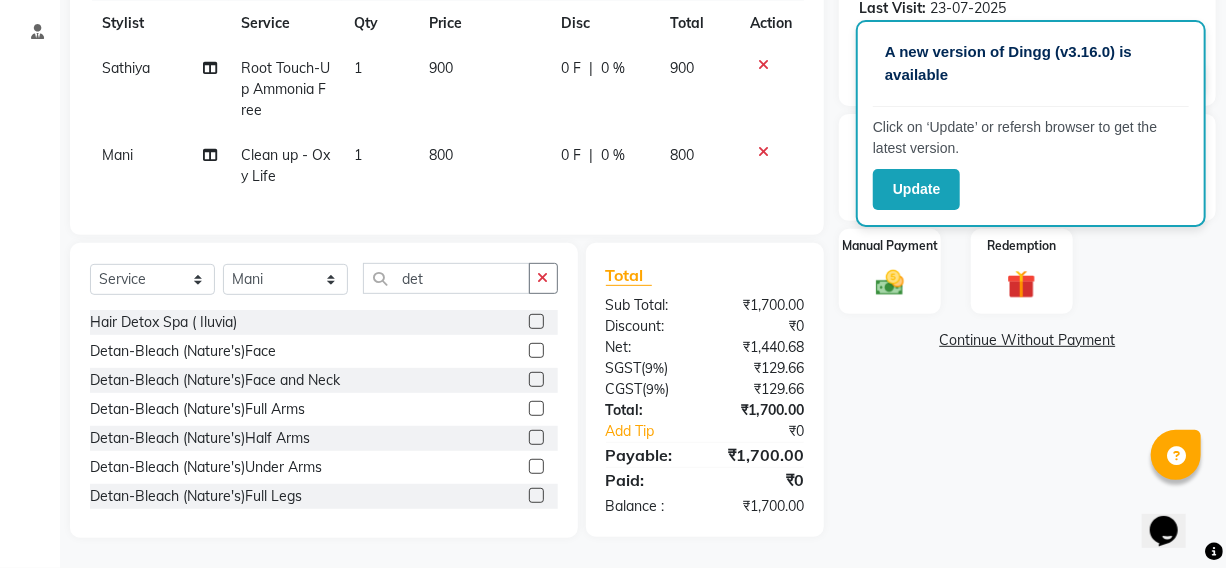 click 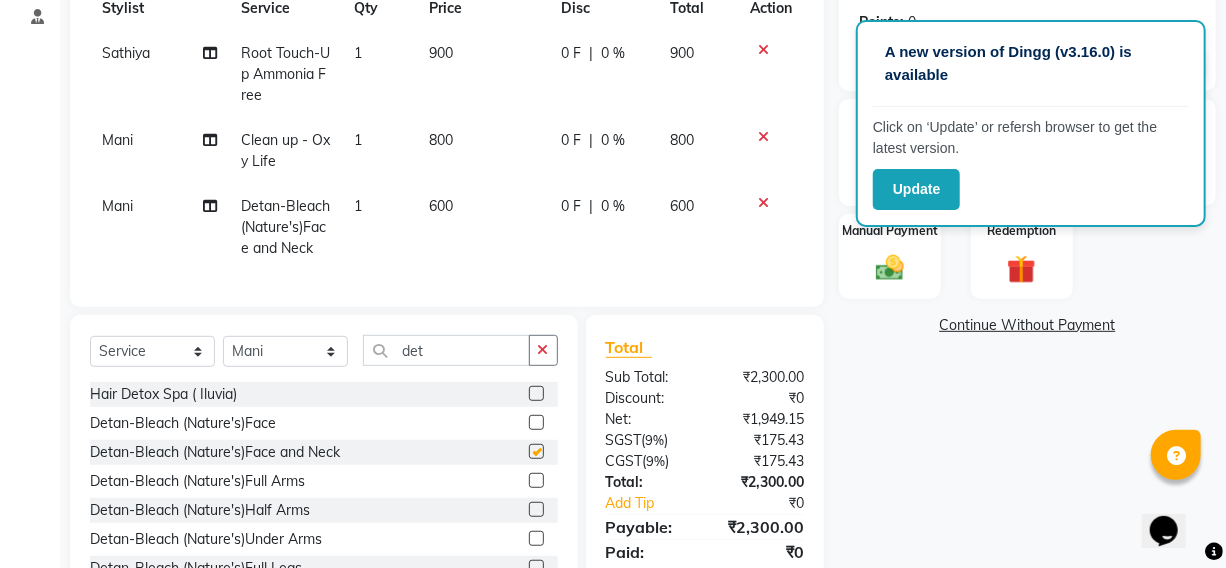 checkbox on "false" 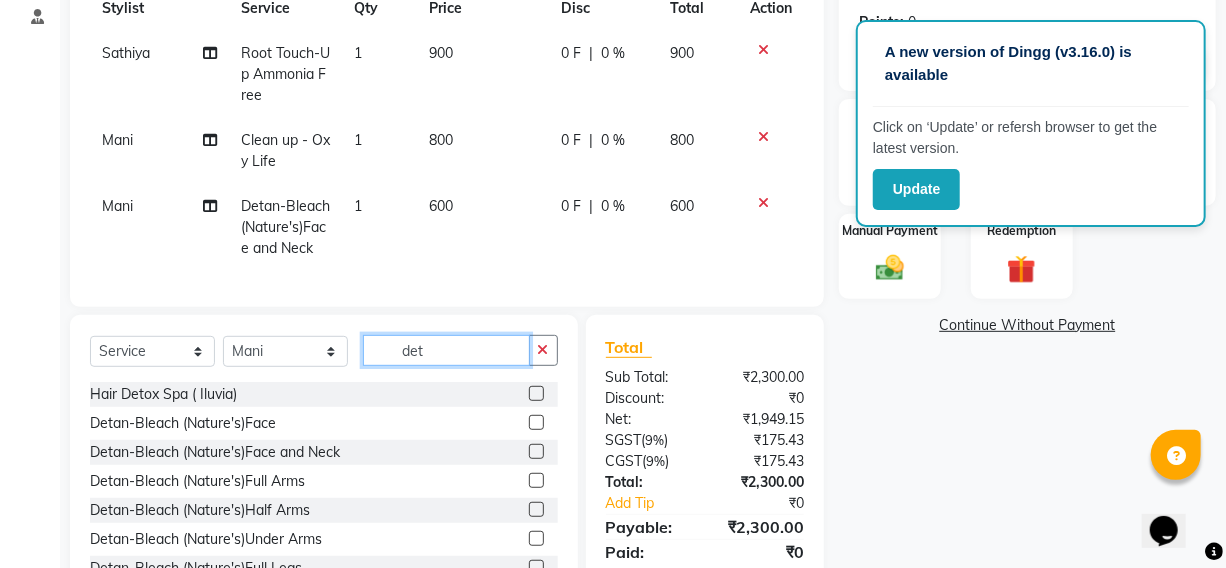 click on "det" 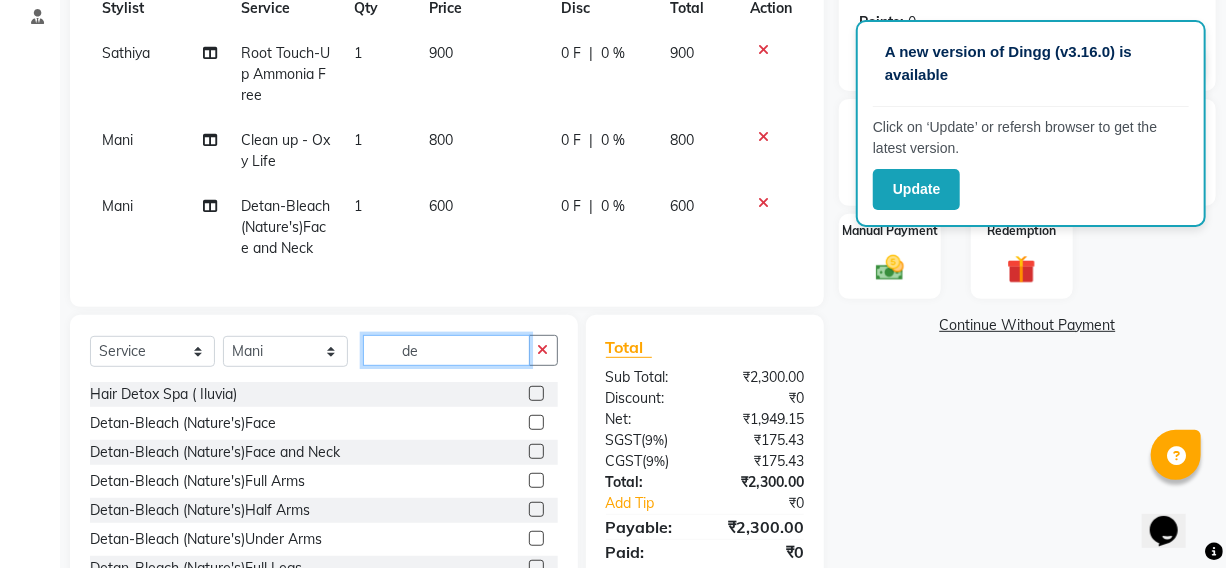 type on "d" 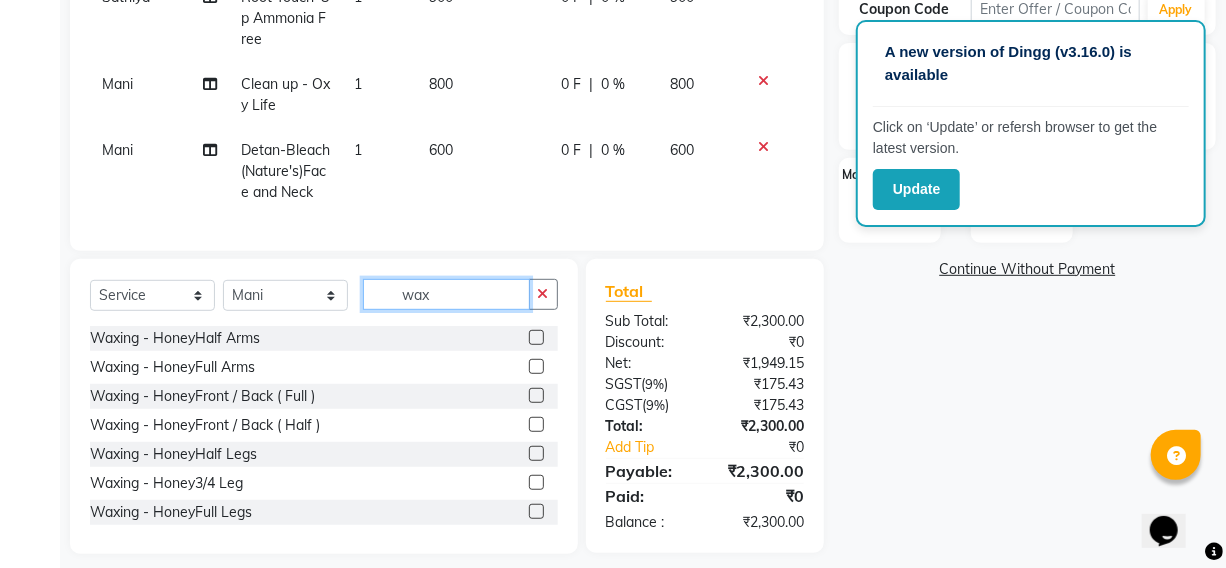 scroll, scrollTop: 386, scrollLeft: 0, axis: vertical 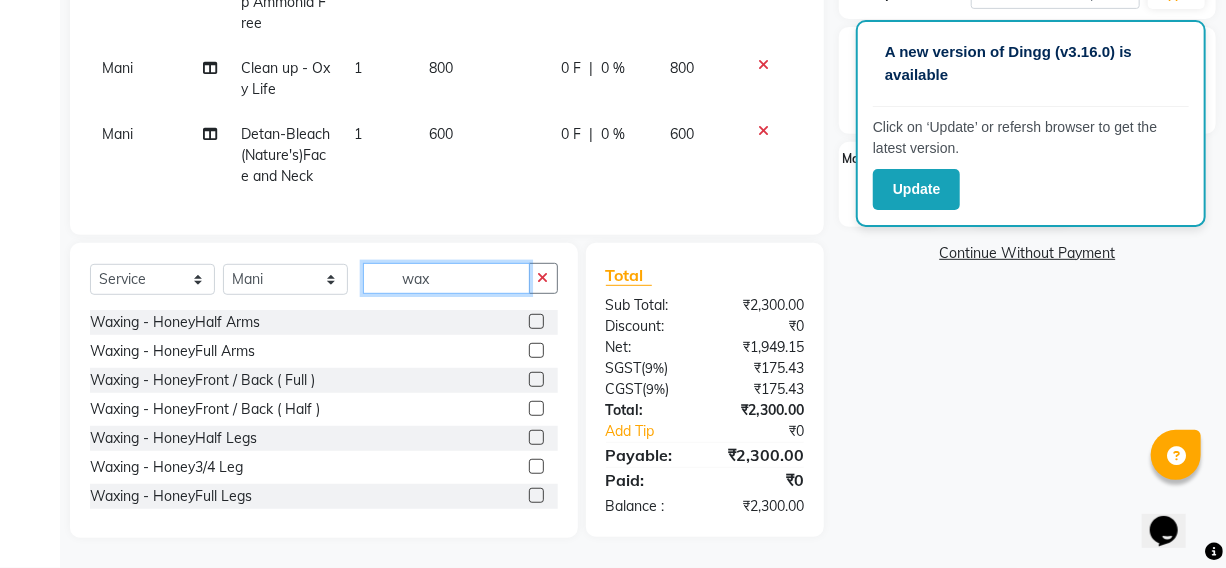 type on "wax" 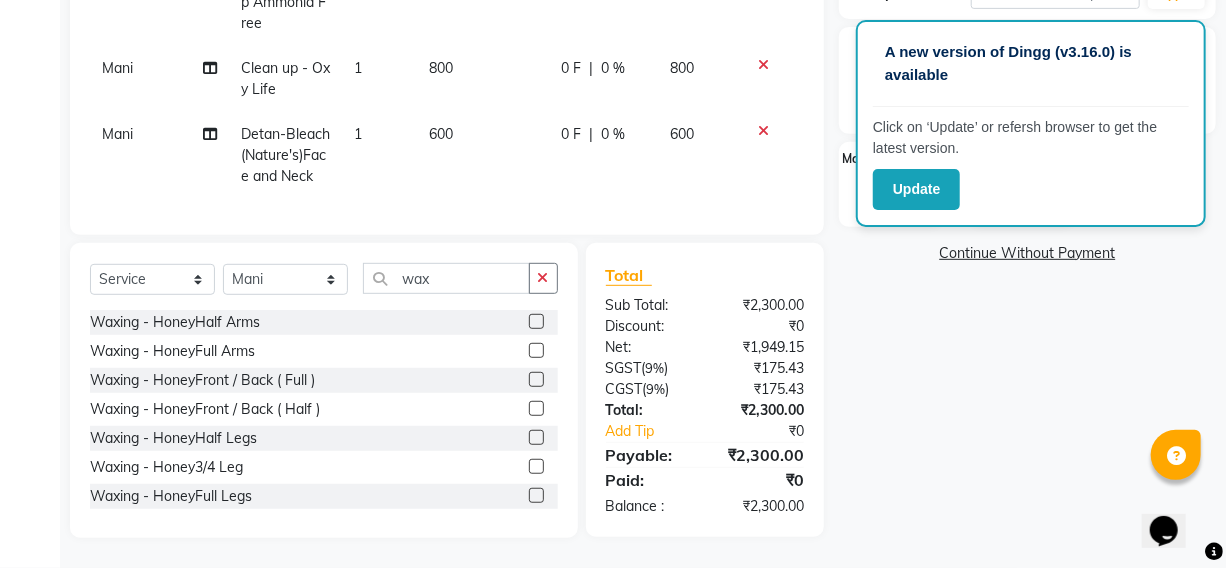 click 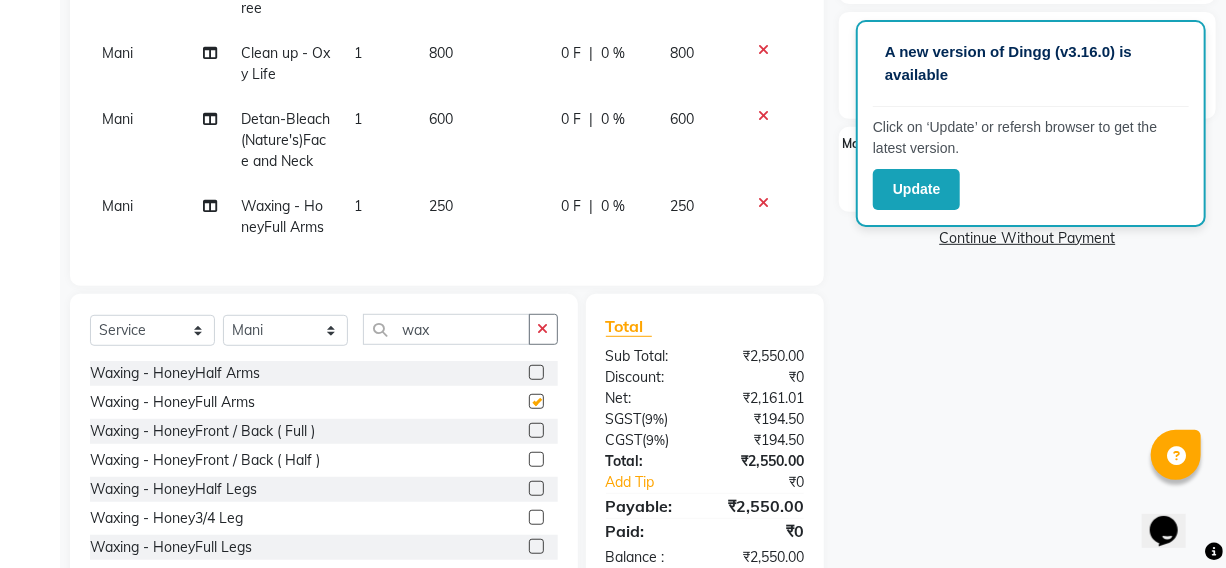 checkbox on "false" 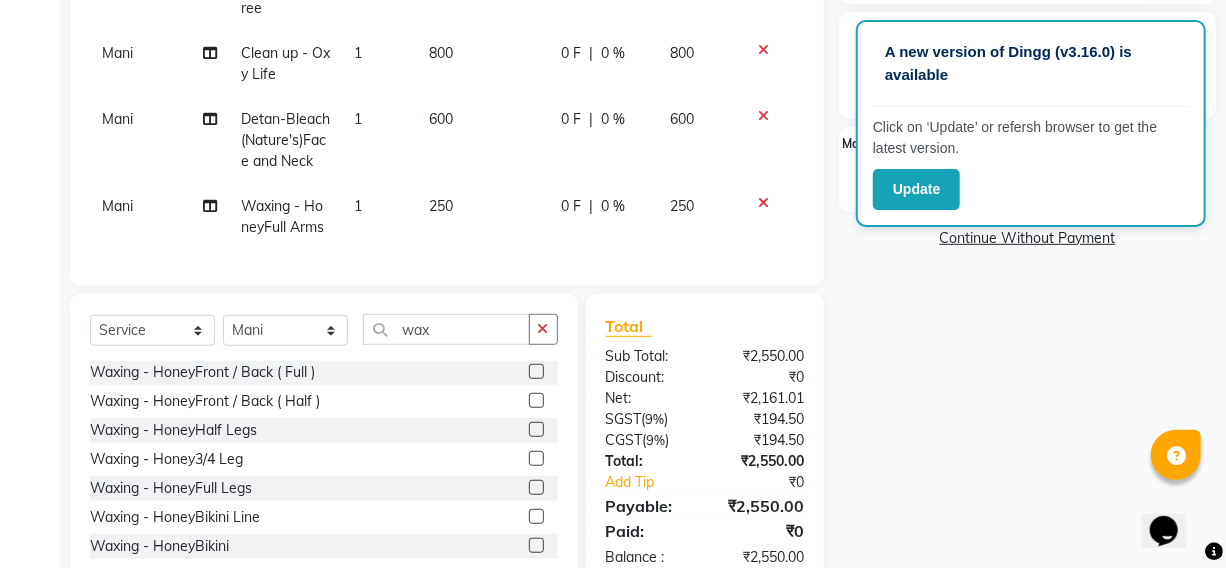 scroll, scrollTop: 90, scrollLeft: 0, axis: vertical 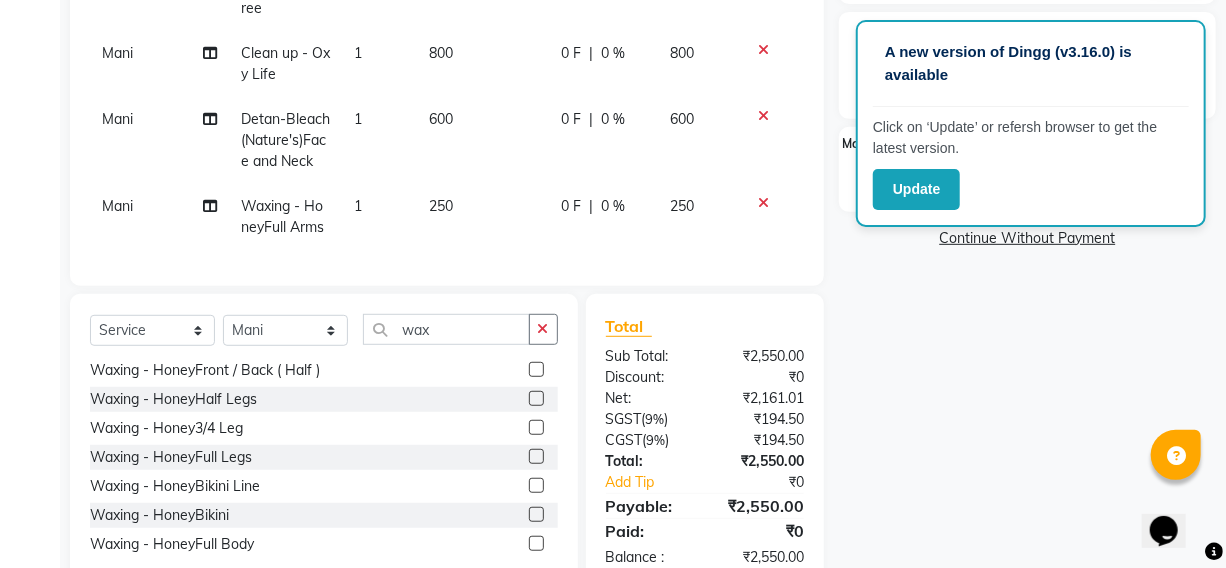 click 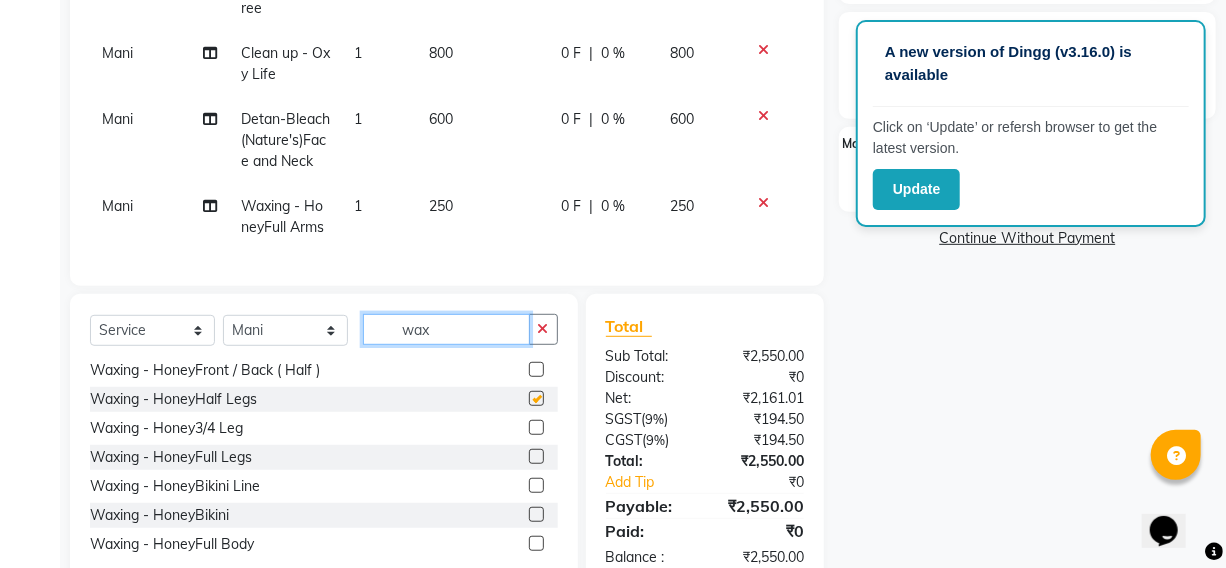 click on "wax" 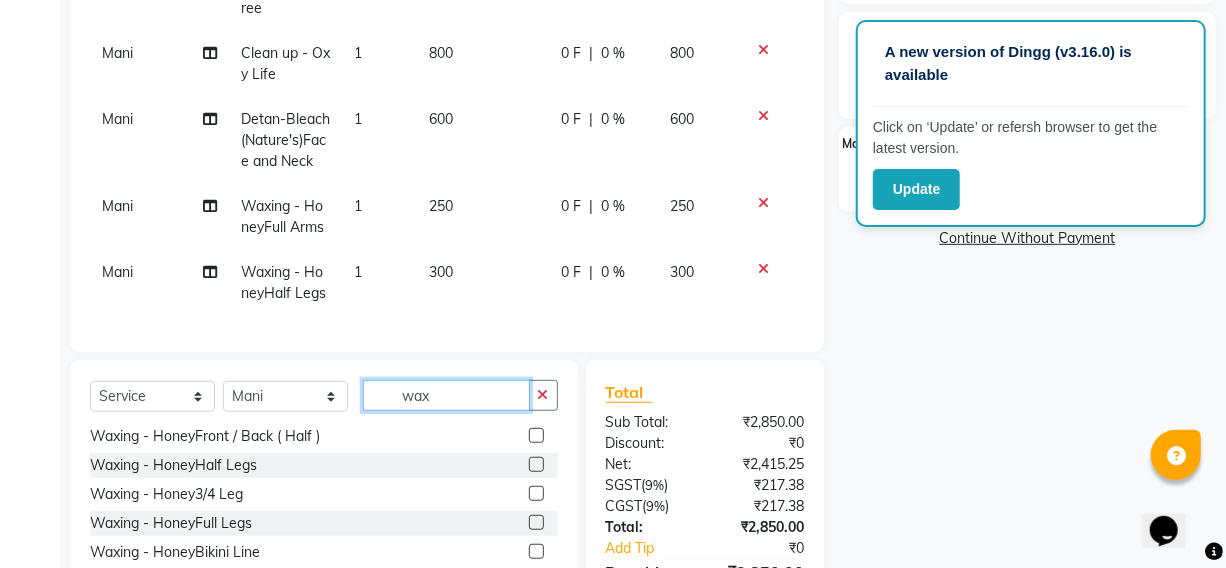 checkbox on "false" 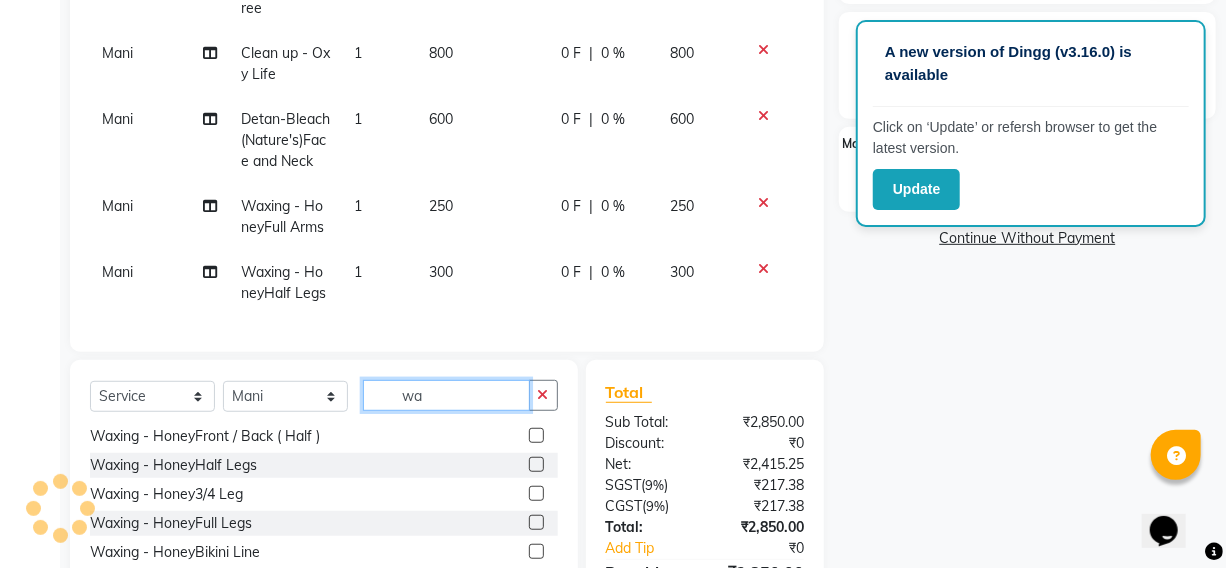 type on "w" 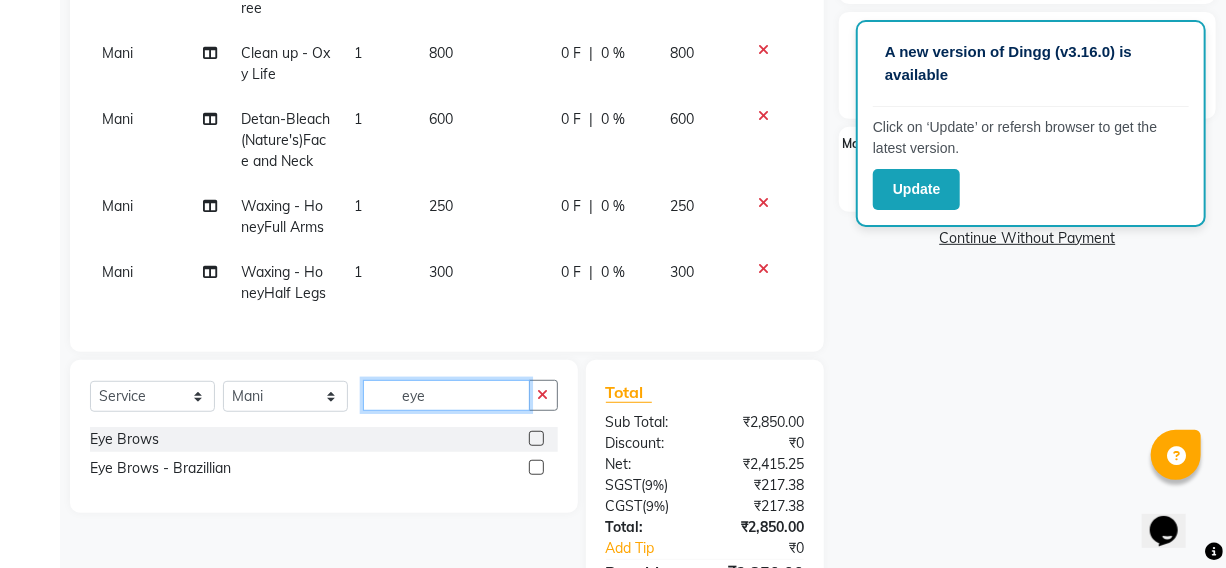 scroll, scrollTop: 0, scrollLeft: 0, axis: both 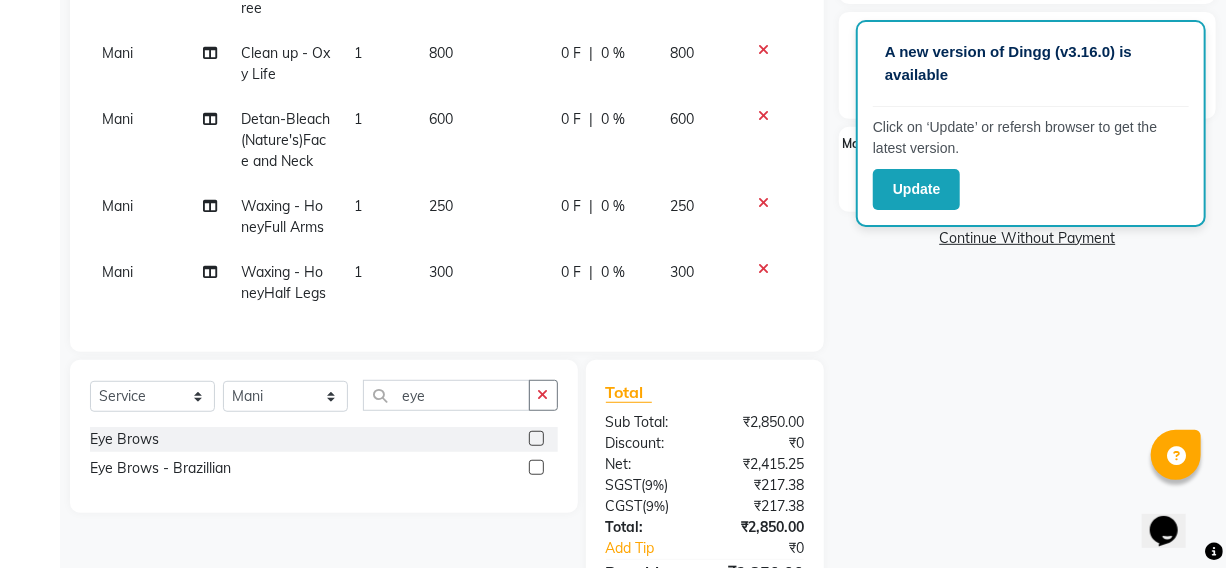 click 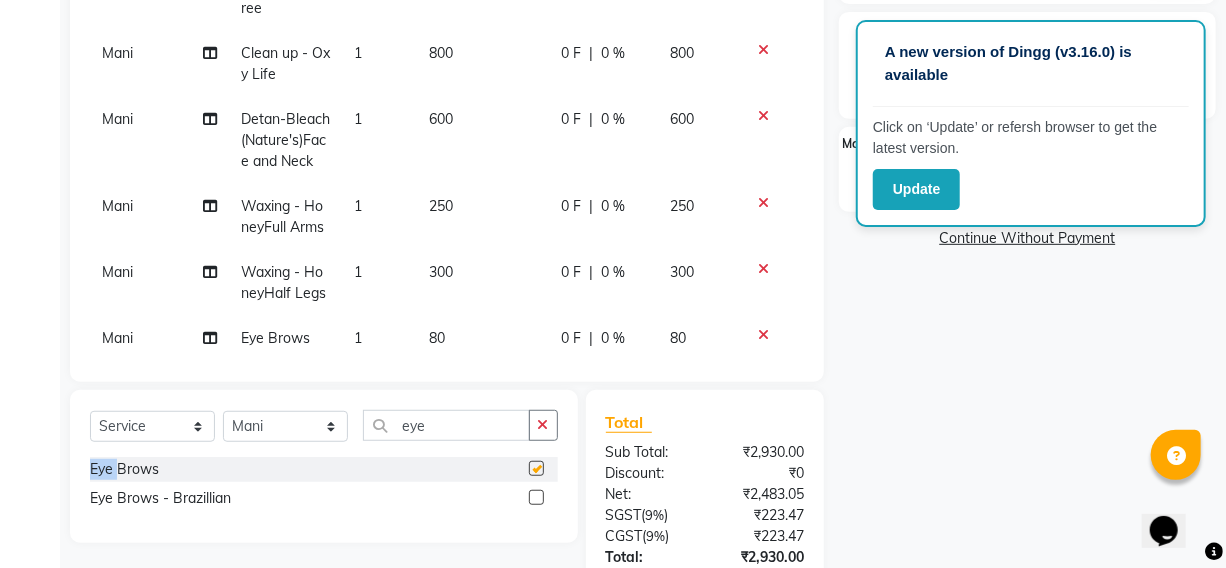 click on "Select  Service  Product  Membership  Package Voucher Prepaid Gift Card  Select Stylist Fardeen Hriatpuii Jeho Khup Kimi manager id Lydia Mani Mercy Murthy NCY Reeta Rehya Reshma Sathiya Zomuani Zovi eye" 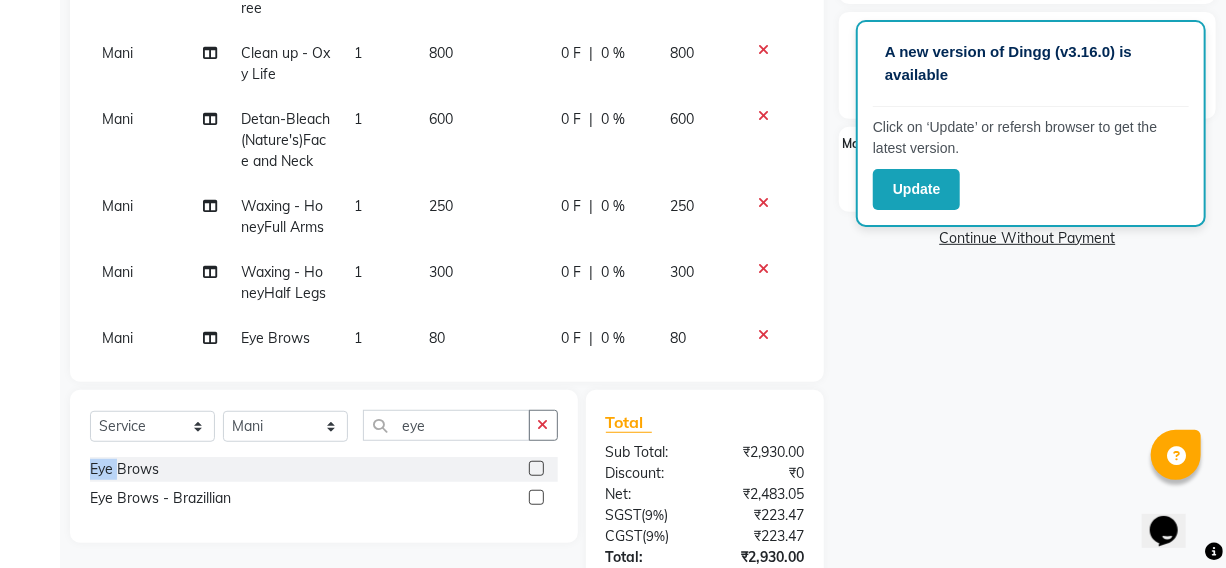 checkbox on "false" 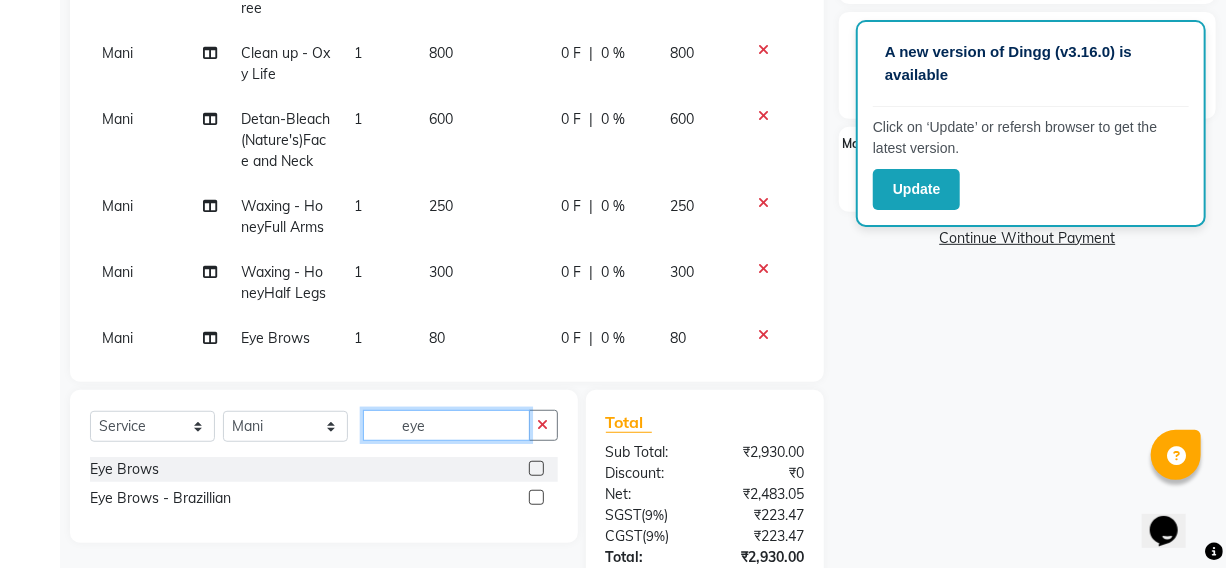 click on "eye" 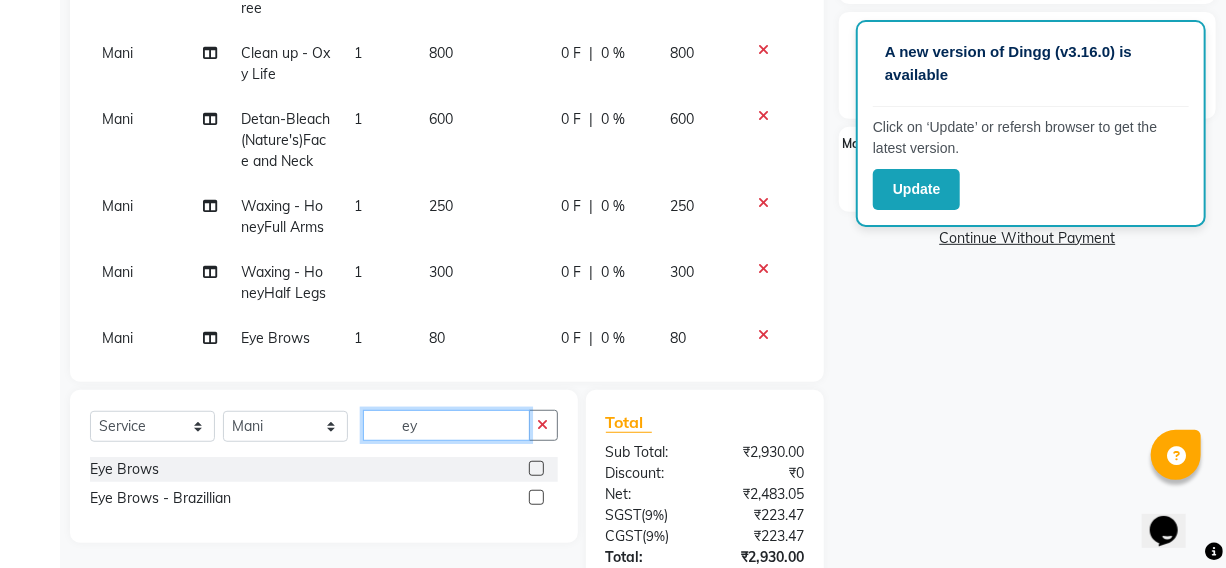 type on "e" 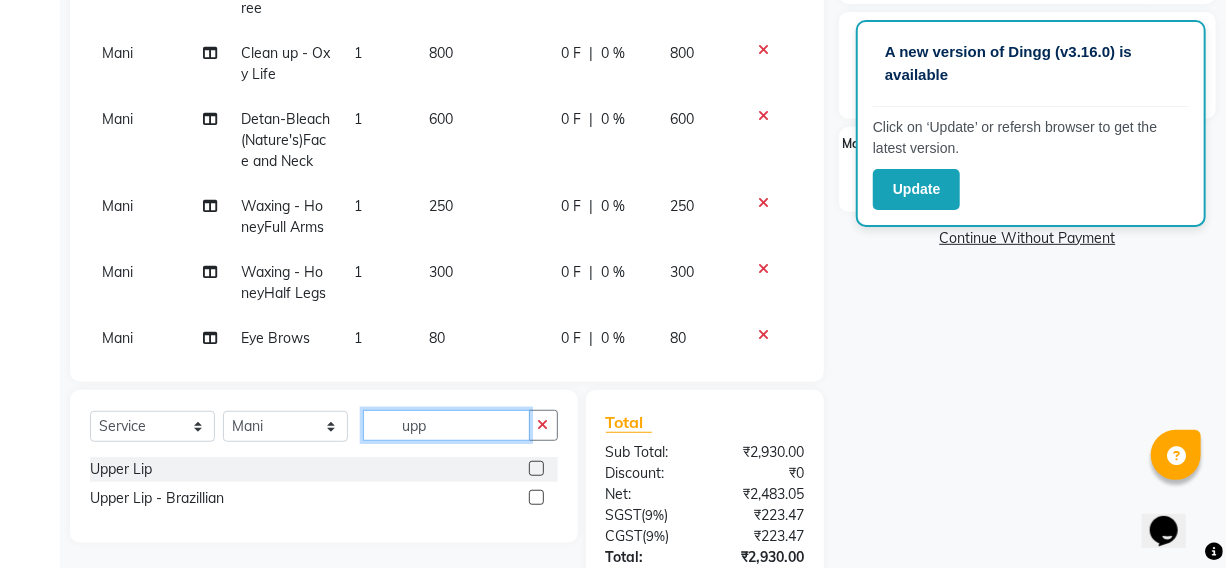 type on "upp" 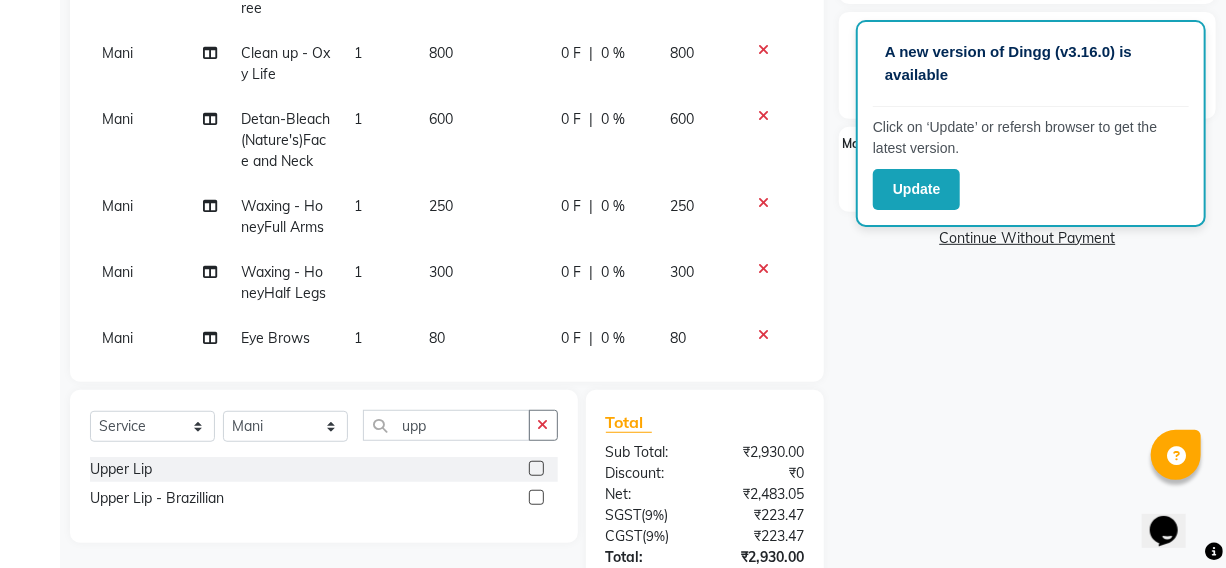 click 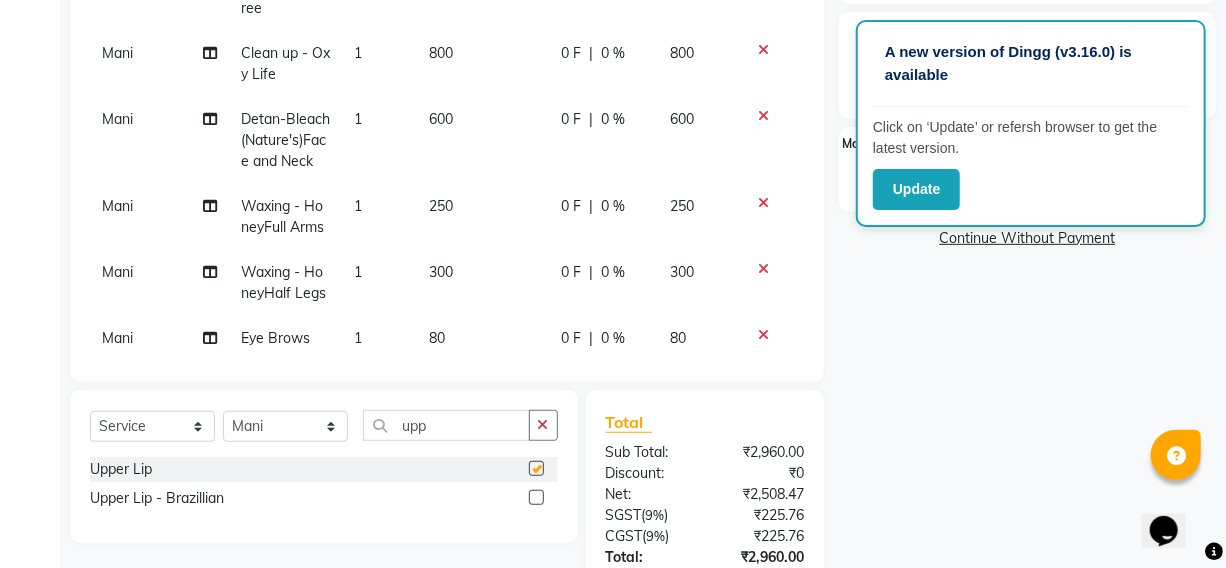 checkbox on "false" 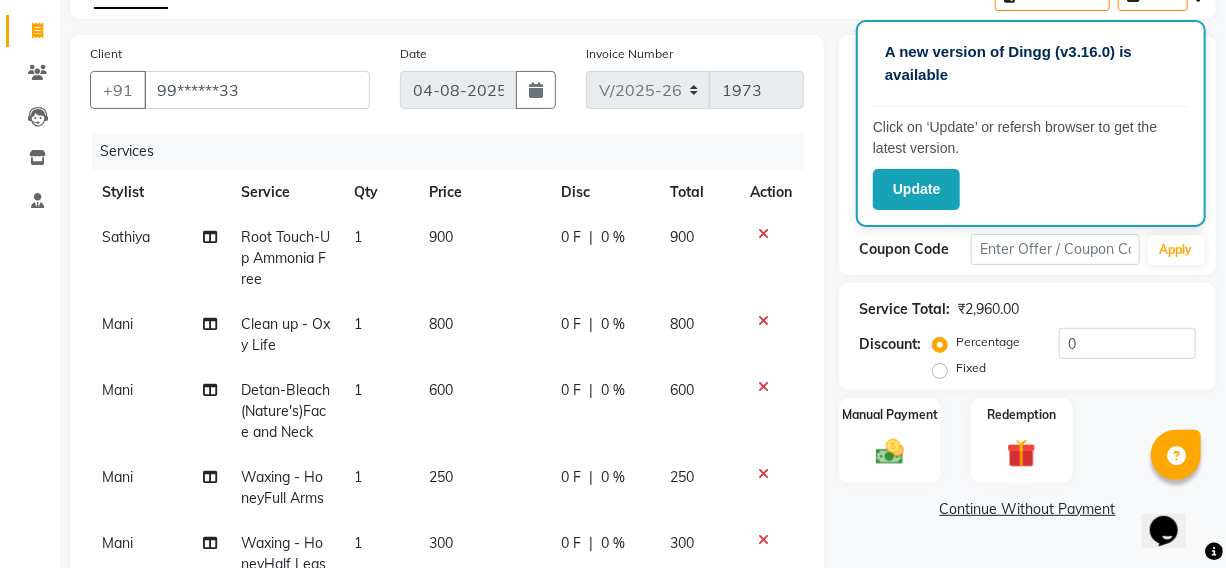 scroll, scrollTop: 113, scrollLeft: 0, axis: vertical 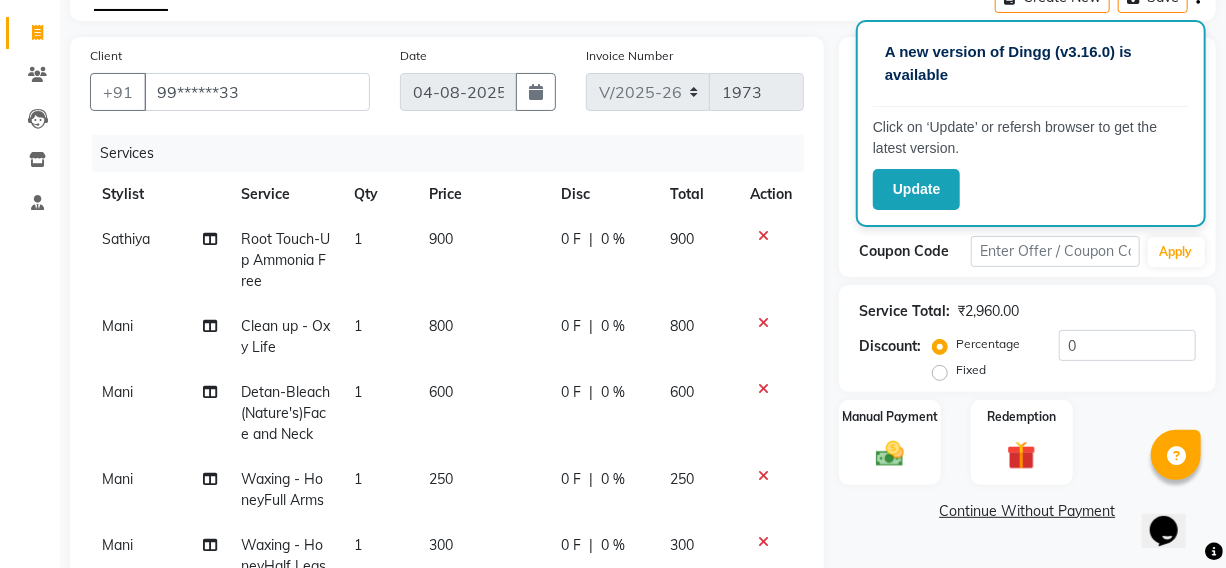 click on "0 F | 0 %" 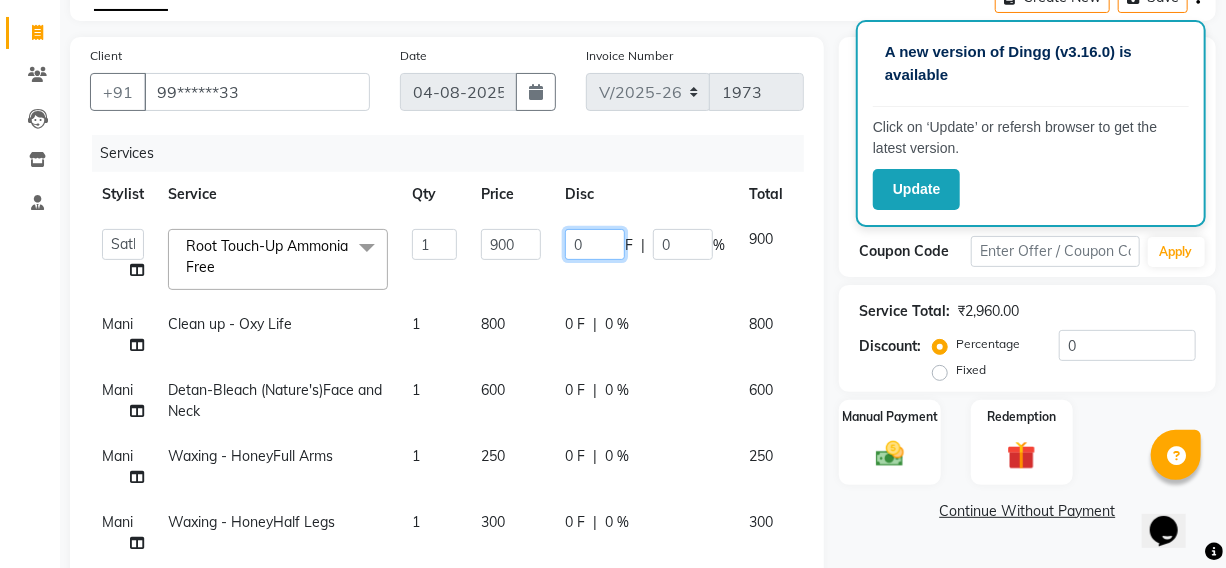 click on "0" 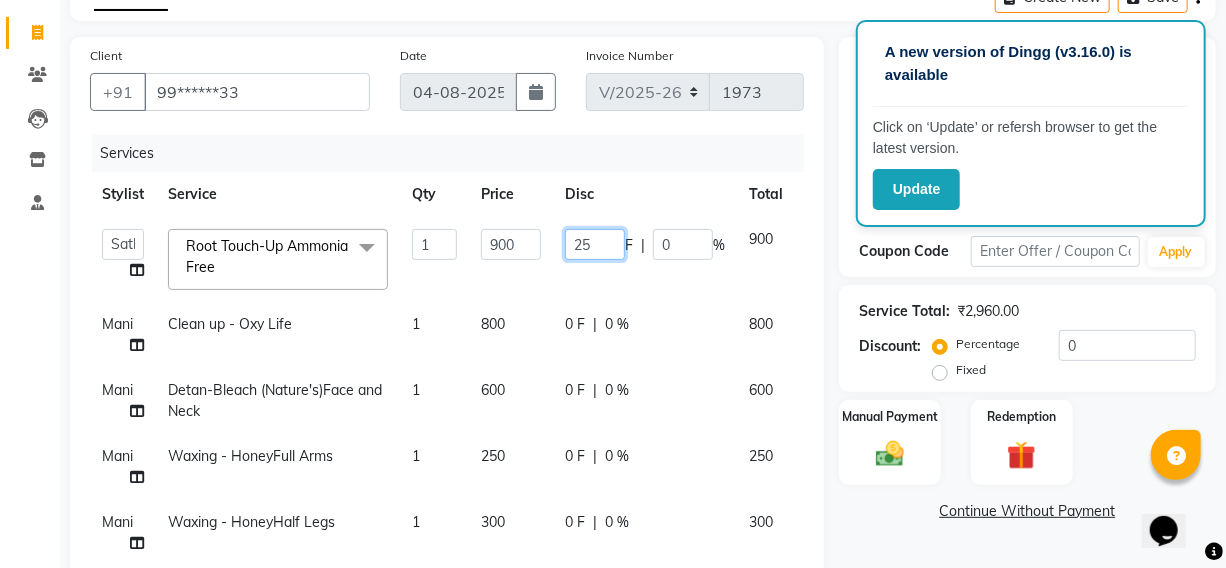 type on "250" 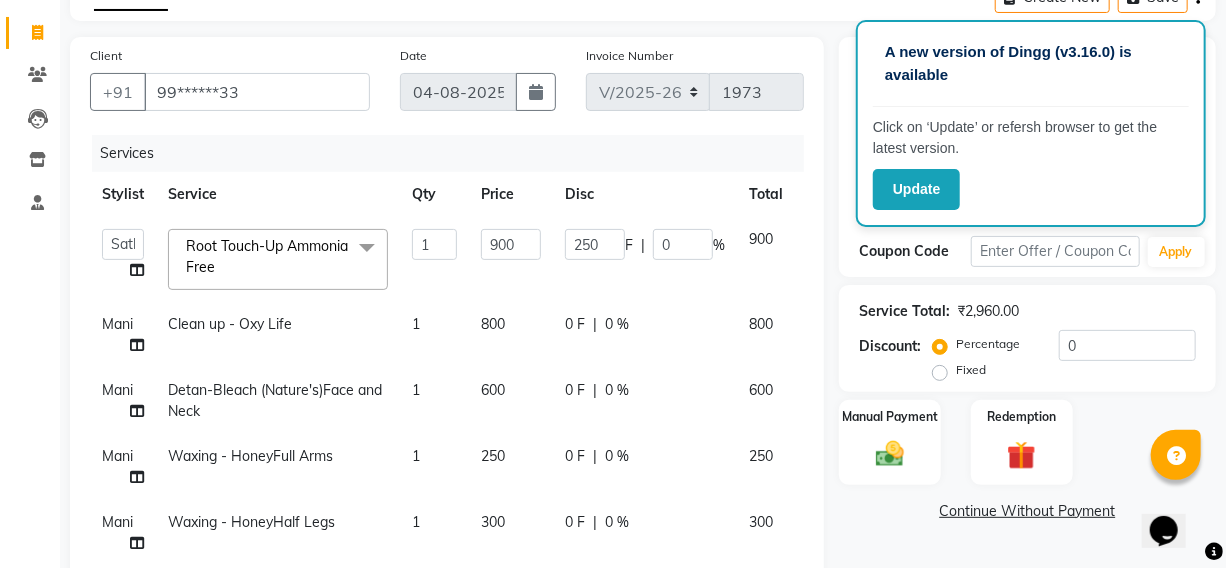 click on "[FIRST] Detan-Bleach (Nature's)Face and Neck 1 600 0 F | 0 % 600" 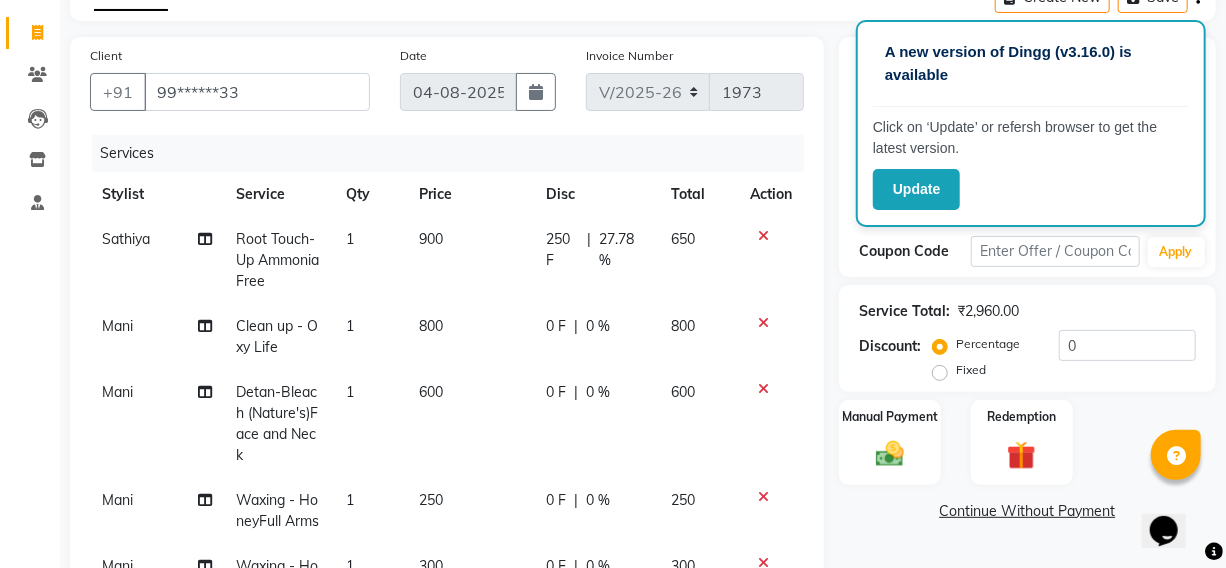 click on "0 F" 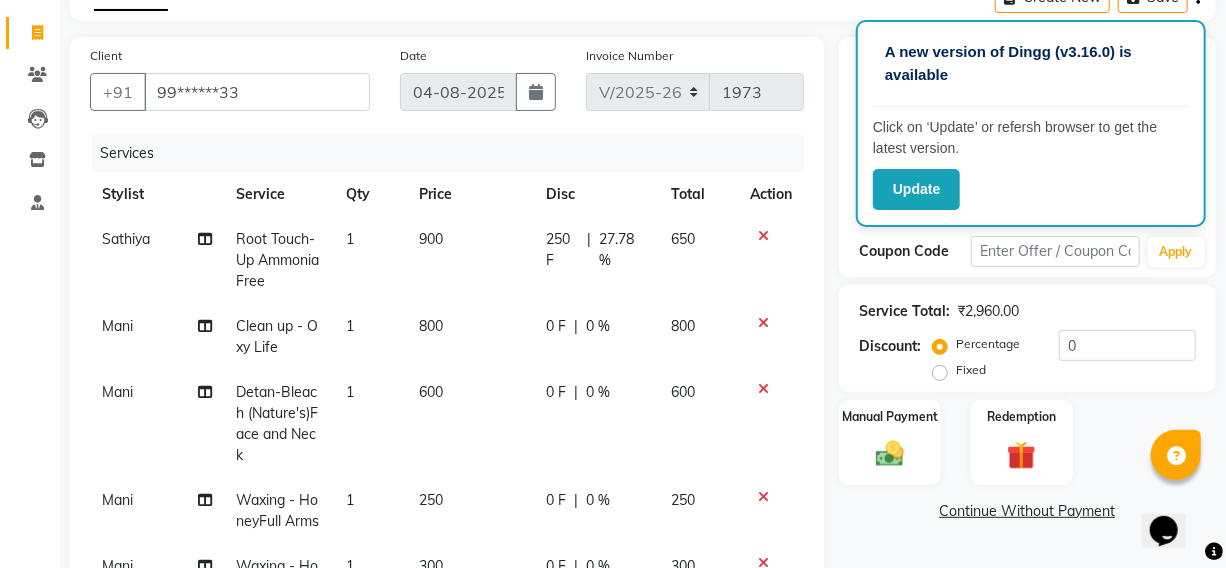 select on "69733" 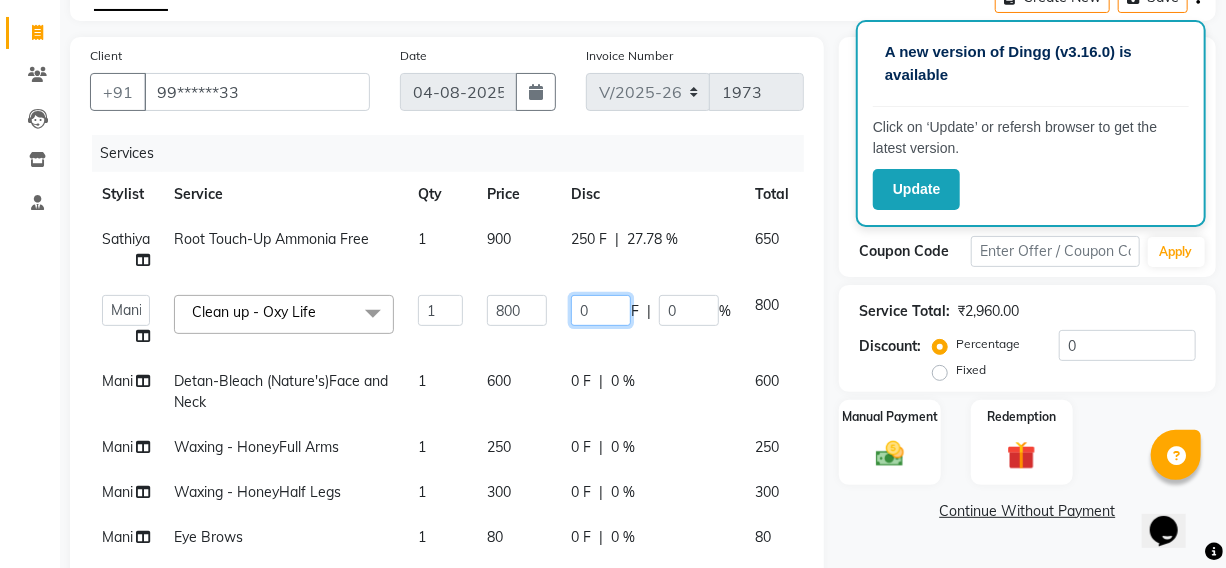 click on "0" 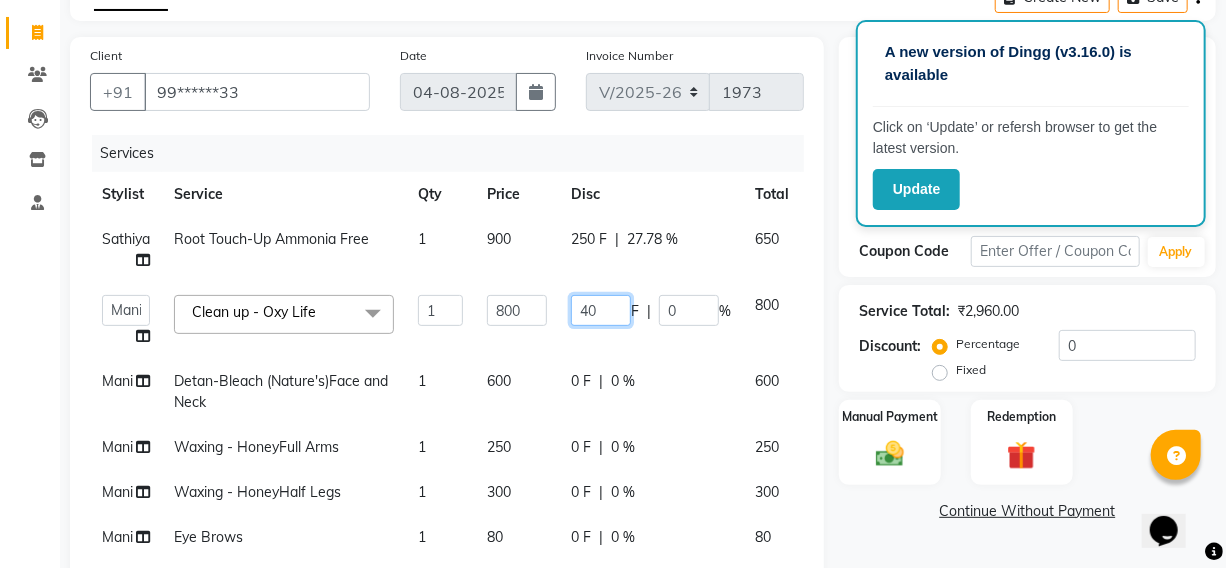 type on "400" 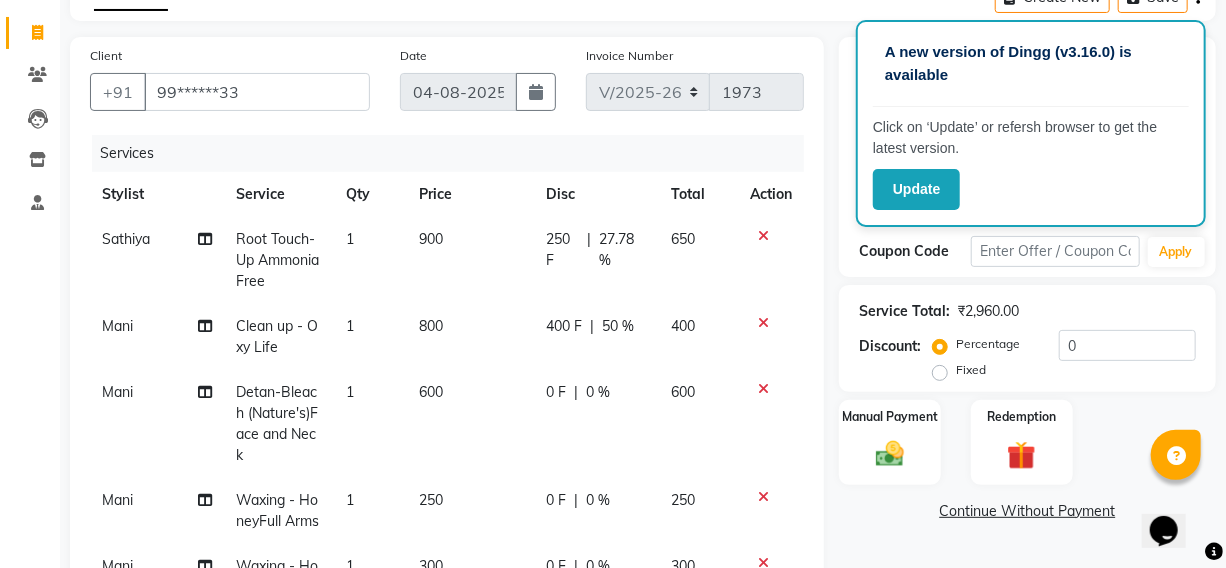 click on "[FIRST] Detan-Bleach (Nature's)Face and Neck 1 600 0 F | 0 % 600" 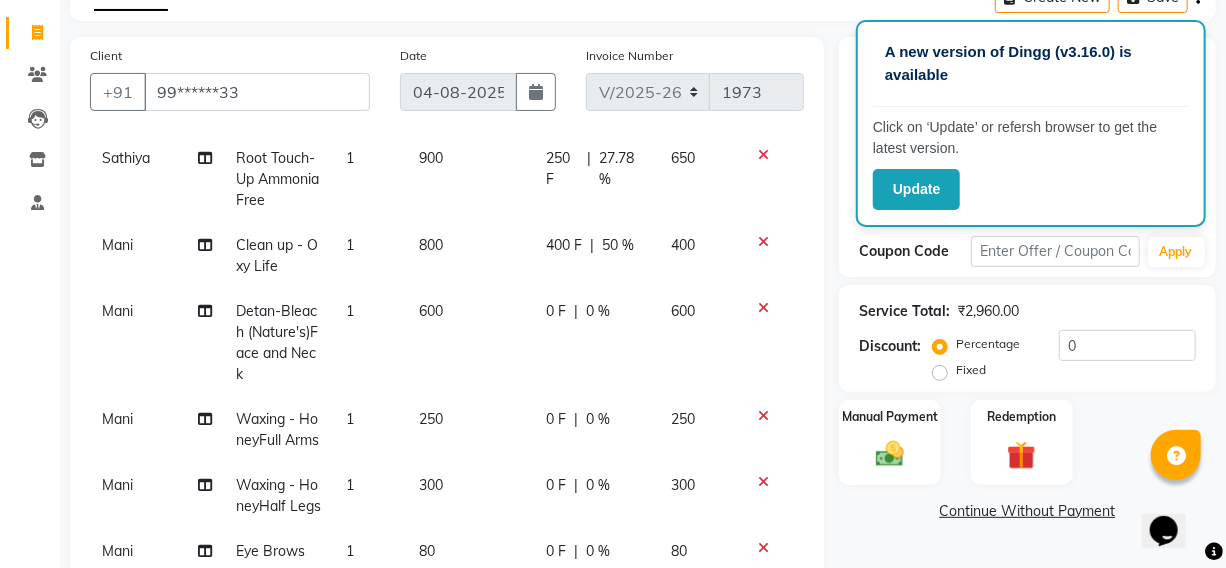 click on "0 F | 0 %" 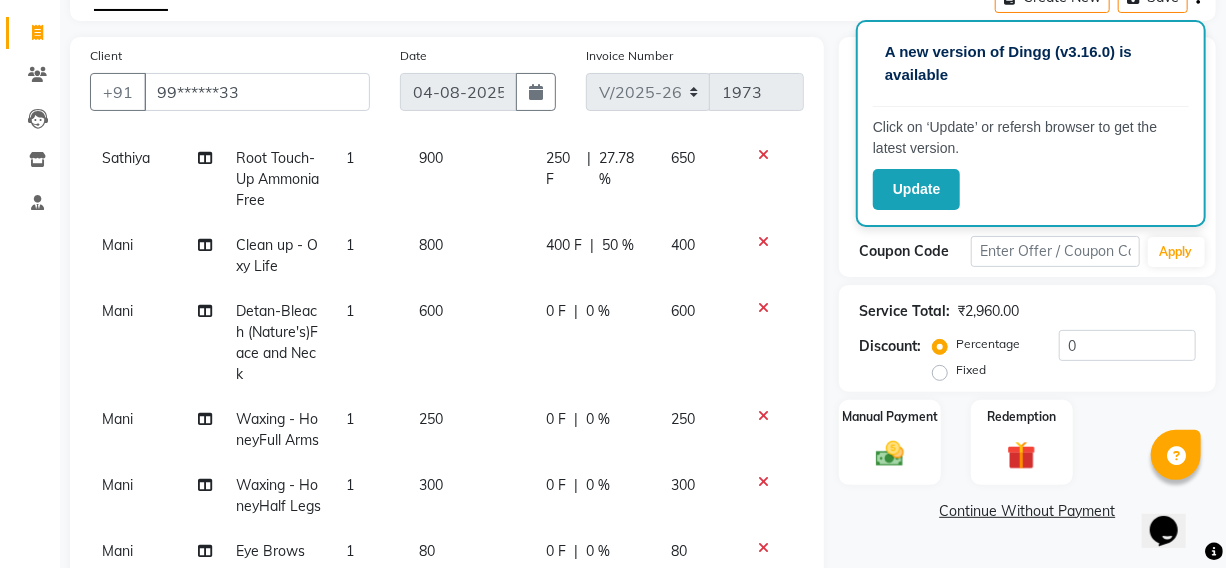 click on "900" 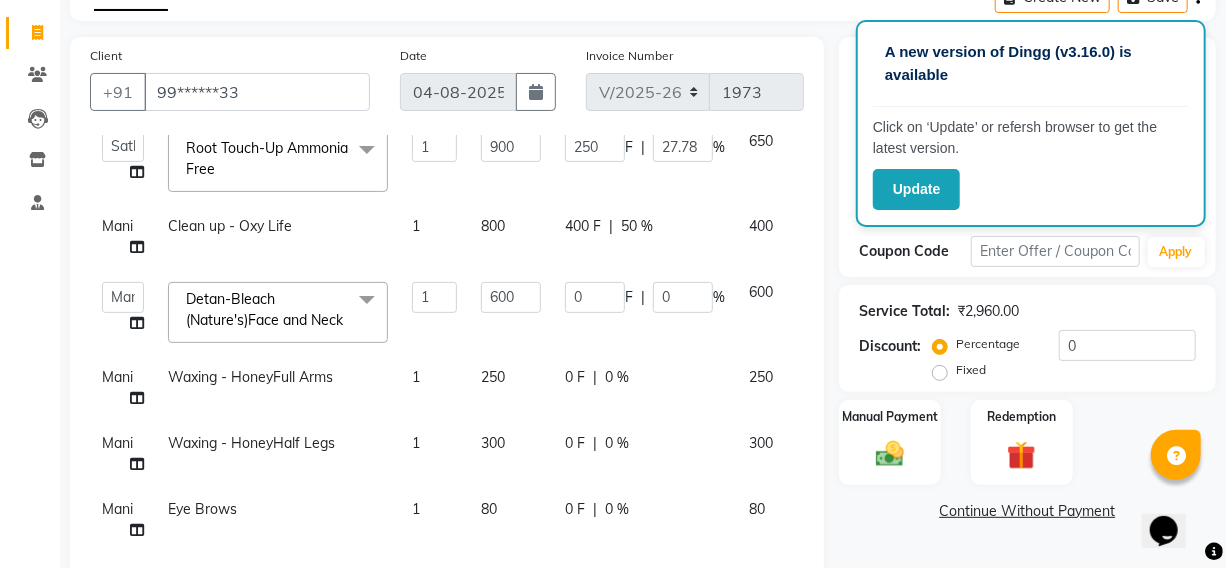 scroll, scrollTop: 133, scrollLeft: 0, axis: vertical 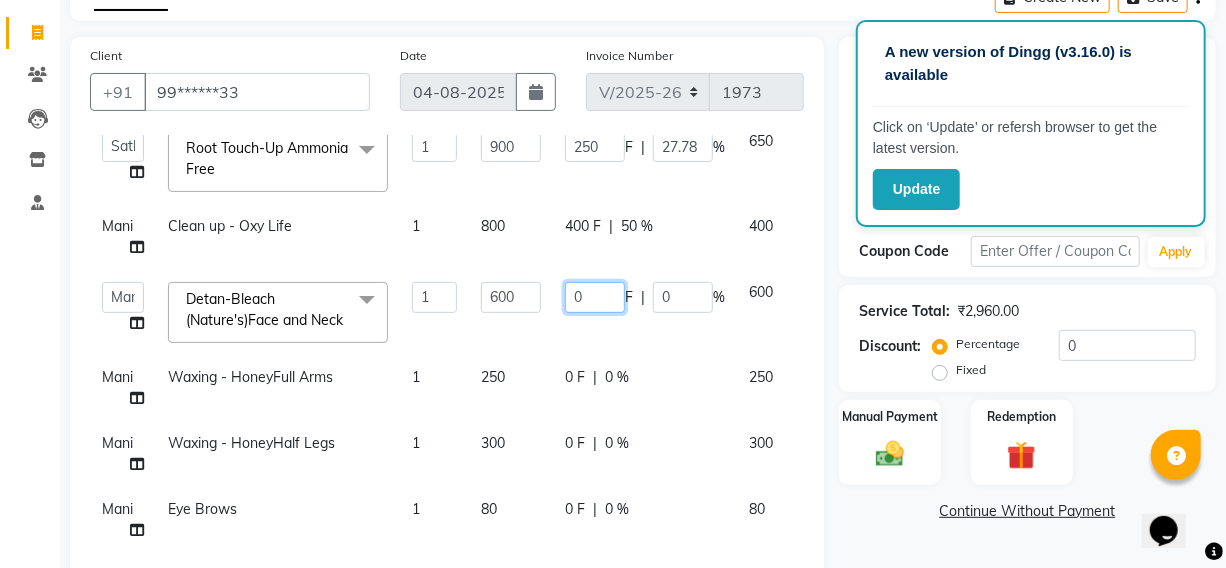 click on "0" 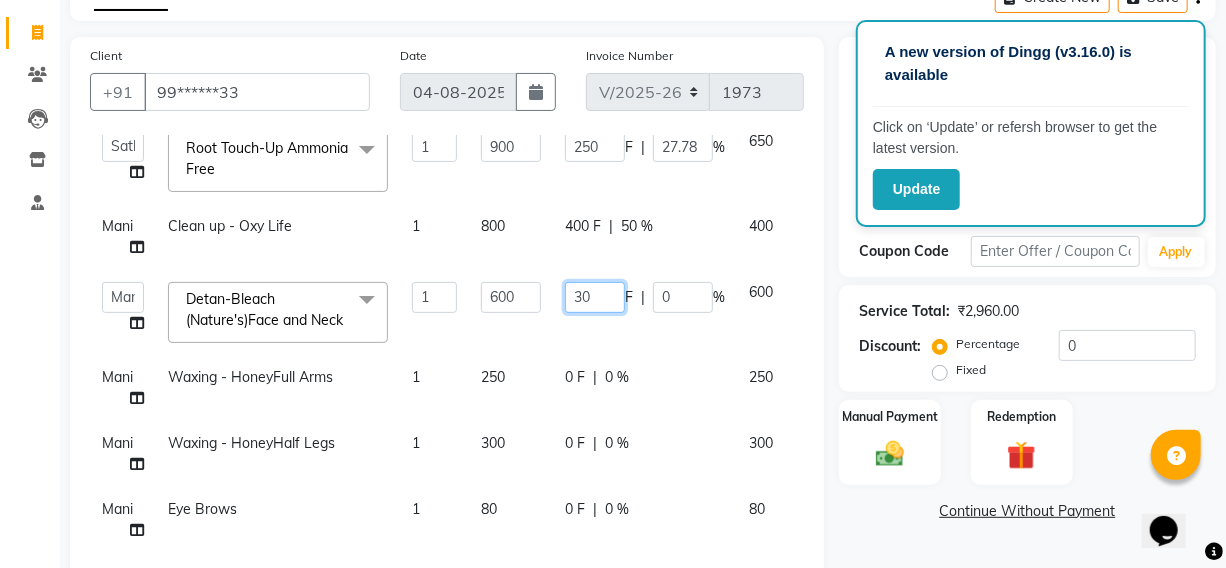 type on "300" 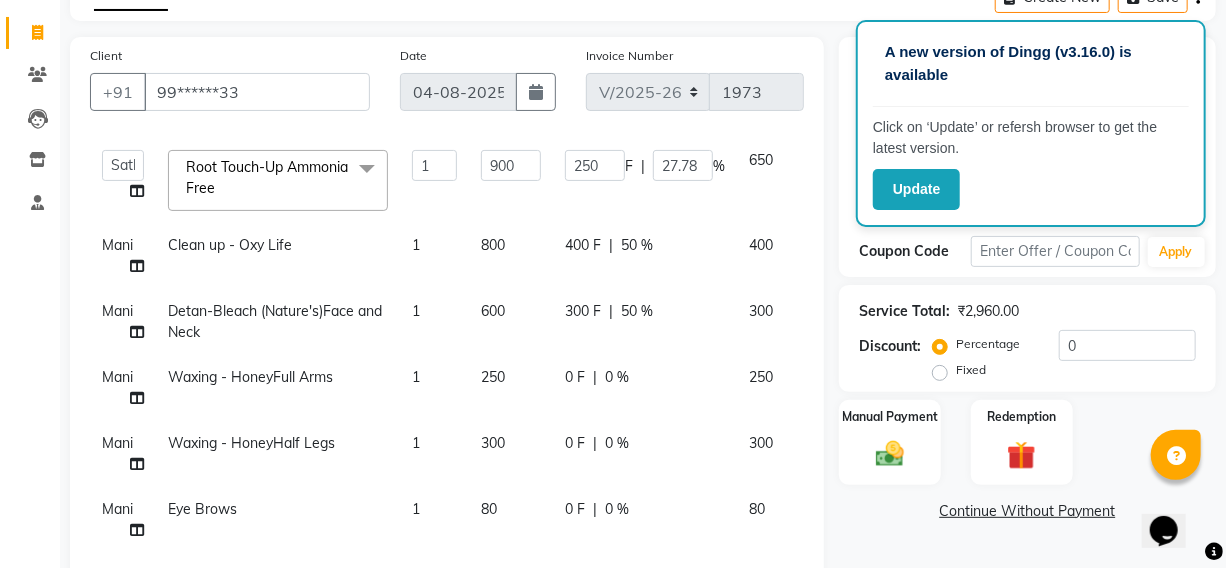 click on "300 F | 50 %" 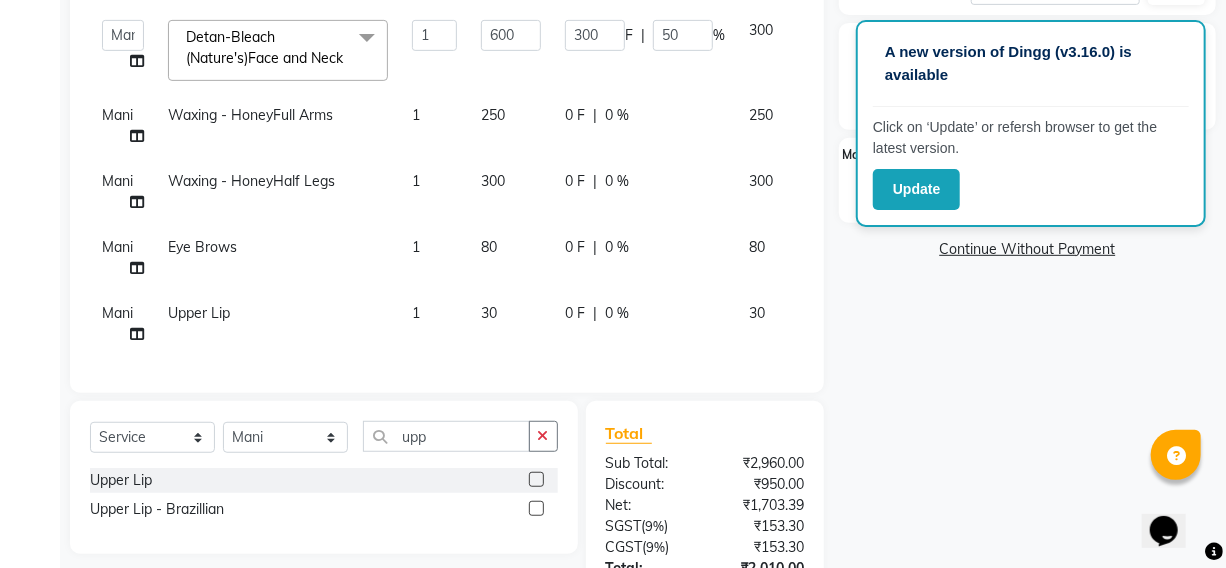 scroll, scrollTop: 350, scrollLeft: 0, axis: vertical 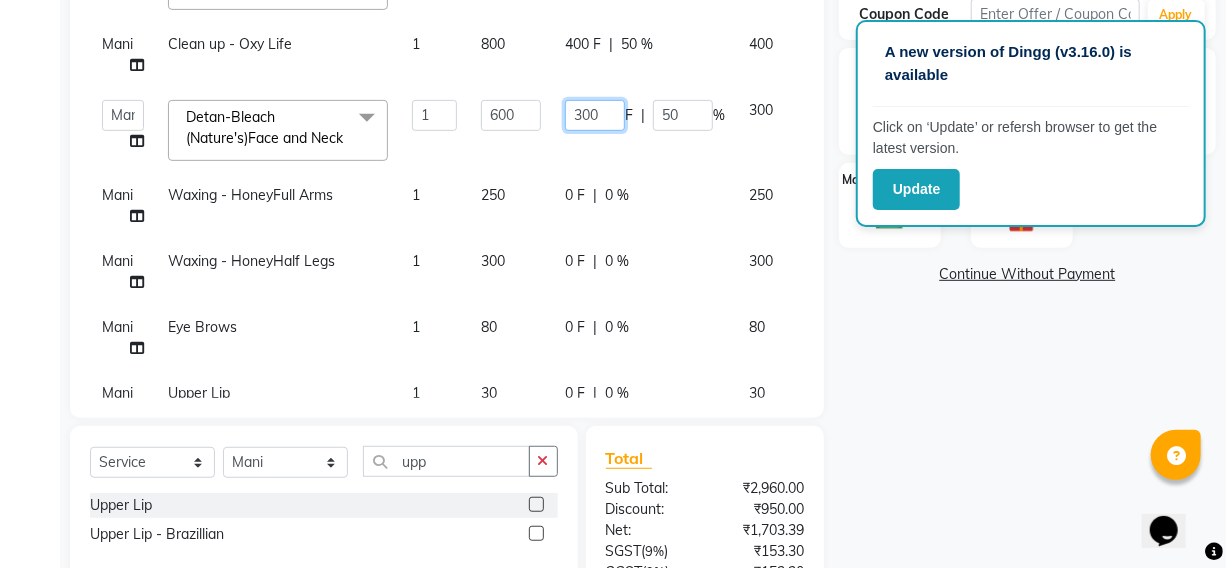 click on "300" 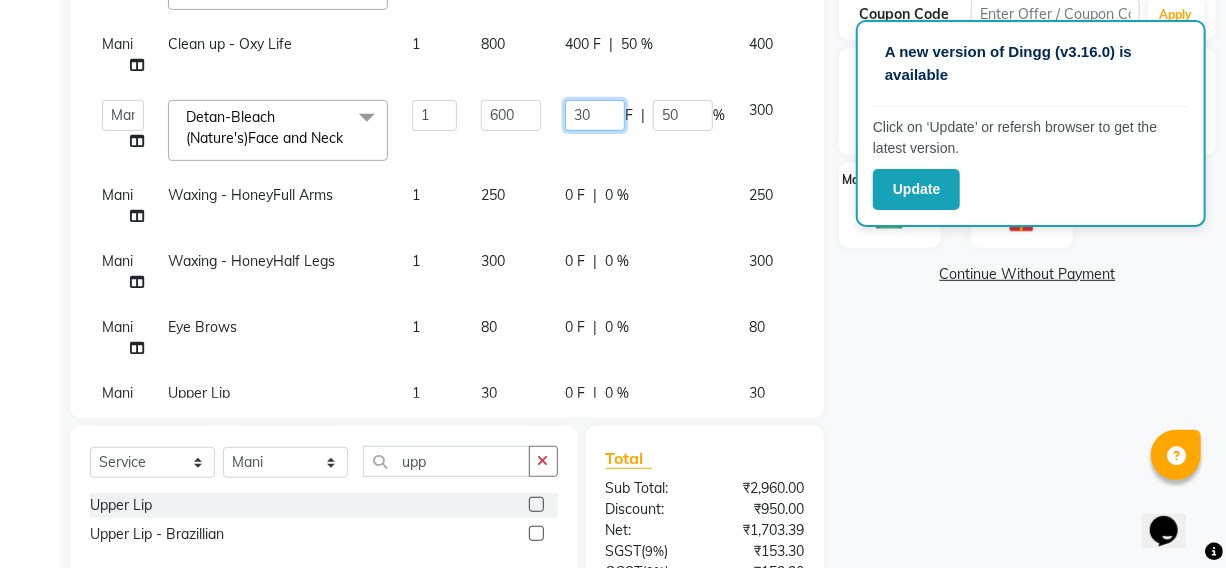 type on "3" 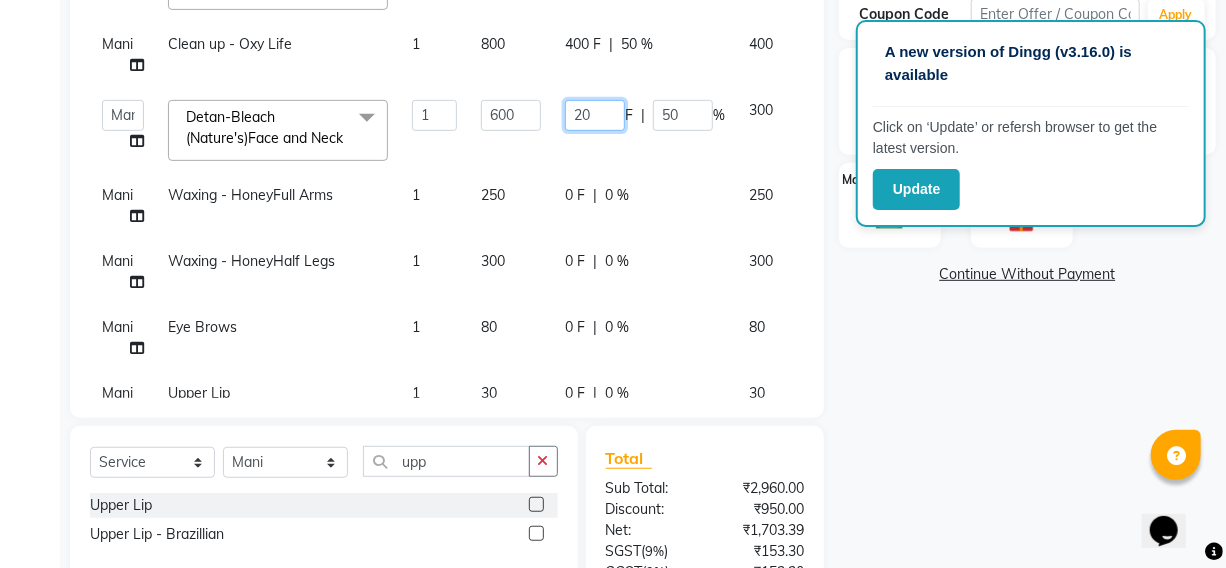 type on "200" 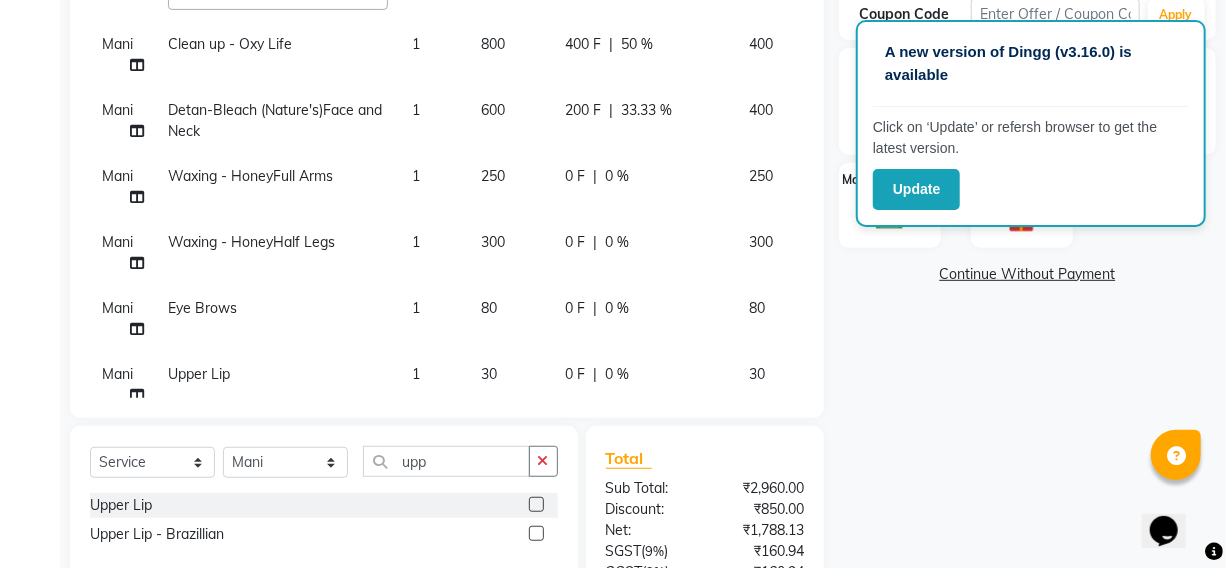 click on "Fardeen   Hriatpuii   Jeho   Khup   Kimi manager id   Lydia   Mani   Mercy   Murthy   NCY   Reeta   Rehya   Reshma   Sathiya   Zomuani   Zovi  Root Touch-Up Ammonia Free  x Hair Cut Toddler's HC Head Shave (Kids) Head Shave (Adults) Creative Style Director Senior Stylist Stylist Blunt Hair Cut Fringe Kids Hair Cut (below 6 years) Men's Hair wash & Hair Setting Shampoo & Conditioning Blow-dry Ironing Tong Curls Beard Grooming Beard Spa Beard & Mustache Color Root Touch-Up Ammonia Root Touch-Up Ammonia Free Root Touch-Up PPD Free Root Touch-Up Vegan Highlights Creative Hair Color Henna Hair Spa ( Loreal ) Hair Spa ( Wella Oil Reflection ) Hair Spa - Nourishing & Repair Hair Spa - Smooth & Shine Hair Spa ( Keratin Rich ) Hair Spa ( Wella Fusion ) Hair Spa ( Wella Elements ) Anti Hair Loss Anti-Dandruff Olaplex Hair Detox Spa ( Iluvia) Hair Spa - Shea Butter Hair Perming Hair Straightening/Smoothening Hair Keratin Hair Botox Essential Pearl Aloe Vera Instant Glow Gold Oxy-Life Oxy-Life - Oxy pro Youth Cheryl's" 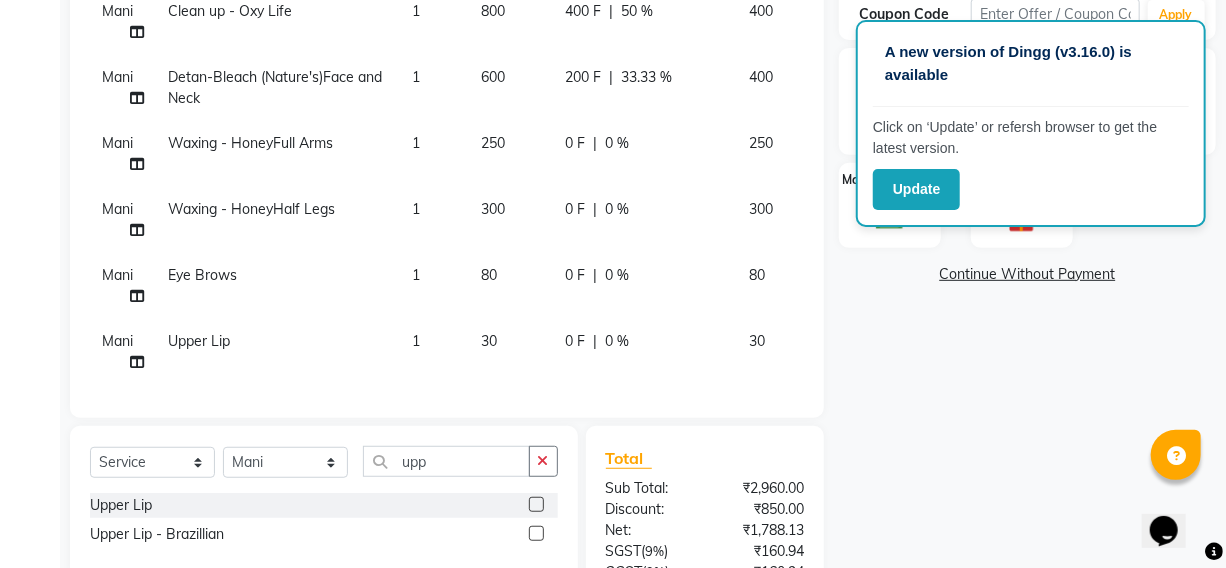 scroll, scrollTop: 93, scrollLeft: 0, axis: vertical 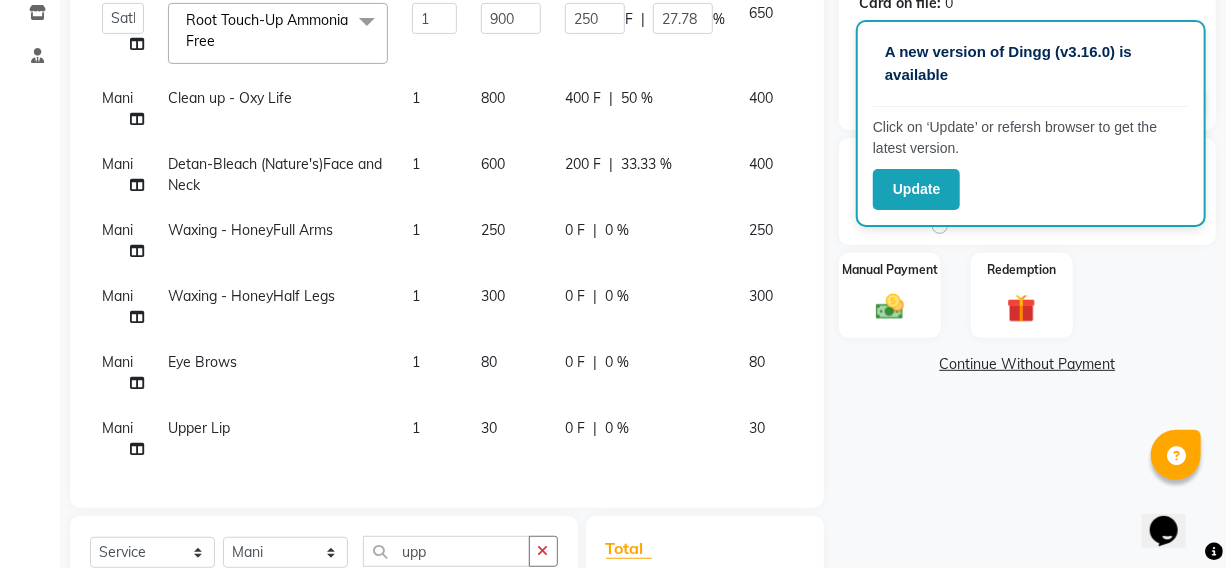 click on "800" 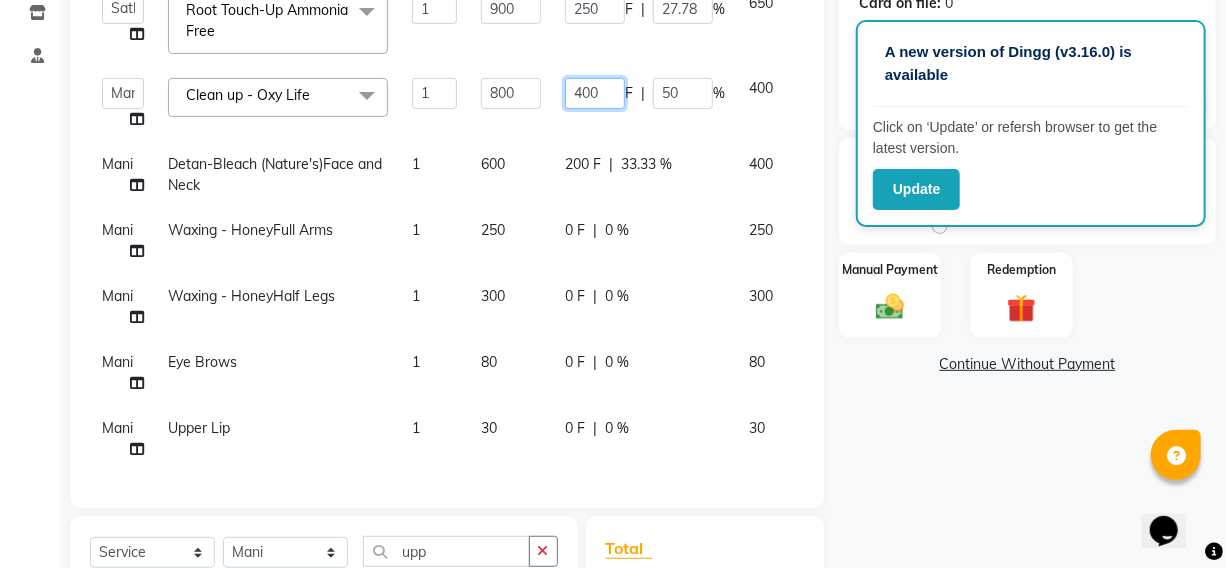 click on "400" 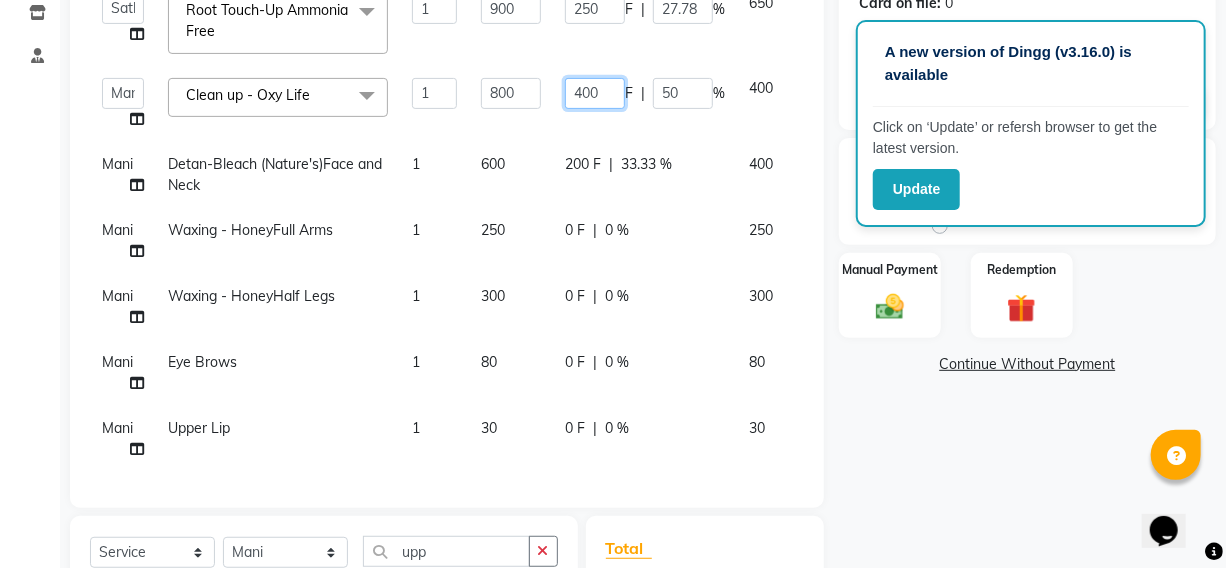 scroll, scrollTop: 103, scrollLeft: 0, axis: vertical 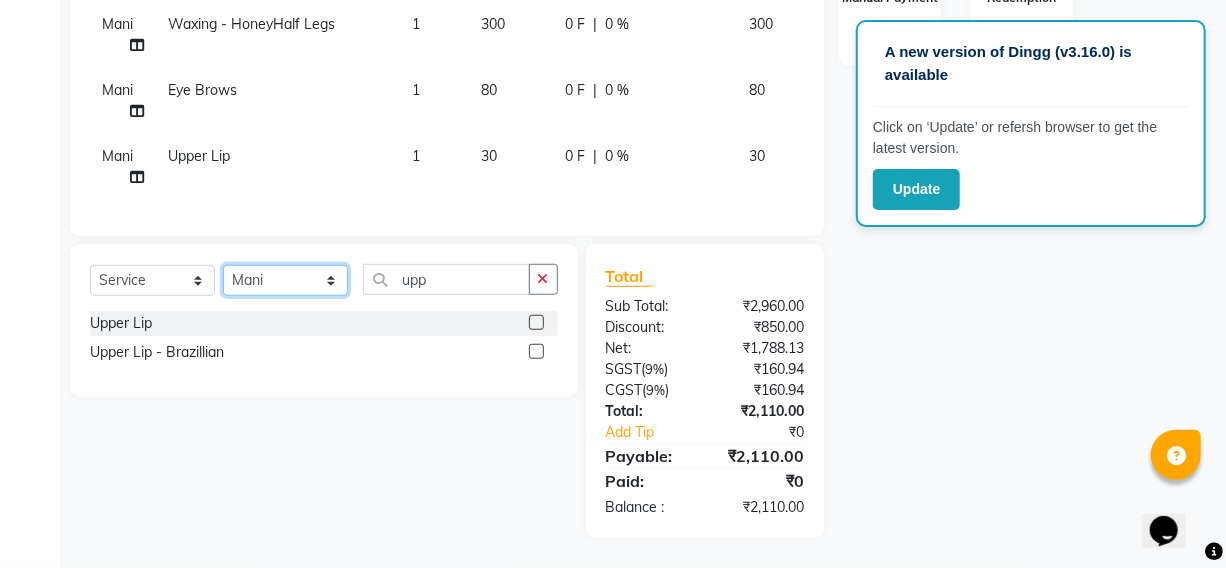 click on "Select Stylist Fardeen Hriatpuii Jeho Khup Kimi manager id Lydia Mani Mercy Murthy NCY Reeta Rehya Reshma Sathiya Zomuani Zovi" 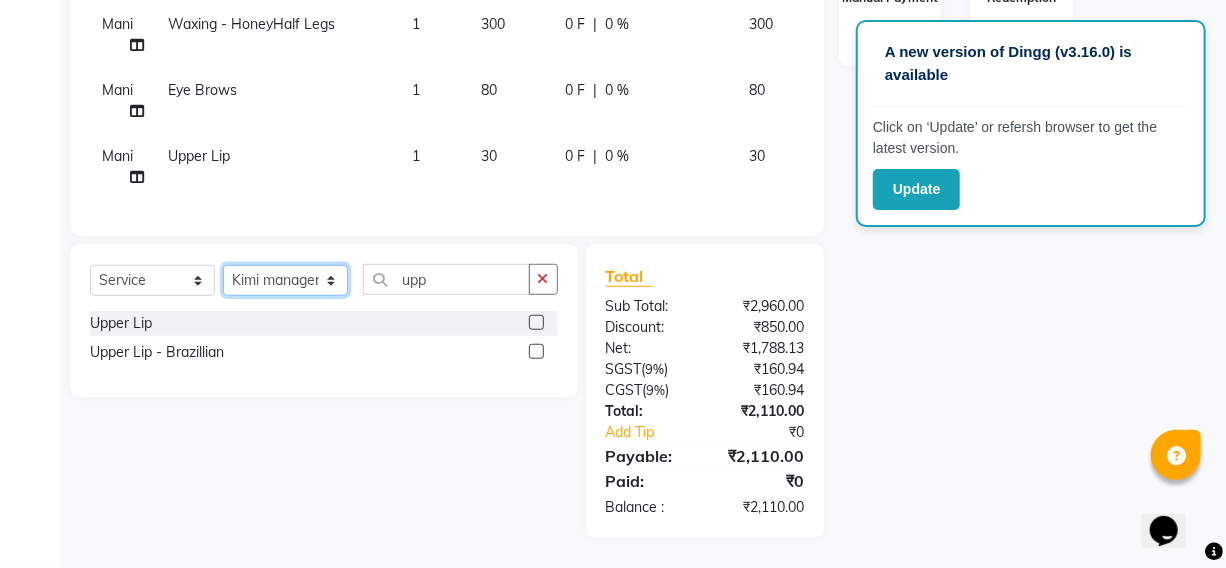 click on "Select Stylist Fardeen Hriatpuii Jeho Khup Kimi manager id Lydia Mani Mercy Murthy NCY Reeta Rehya Reshma Sathiya Zomuani Zovi" 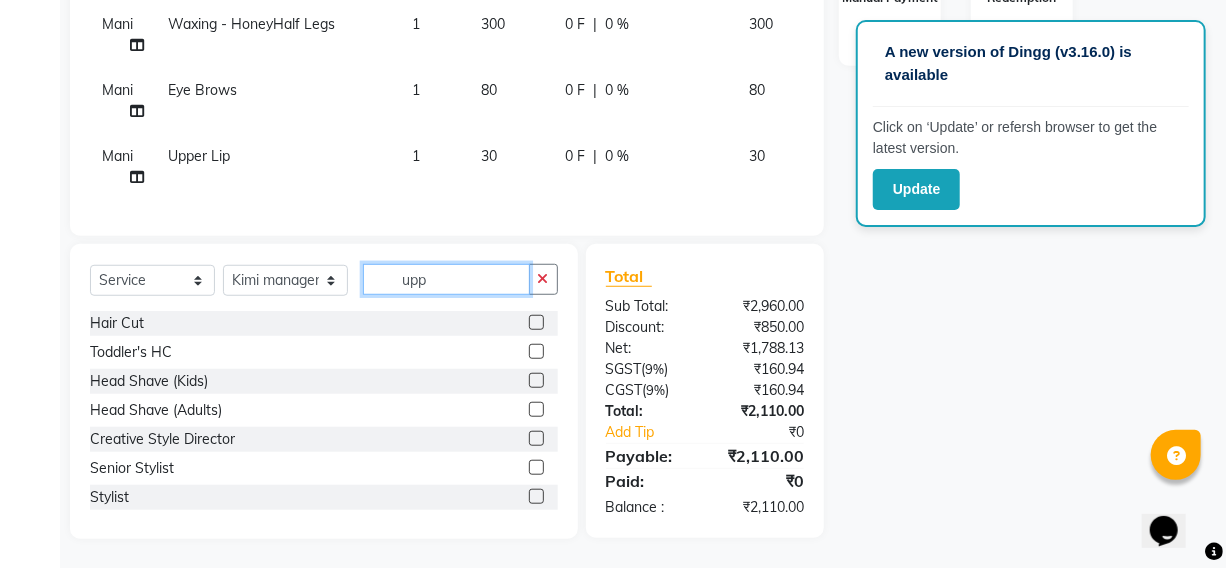 click on "upp" 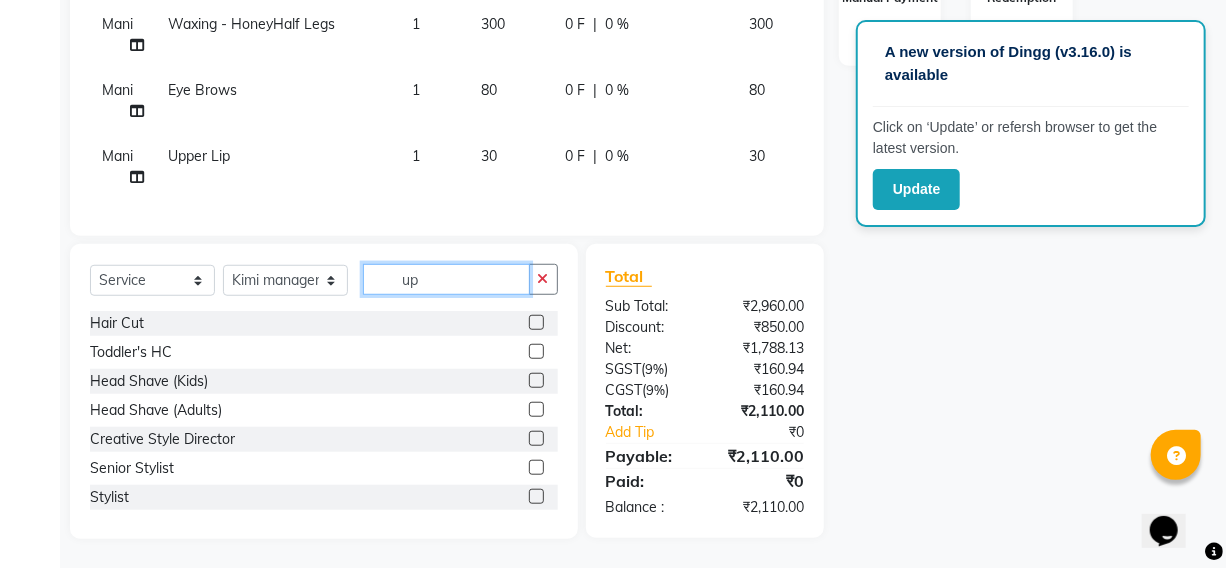 type on "u" 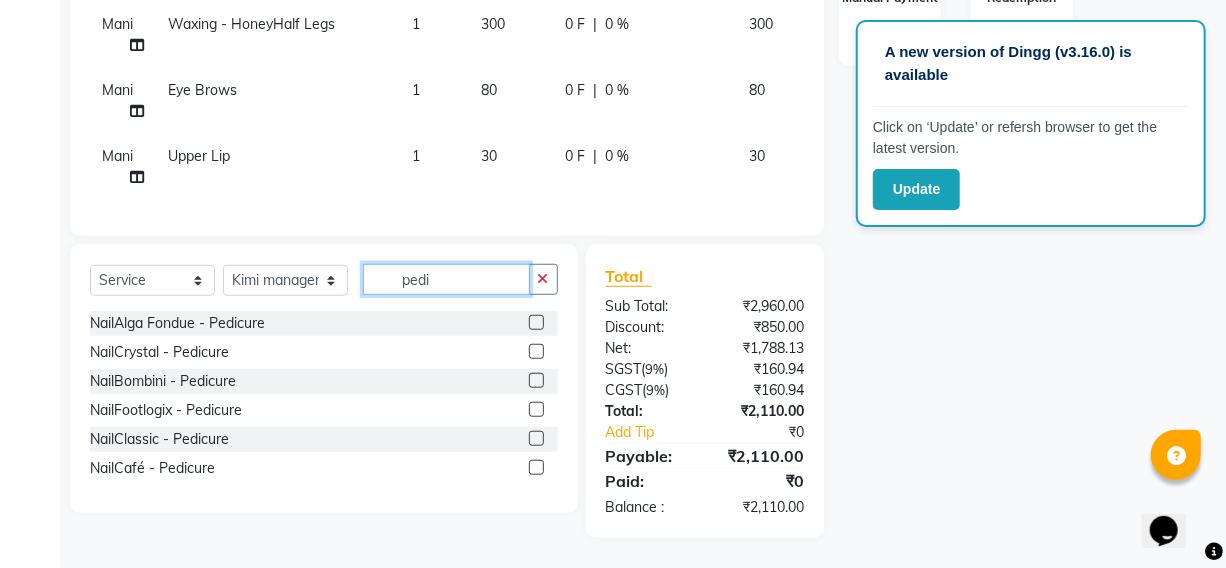 type on "pedi" 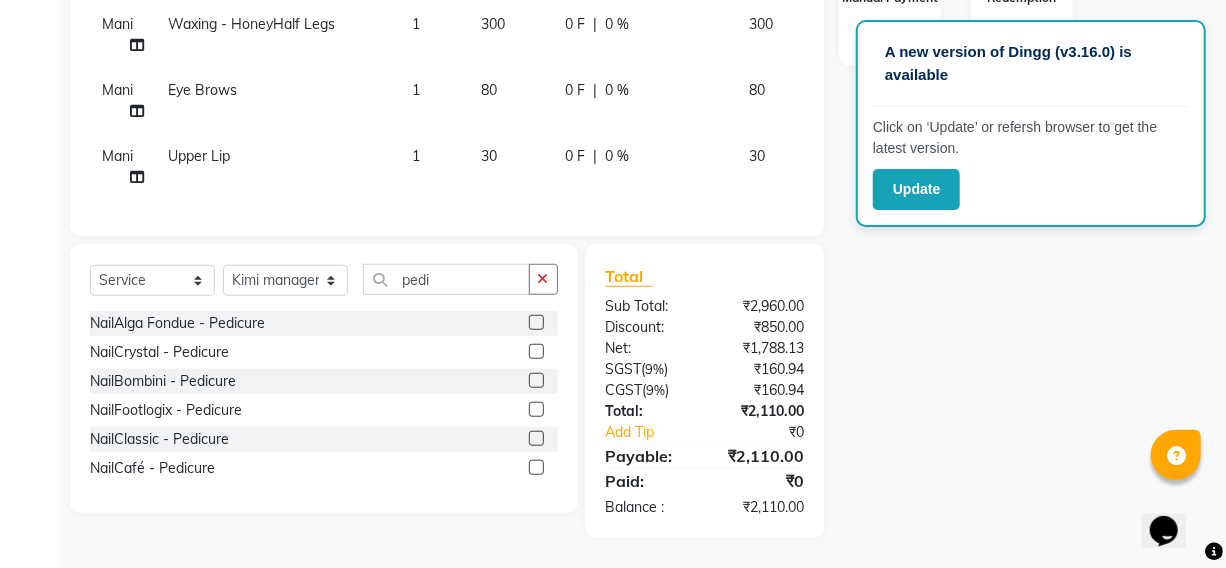 click 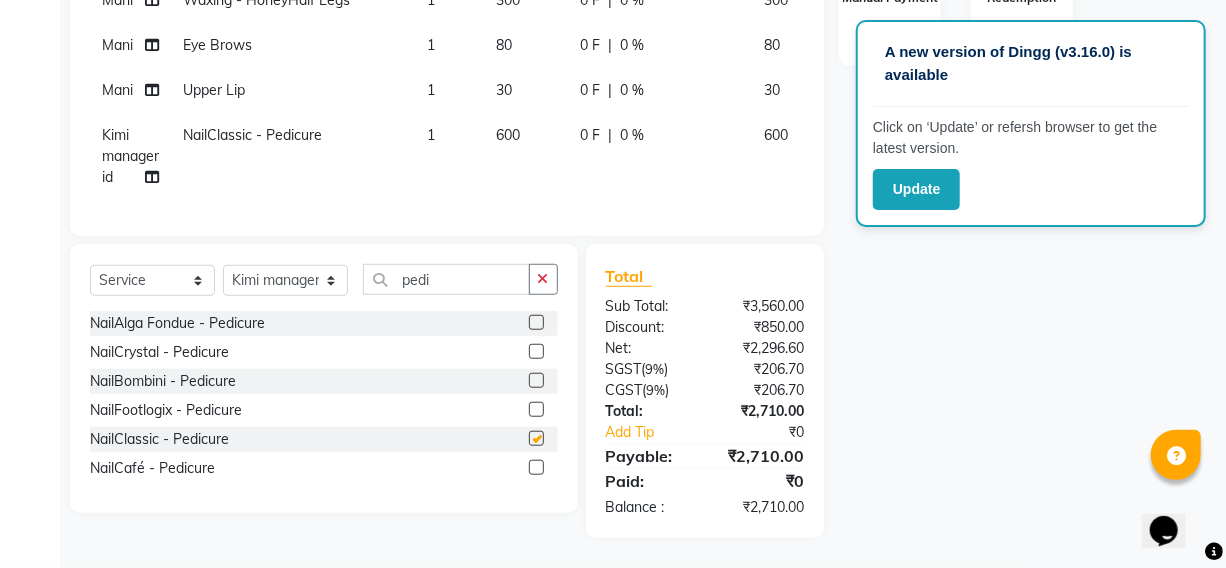 scroll, scrollTop: 75, scrollLeft: 0, axis: vertical 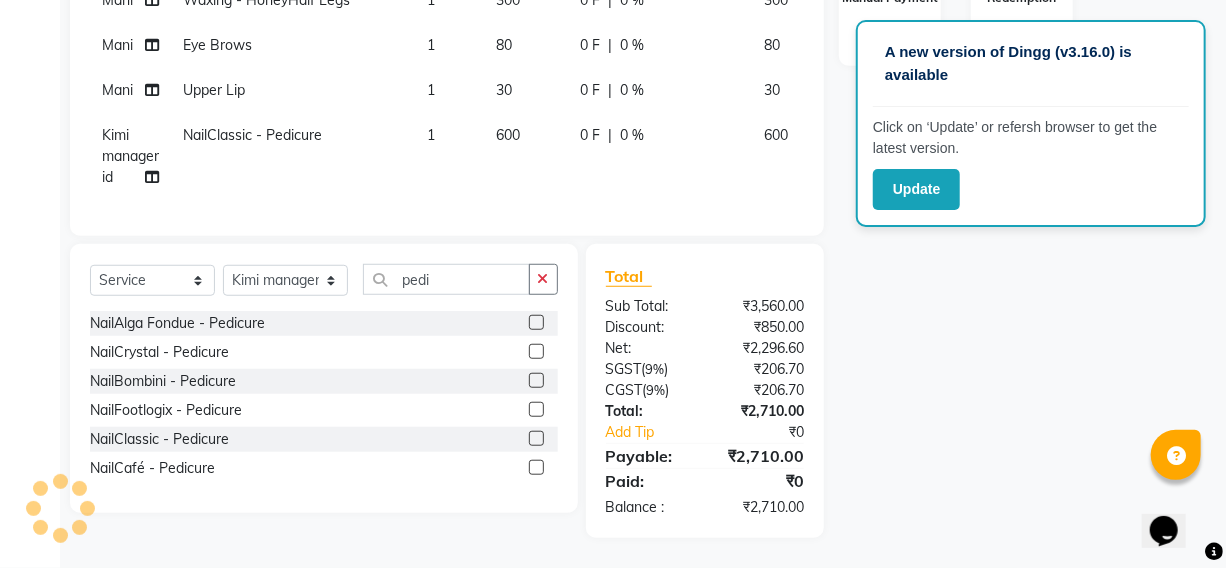 checkbox on "false" 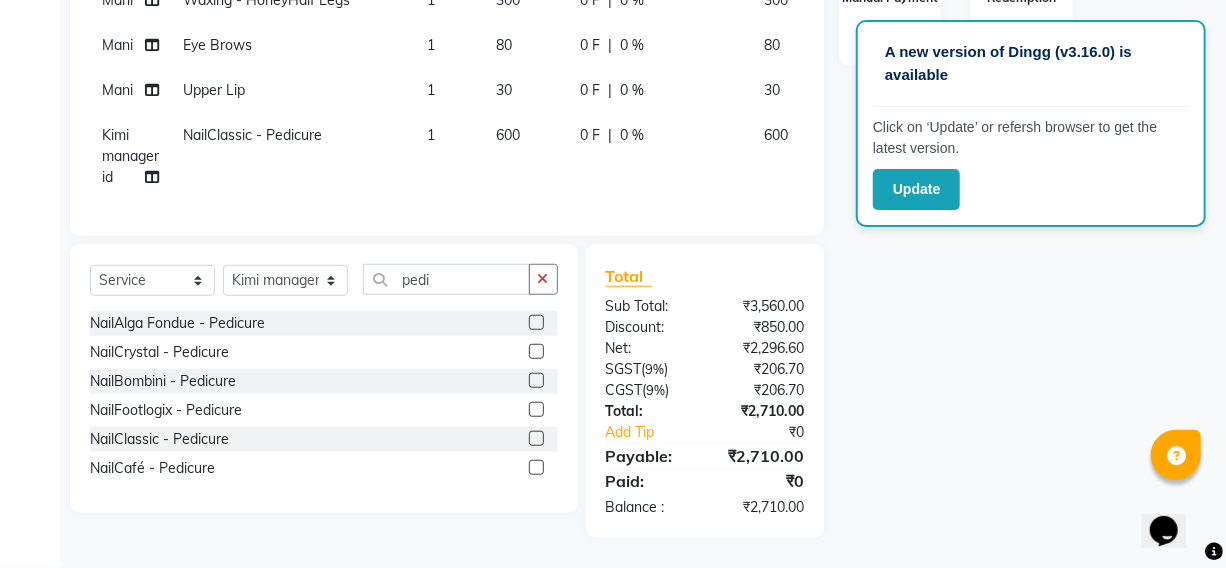 drag, startPoint x: 533, startPoint y: 164, endPoint x: 603, endPoint y: 115, distance: 85.44589 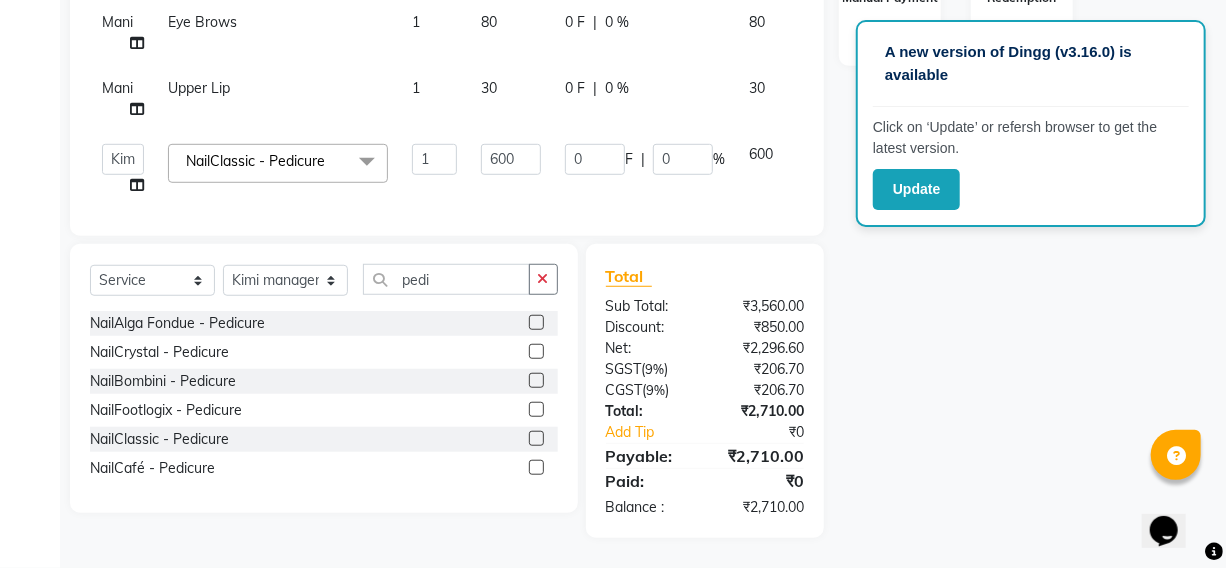 scroll, scrollTop: 170, scrollLeft: 0, axis: vertical 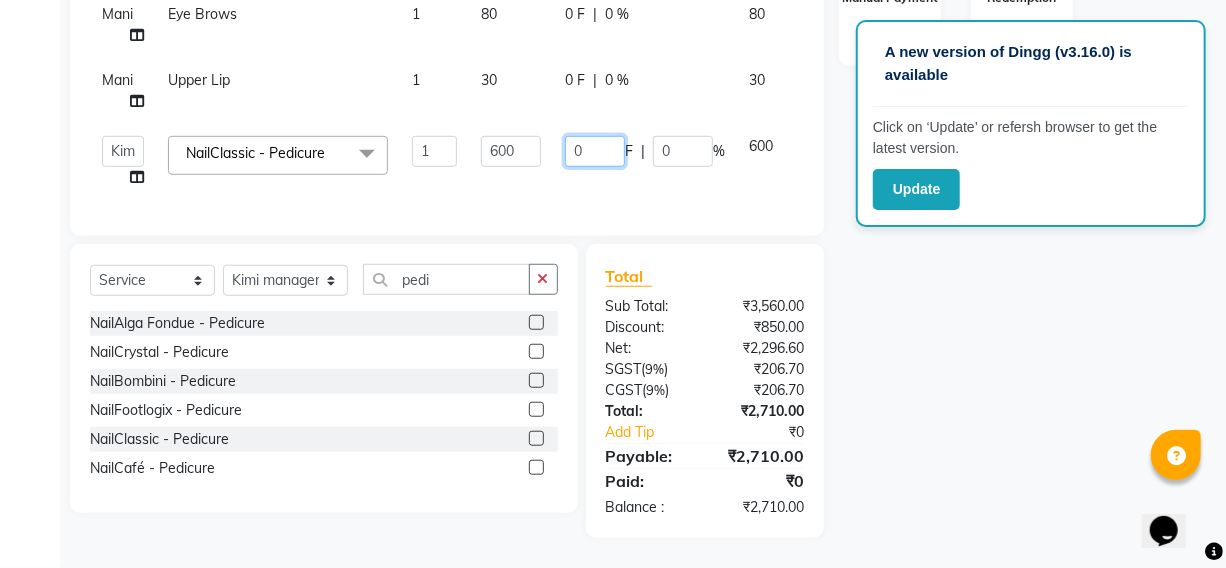 click on "0" 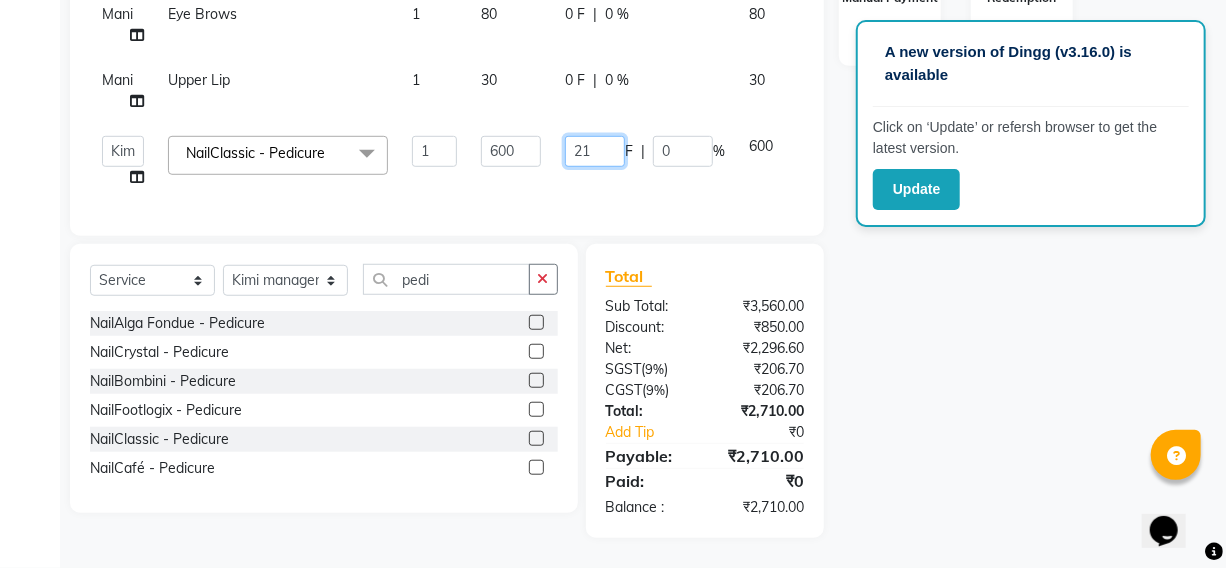 type on "210" 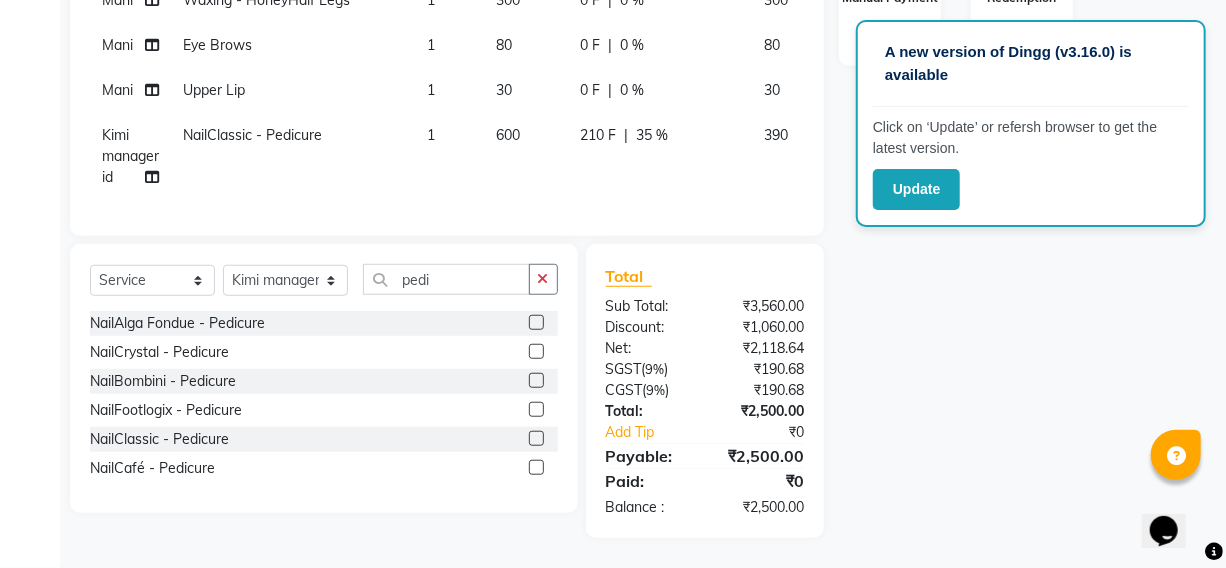 click on "Services Stylist Service Qty Price Disc Total Action  Fardeen   Hriatpuii   Jeho   Khup   Kimi manager id   Lydia   Mani   Mercy   Murthy   NCY   Reeta   Rehya   Reshma   Sathiya   Zomuani   Zovi  Root Touch-Up Ammonia Free  x Hair Cut Toddler's HC Head Shave (Kids) Head Shave (Adults) Creative Style Director Senior Stylist Stylist Blunt Hair Cut Fringe Kids Hair Cut (below 6 years) Men's Hair wash & Hair Setting Shampoo & Conditioning Blow-dry Ironing Tong Curls Beard Grooming Beard Spa Beard & Mustache Color Root Touch-Up Ammonia Root Touch-Up Ammonia Free Root Touch-Up PPD Free Root Touch-Up Vegan Highlights Creative Hair Color Henna Hair Spa ( Loreal ) Hair Spa ( Wella Oil Reflection ) Hair Spa - Nourishing & Repair Hair Spa - Smooth & Shine Hair Spa ( Keratin Rich ) Hair Spa ( Wella Fusion ) Hair Spa ( Wella Elements ) Anti Hair Loss Anti-Dandruff Olaplex Hair Detox Spa ( Iluvia) Hair Spa - Shea Butter Hair Perming Hair Straightening/Smoothening Hair Keratin Hair Botox Essential Pearl Aloe Vera Gold 1 F" 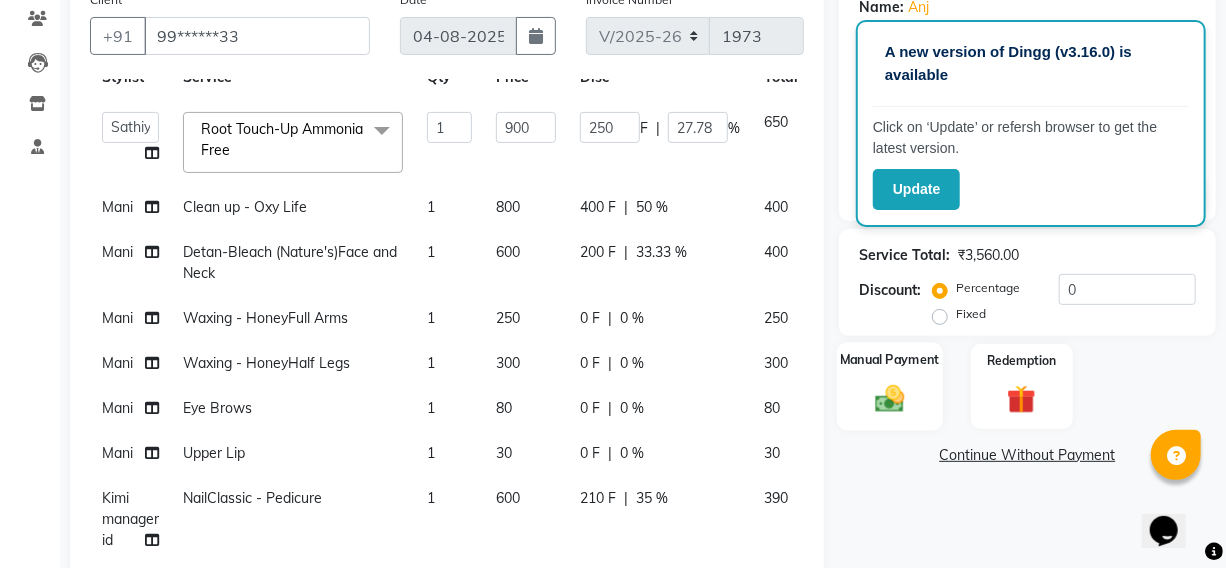 scroll, scrollTop: 78, scrollLeft: 0, axis: vertical 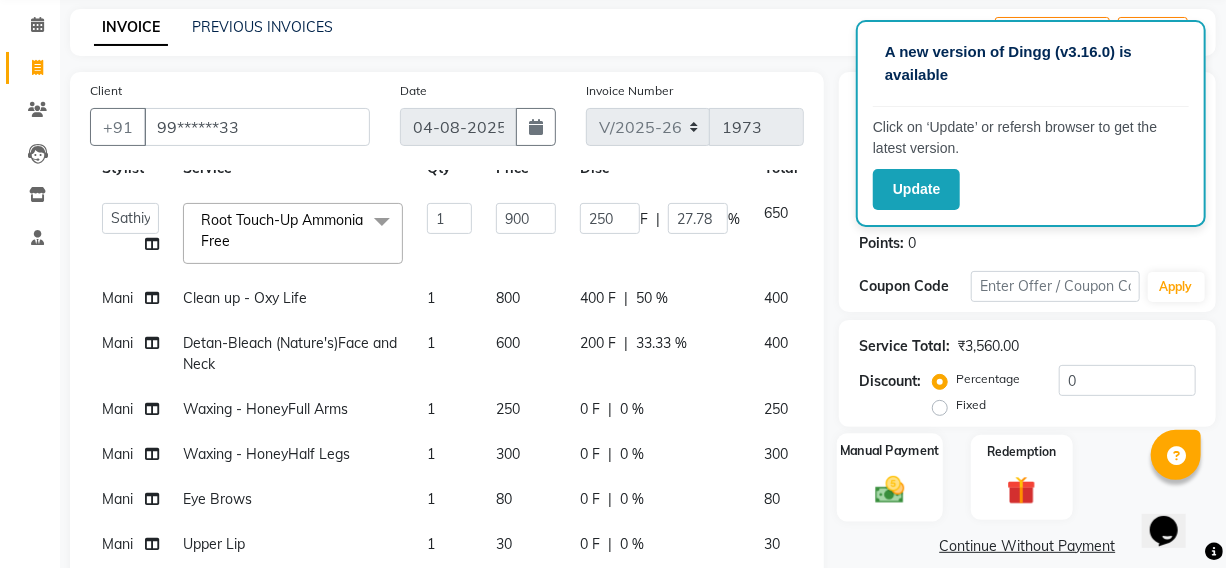click 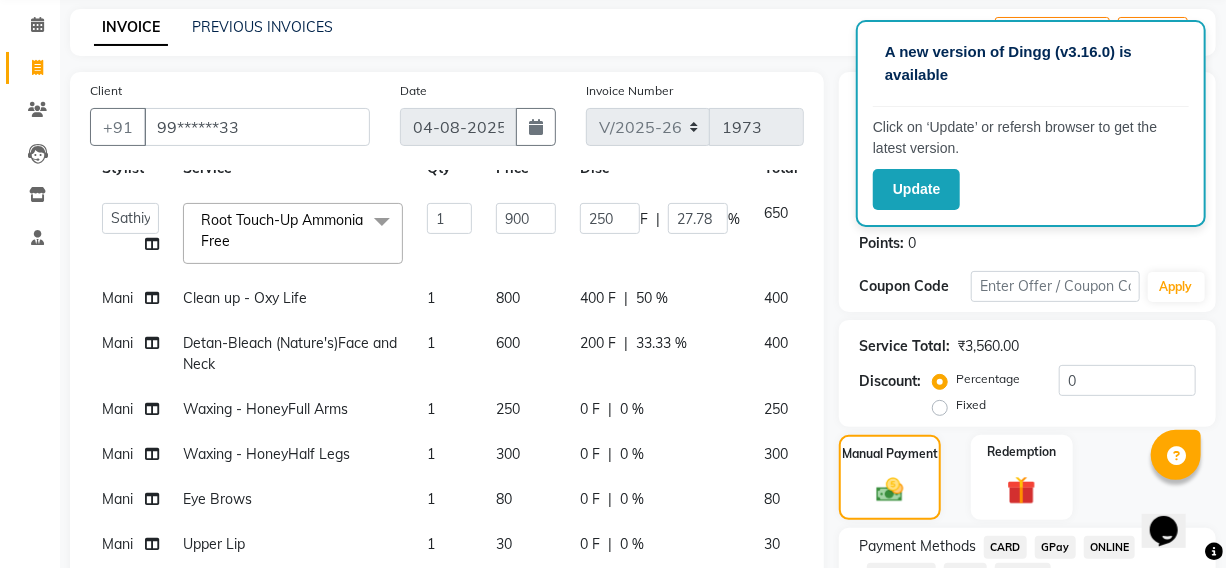 scroll, scrollTop: 350, scrollLeft: 0, axis: vertical 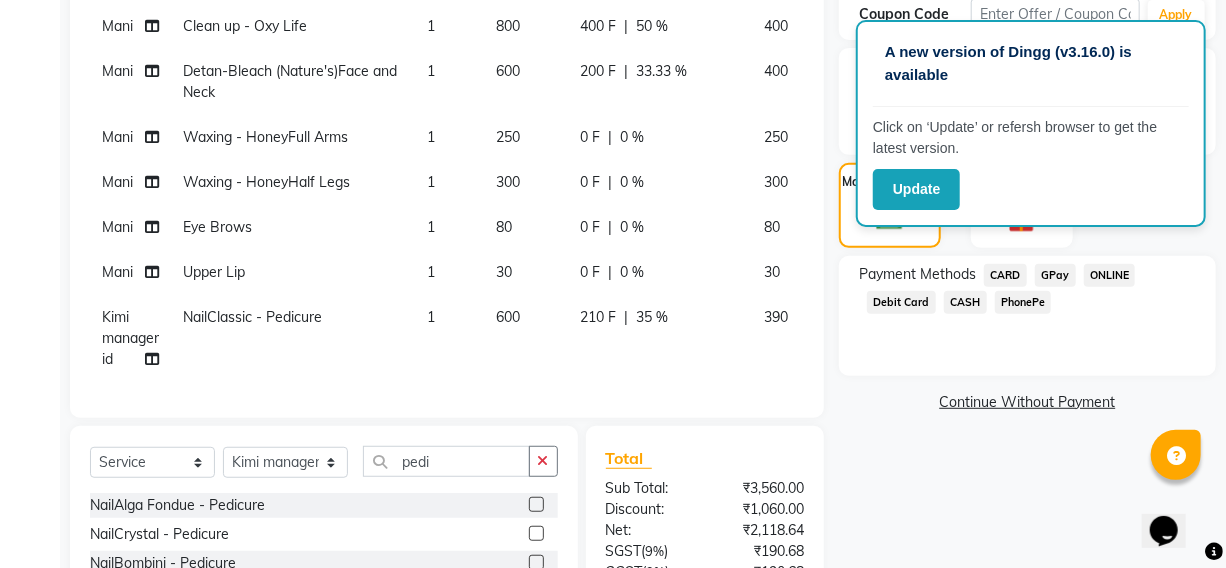 click on "GPay" 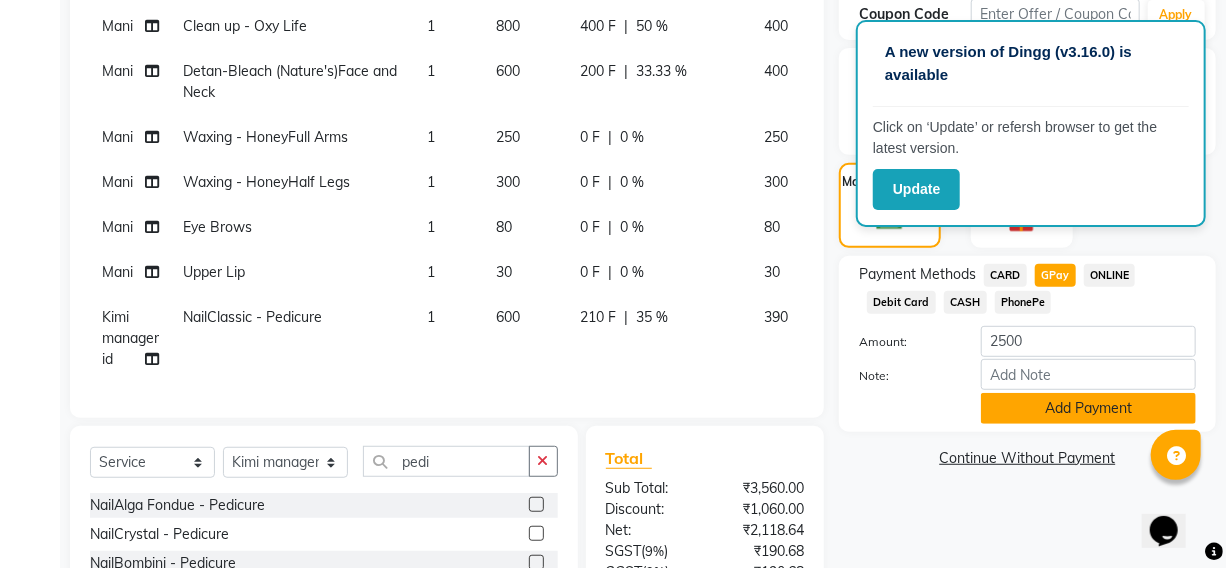 click on "Add Payment" 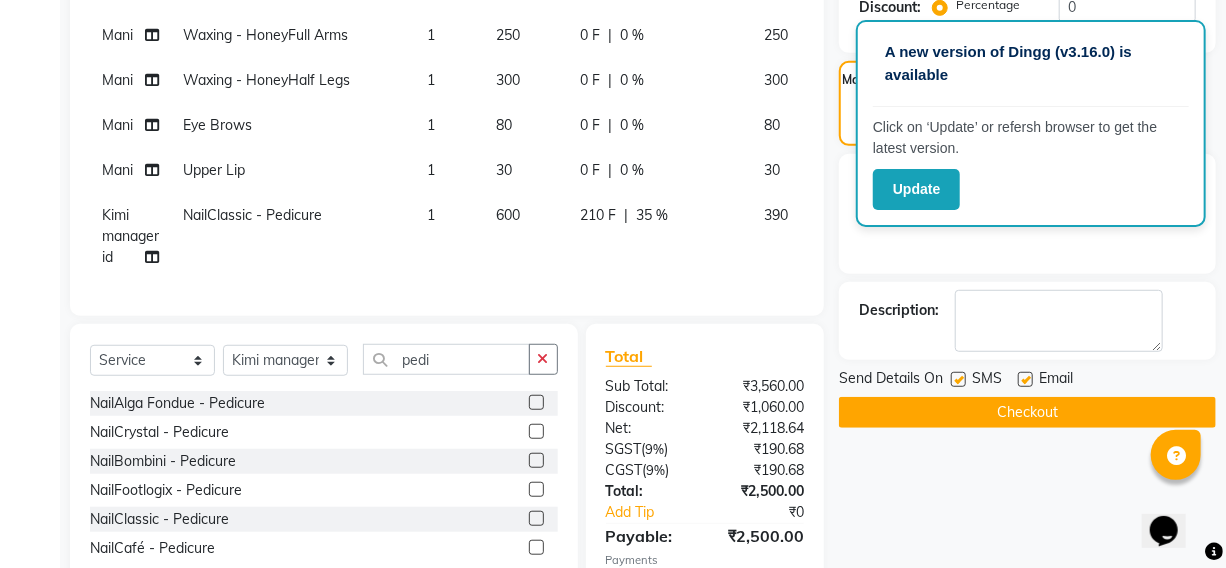 scroll, scrollTop: 574, scrollLeft: 0, axis: vertical 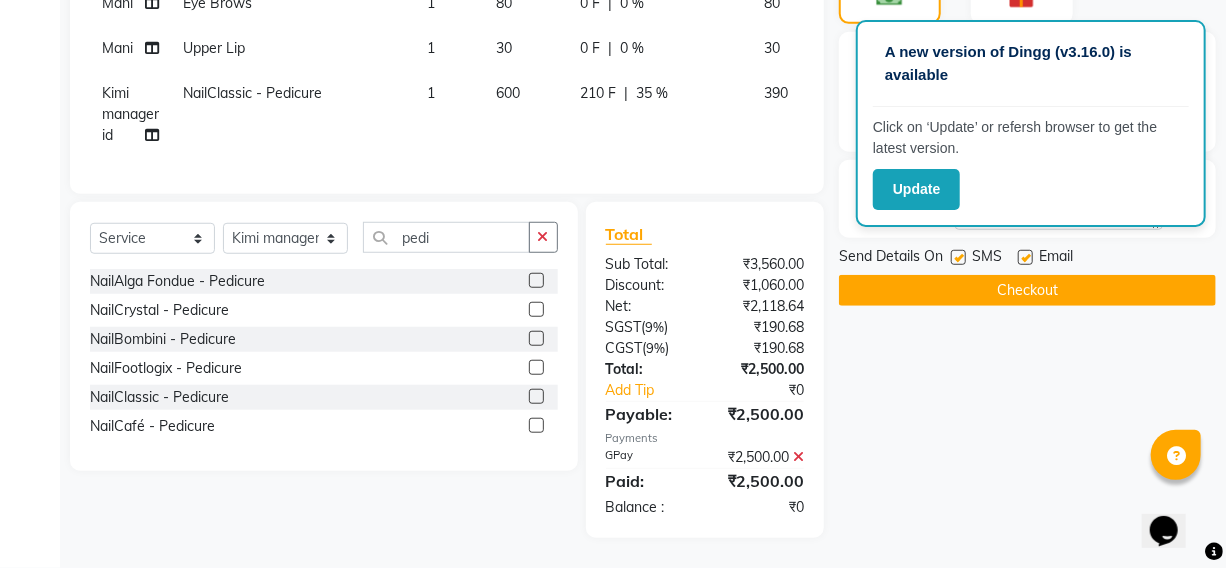 click on "Checkout" 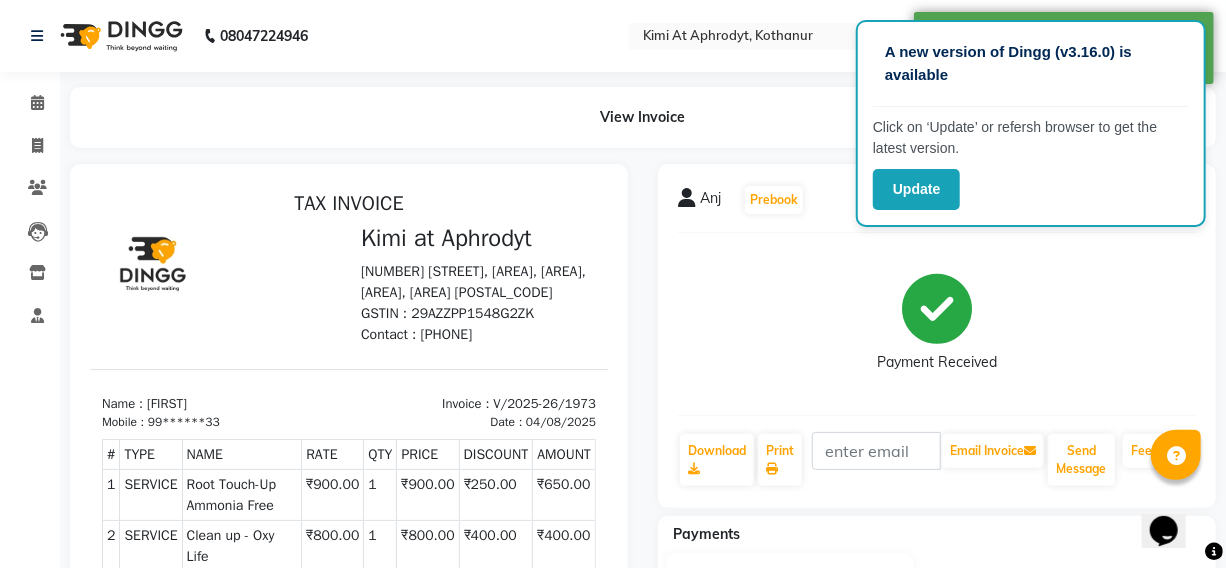 scroll, scrollTop: 0, scrollLeft: 0, axis: both 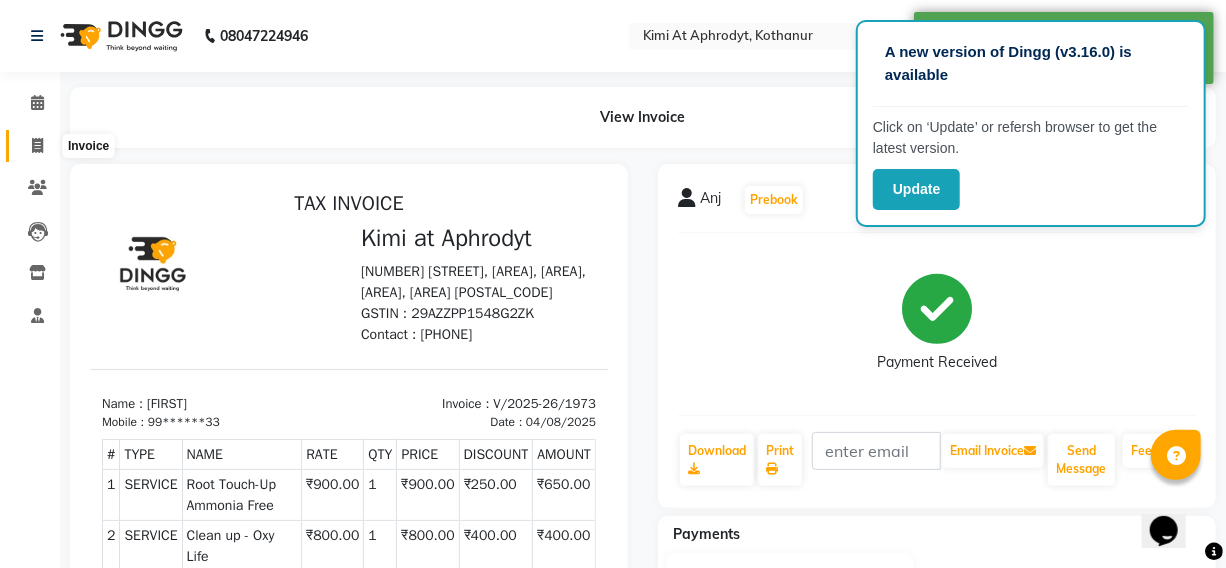 click 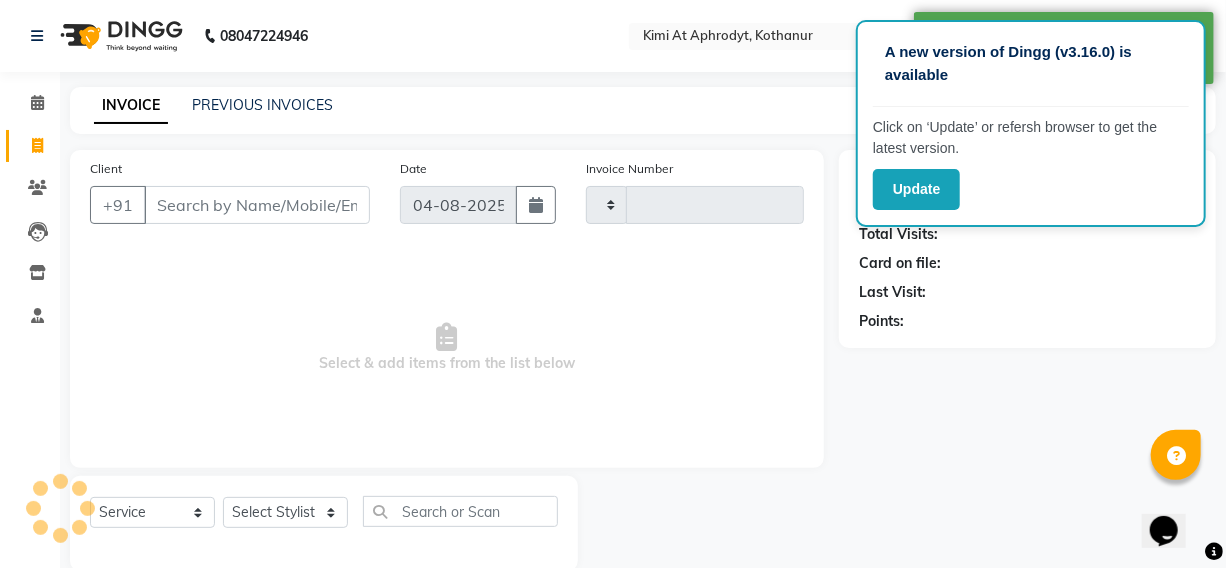 type on "1974" 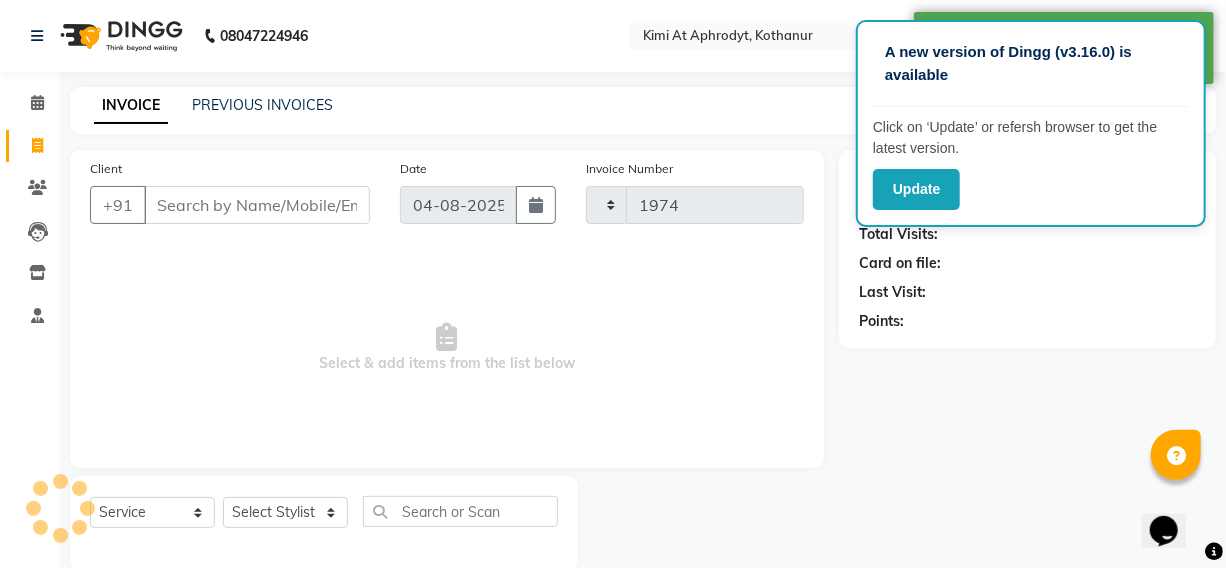 scroll, scrollTop: 33, scrollLeft: 0, axis: vertical 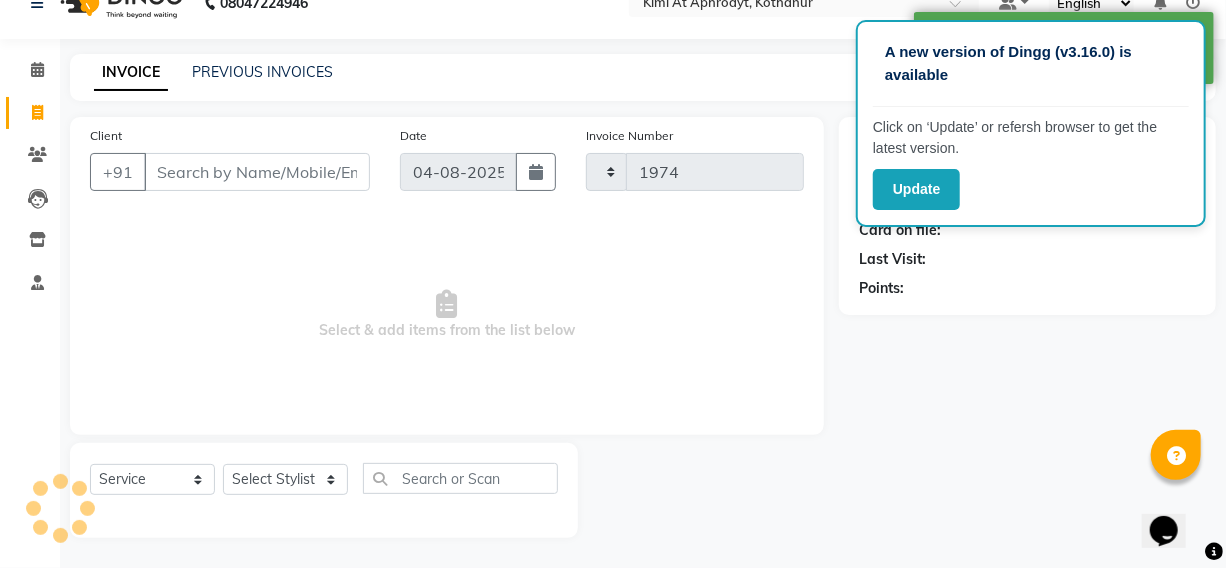 select on "7401" 